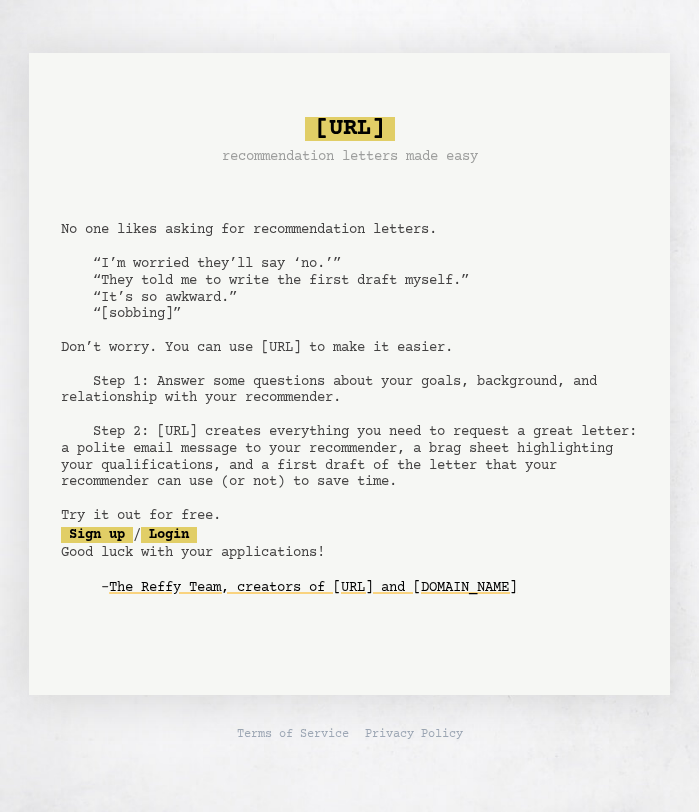 scroll, scrollTop: 0, scrollLeft: 0, axis: both 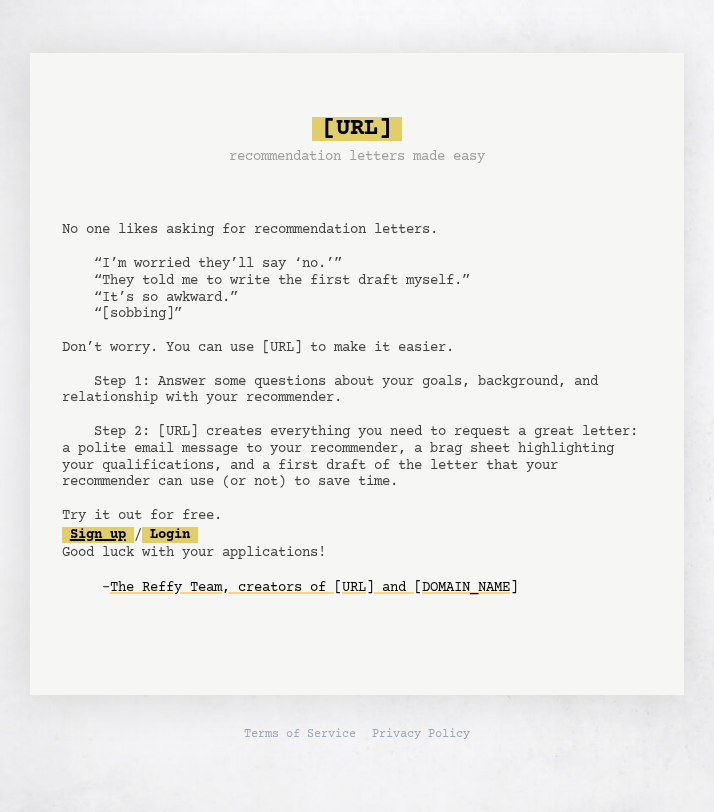 click on "Sign up" at bounding box center (98, 535) 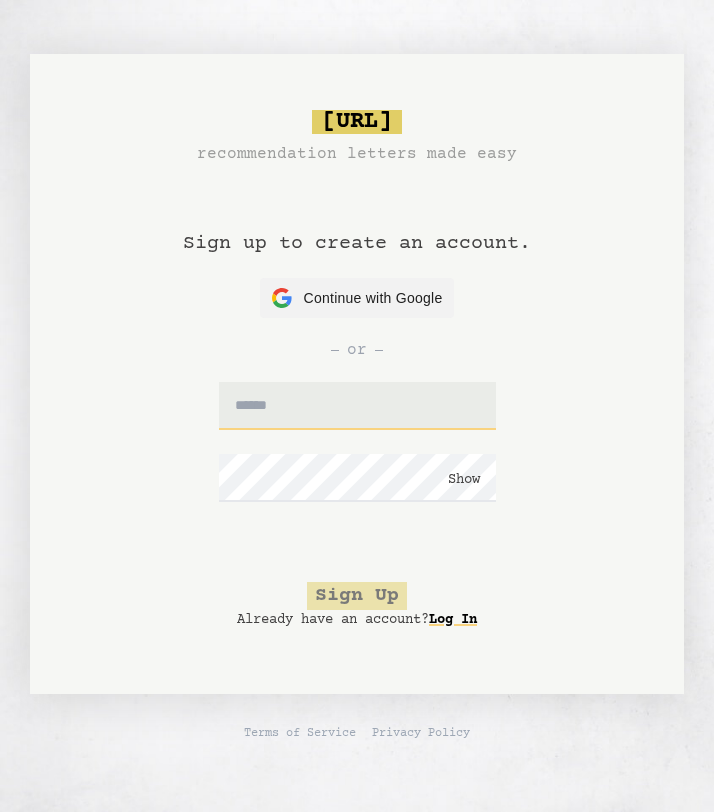 click at bounding box center (357, 406) 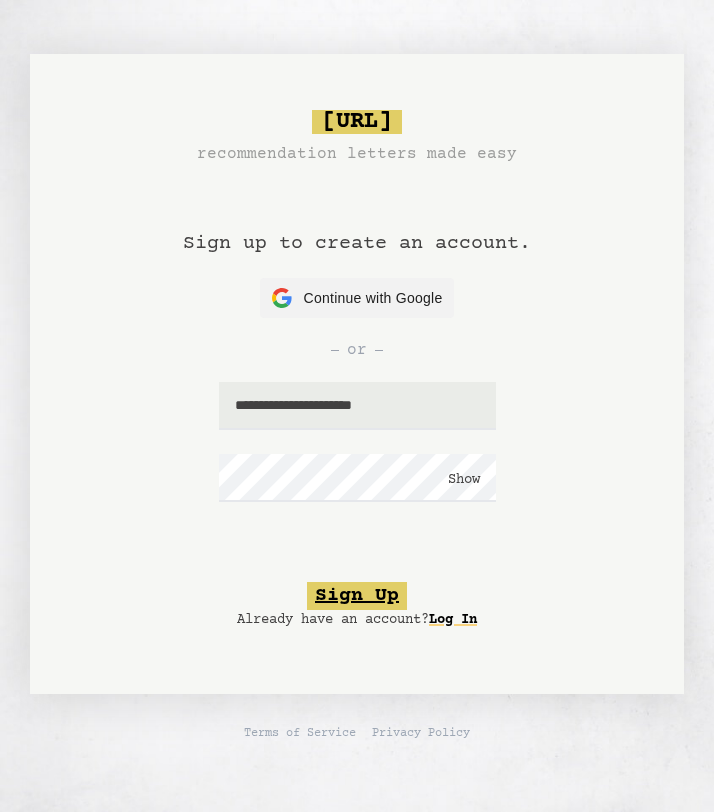 click on "Sign Up" at bounding box center [357, 596] 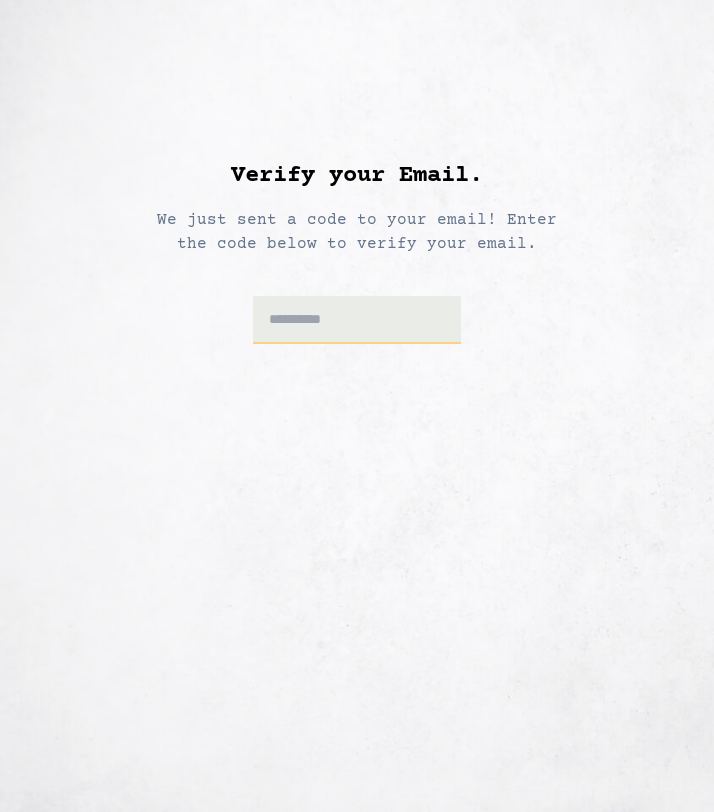 click at bounding box center [357, 320] 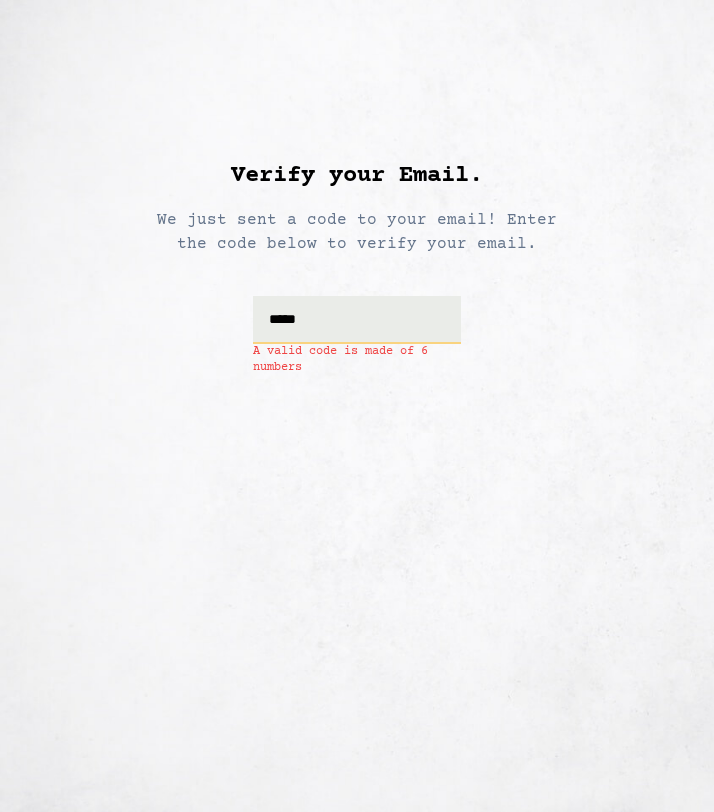 type on "******" 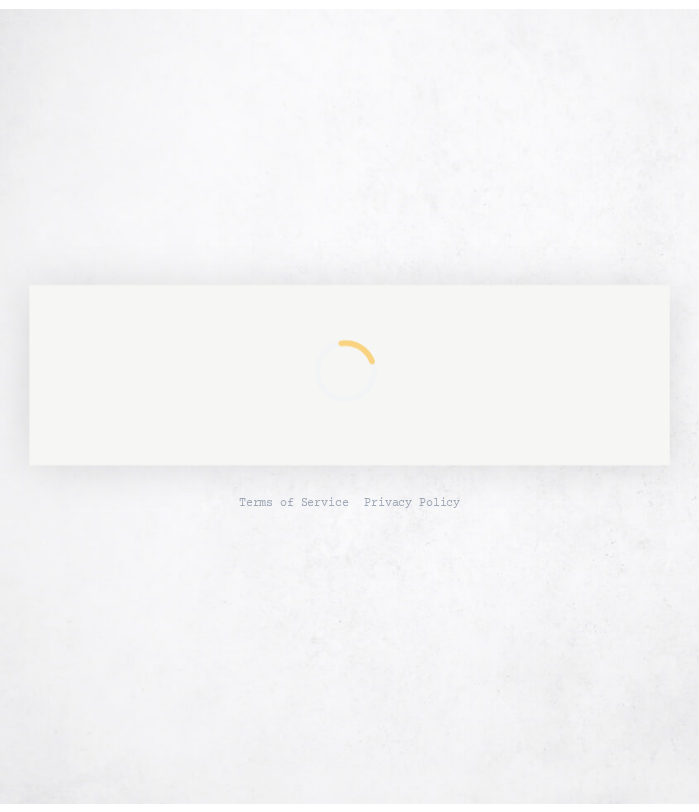 scroll, scrollTop: 0, scrollLeft: 0, axis: both 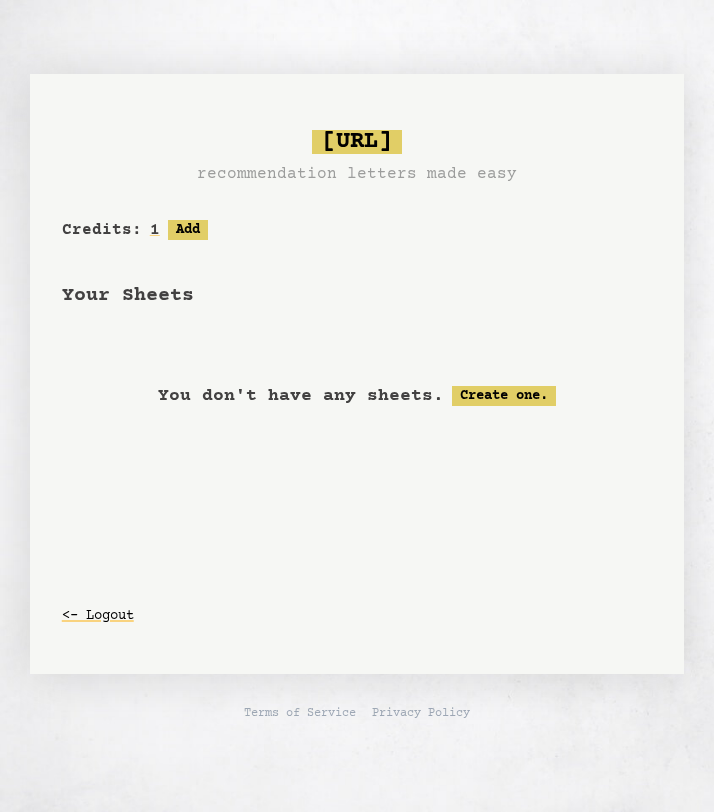 click on "Your Sheets   Credits:     1   Free: 1, Paid: 0   Add     <- Logout" at bounding box center (357, 284) 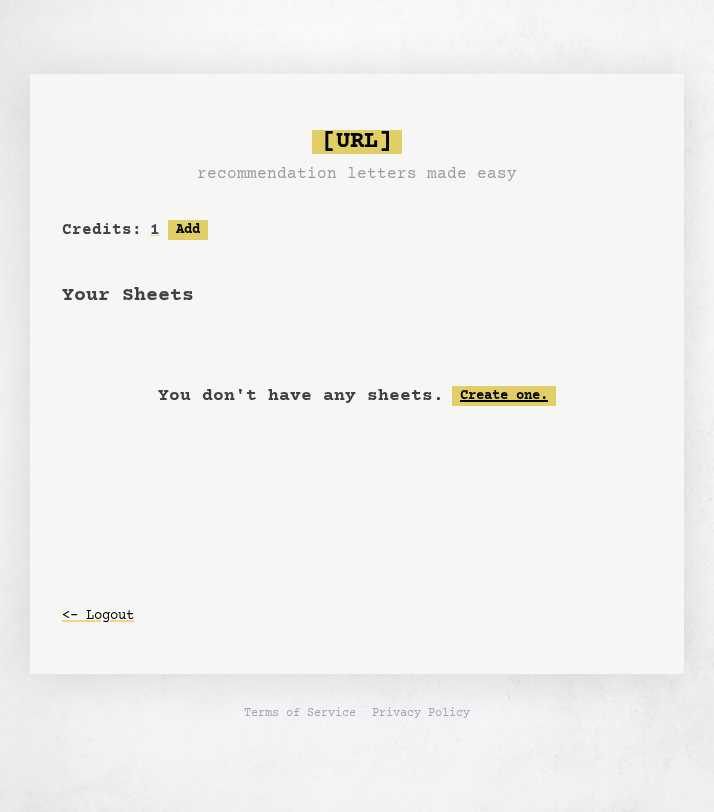 click on "Create one." at bounding box center (504, 396) 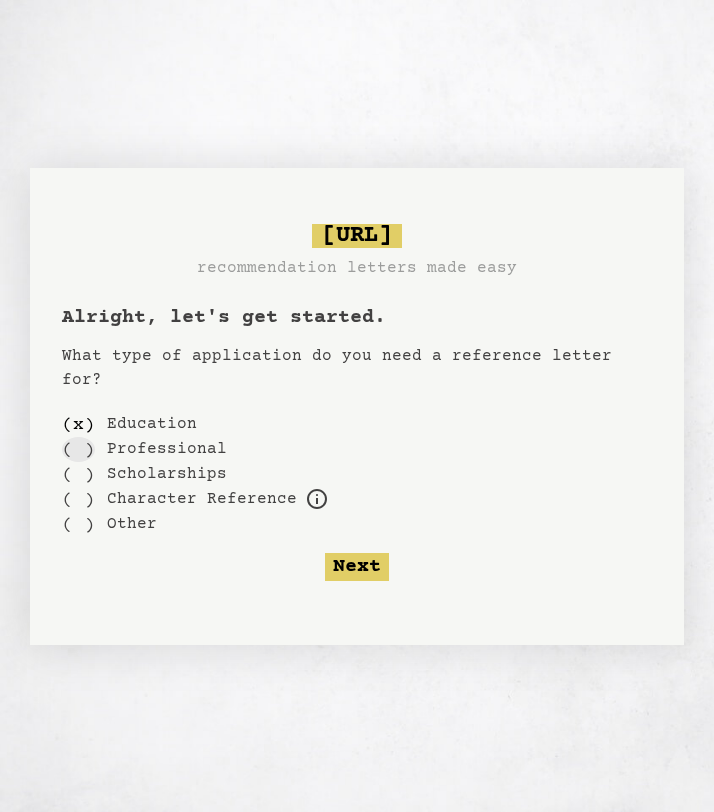 click on "(    )" at bounding box center [78, 449] 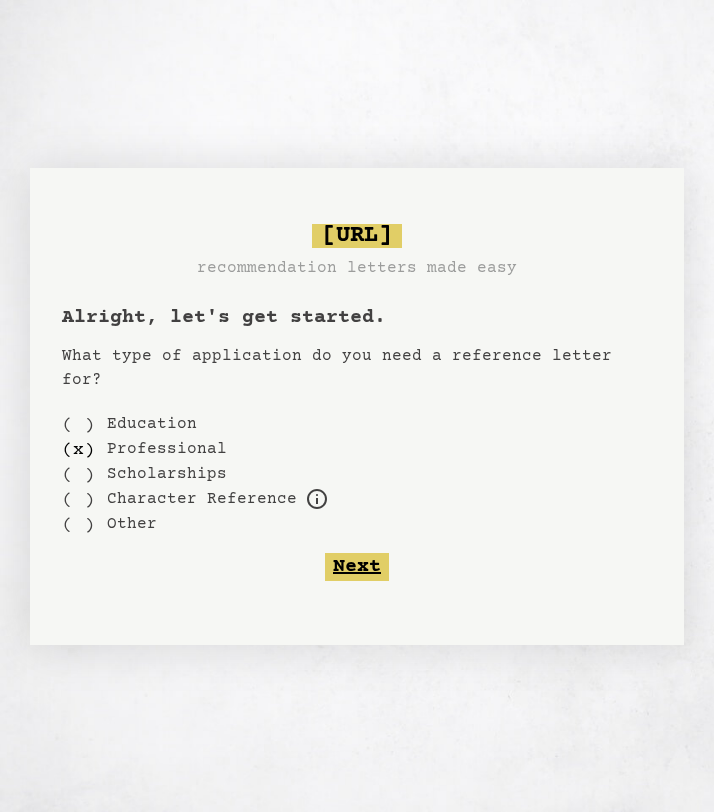 click on "Next" at bounding box center [357, 567] 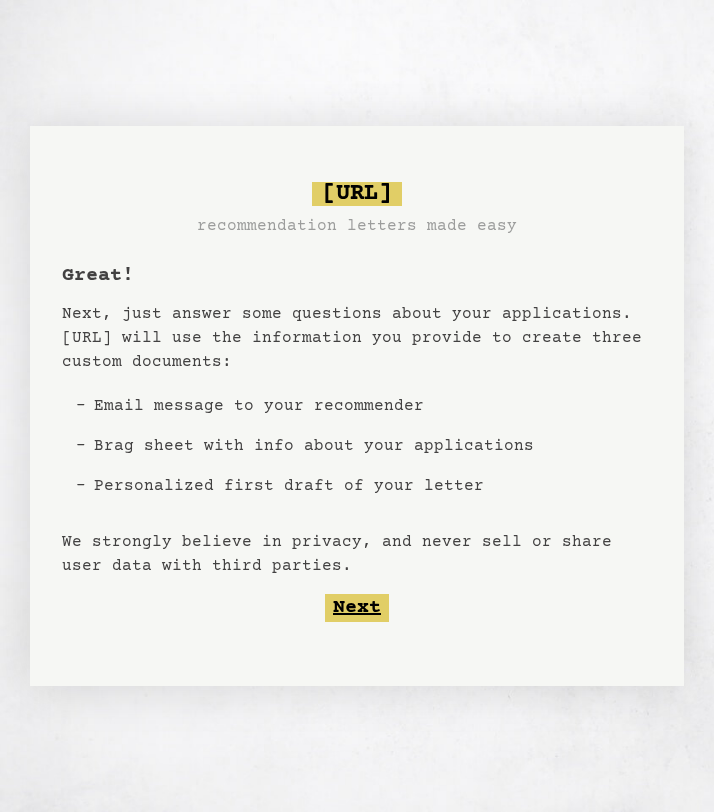 click on "Next" at bounding box center (357, 608) 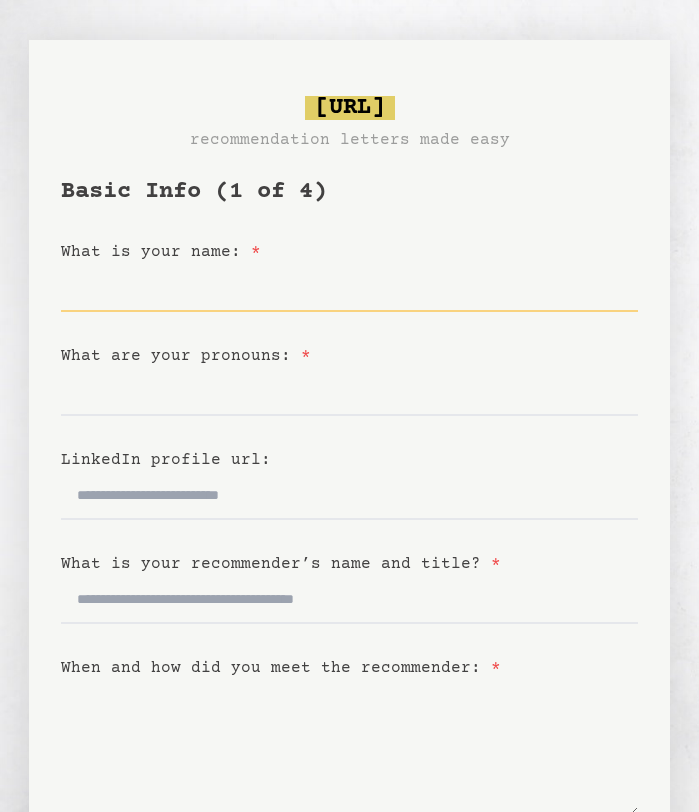 click on "What is your name:   *" at bounding box center [349, 288] 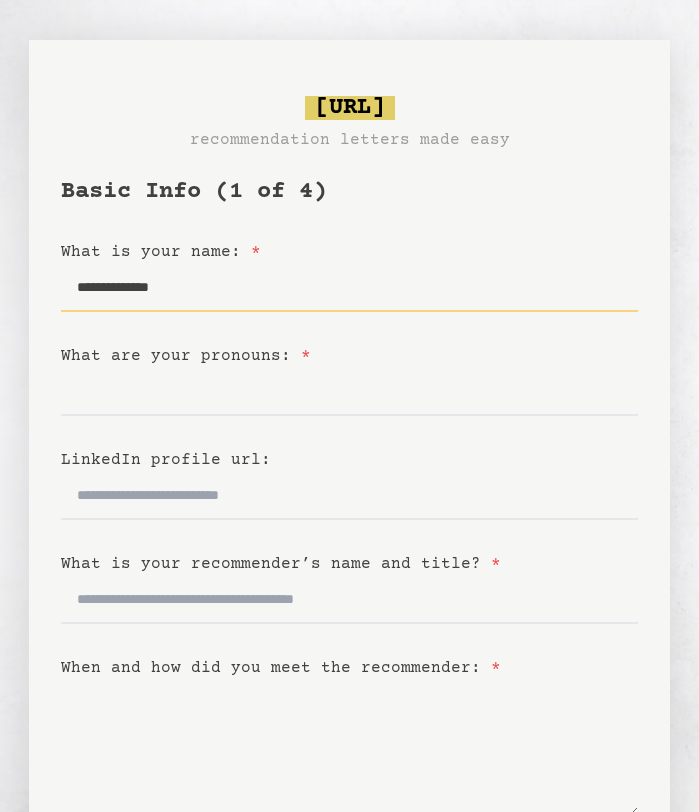 type on "**********" 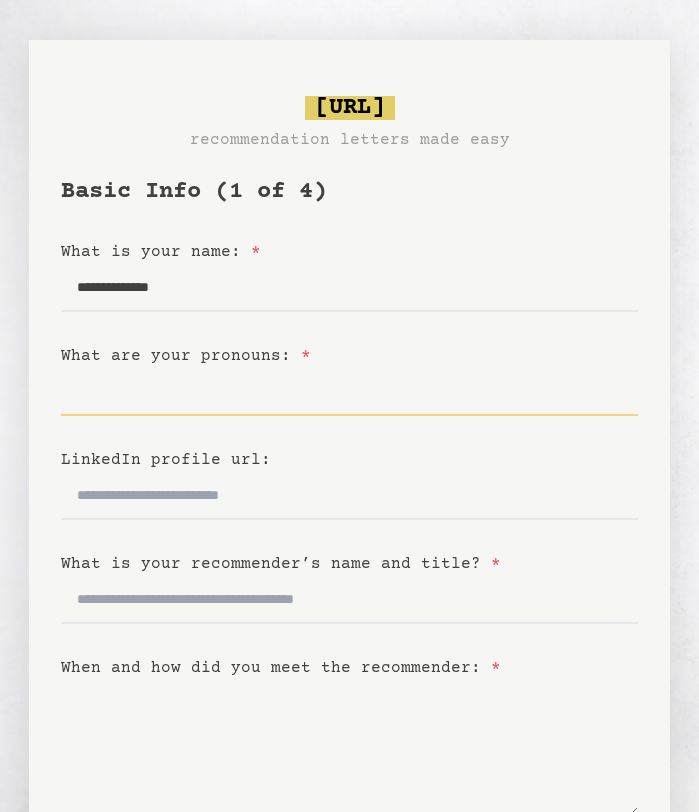 click on "What are your pronouns:   *" at bounding box center (349, 392) 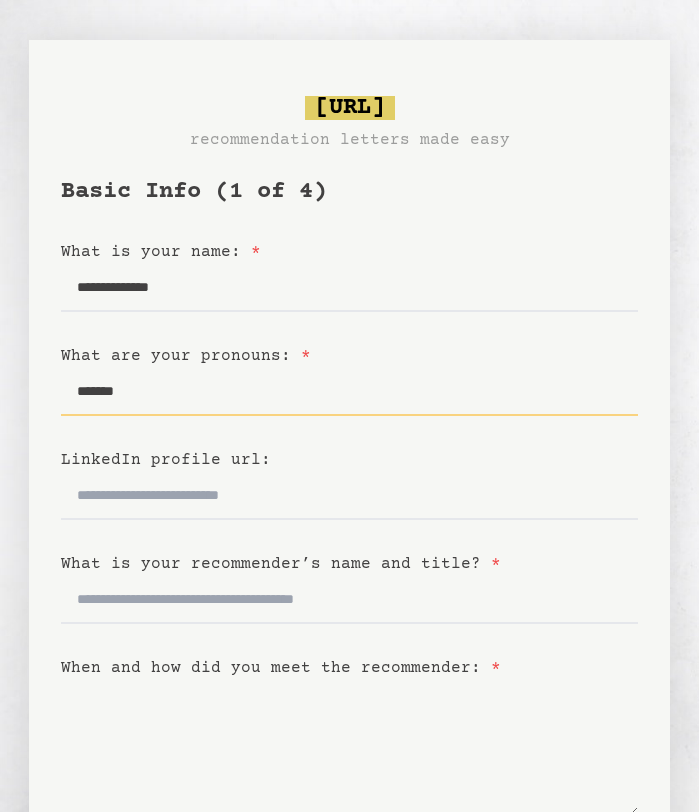 type on "*******" 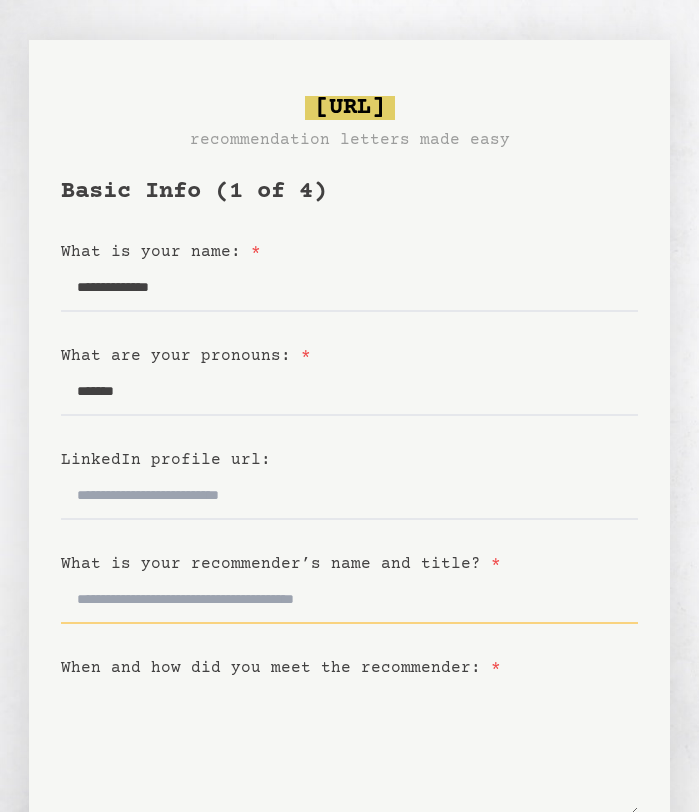 click on "What is your recommender’s name and title?   *" at bounding box center [349, 600] 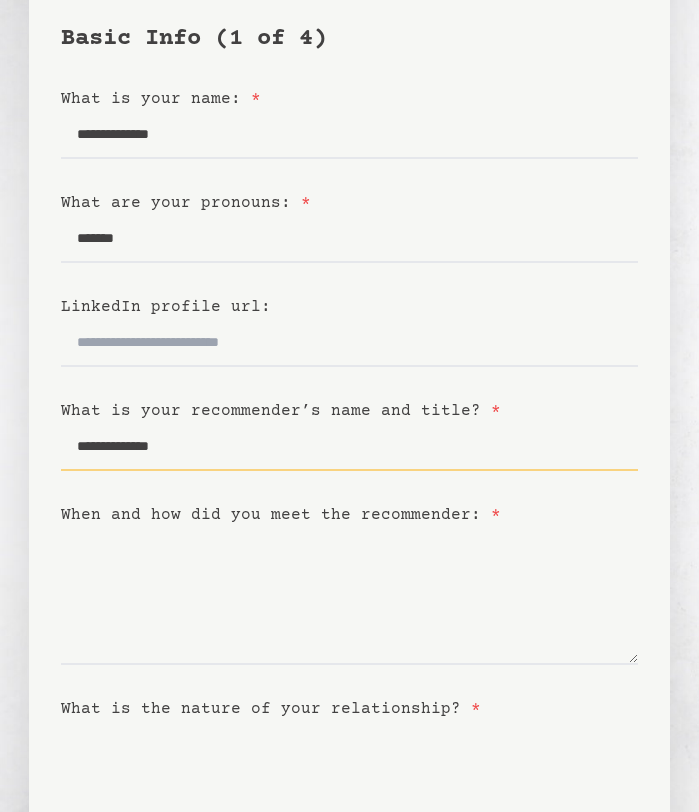scroll, scrollTop: 183, scrollLeft: 0, axis: vertical 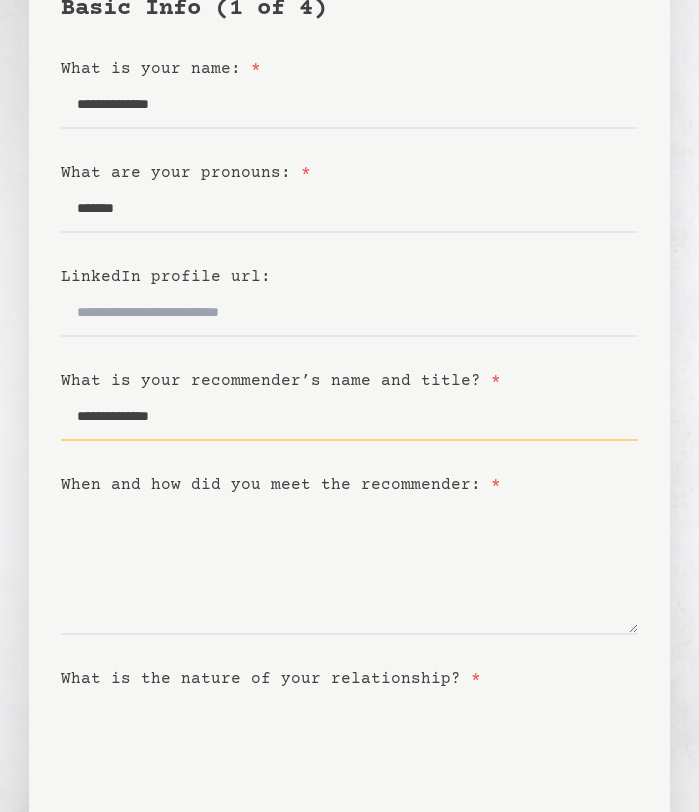 type on "**********" 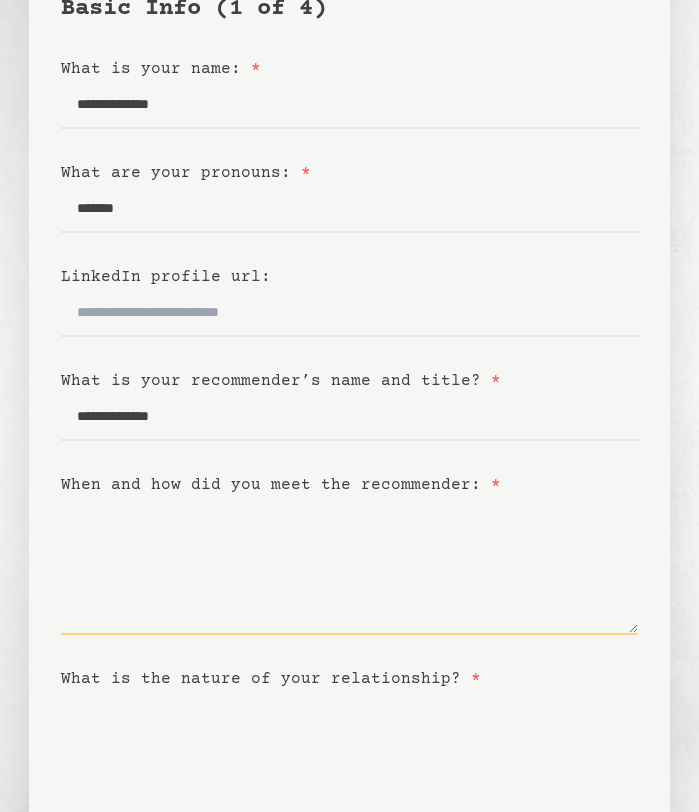 click on "When and how did you meet the recommender:   *" at bounding box center (349, 566) 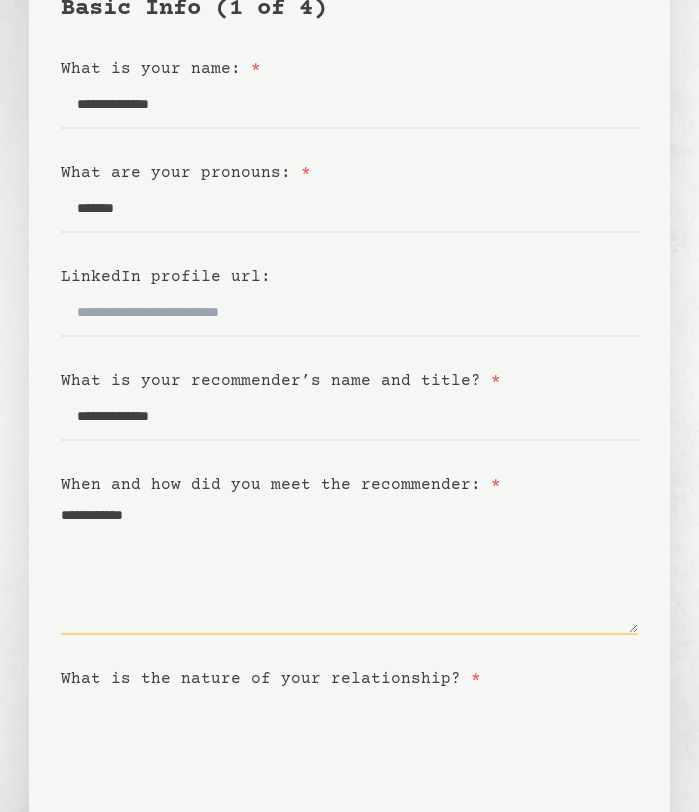 paste on "**********" 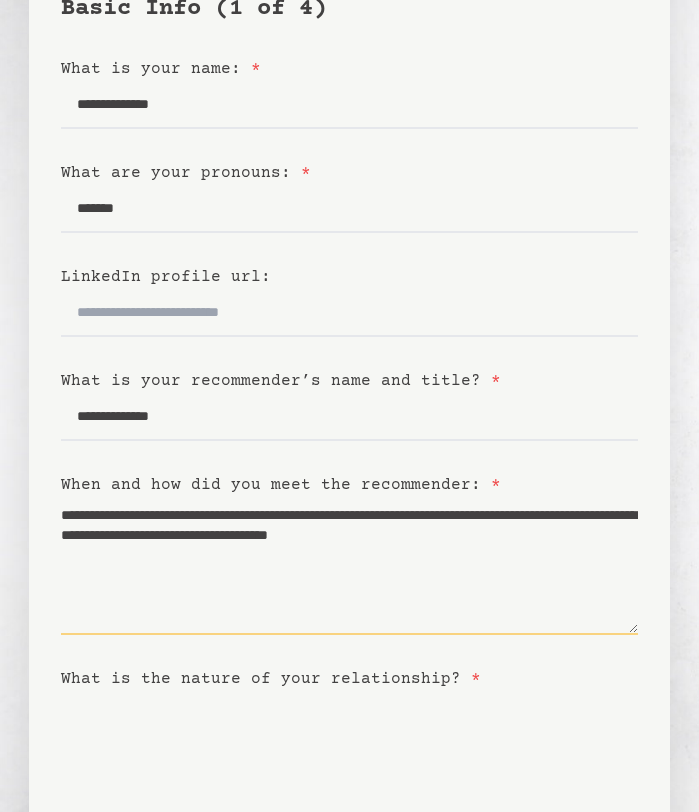 drag, startPoint x: 158, startPoint y: 514, endPoint x: 118, endPoint y: 533, distance: 44.28318 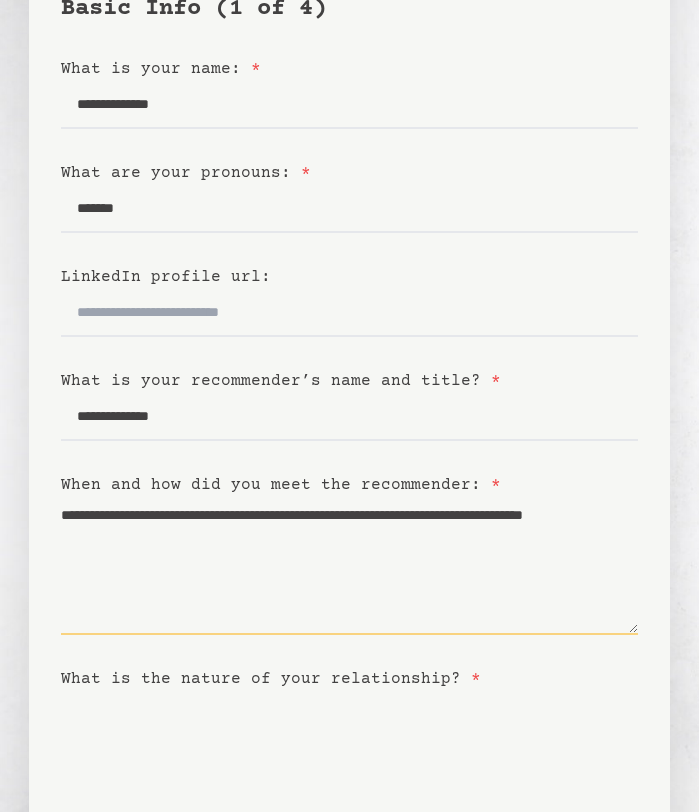 click on "**********" at bounding box center [349, 566] 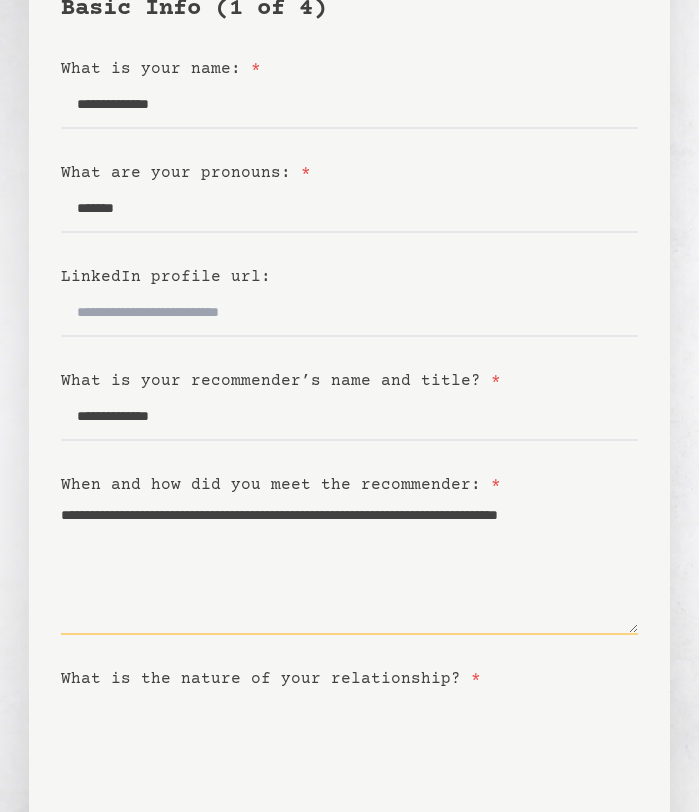 click on "**********" at bounding box center [349, 566] 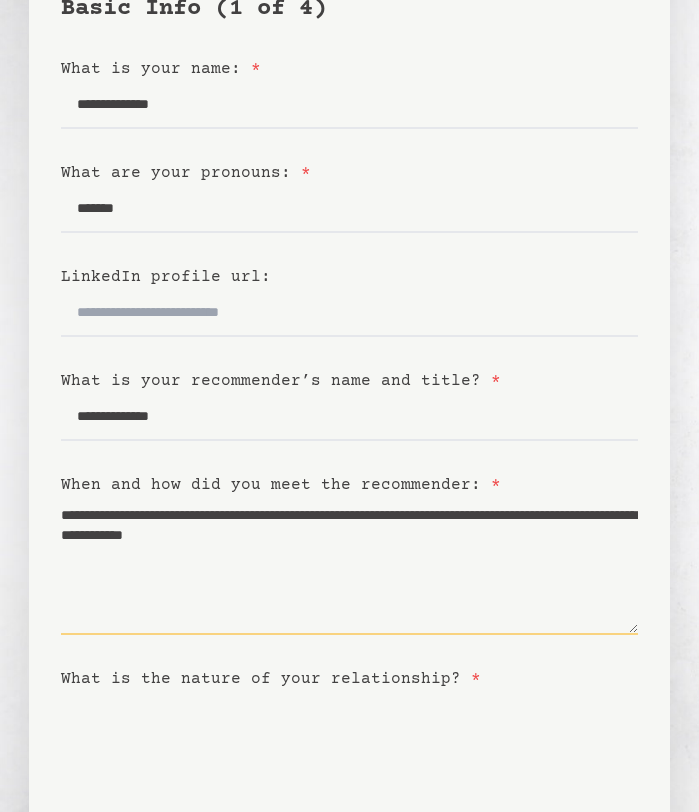 drag, startPoint x: 130, startPoint y: 538, endPoint x: 614, endPoint y: 543, distance: 484.02582 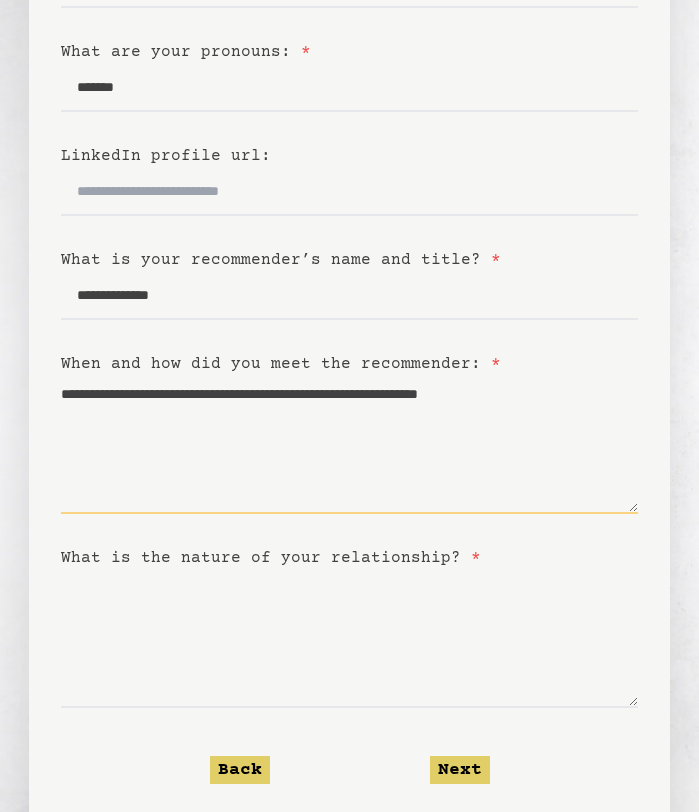 scroll, scrollTop: 428, scrollLeft: 0, axis: vertical 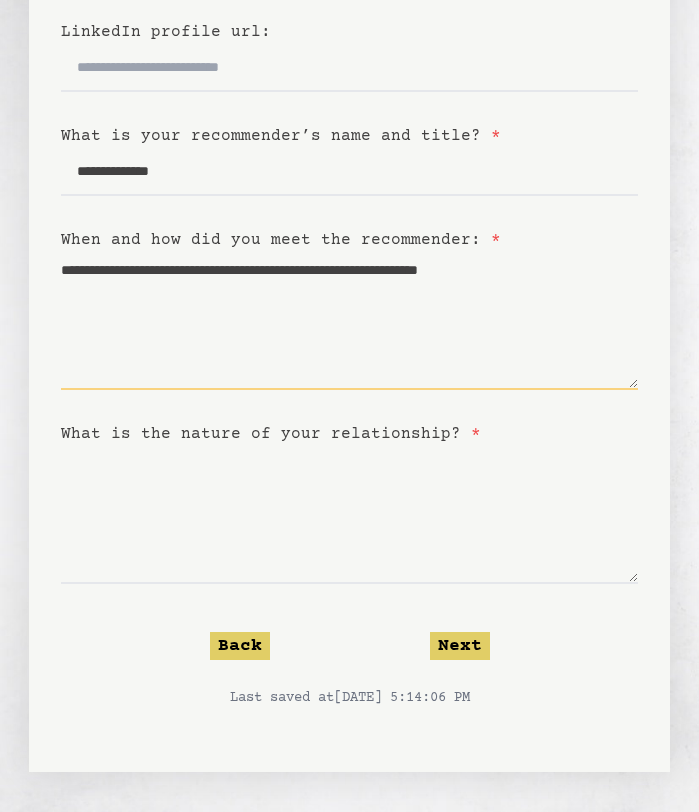 type on "**********" 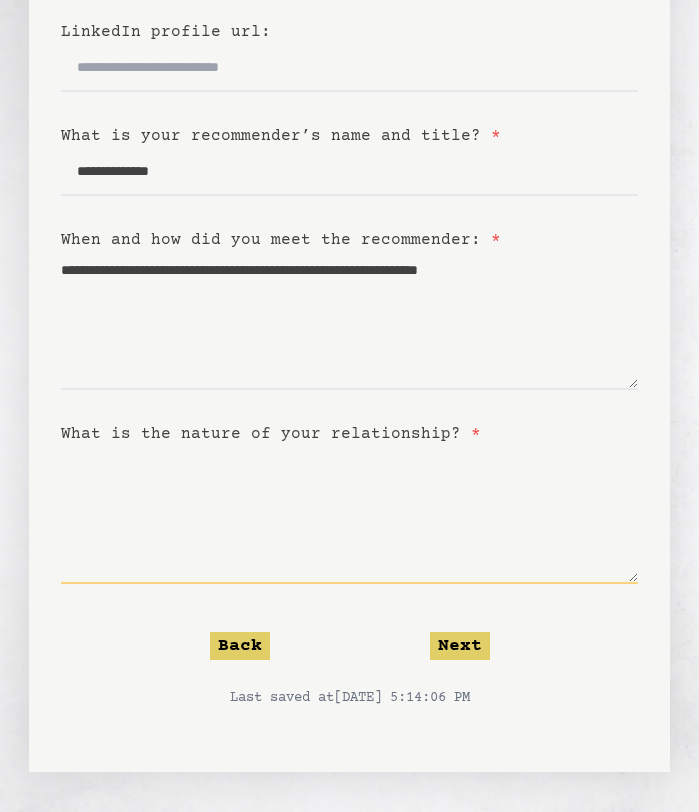 click on "What is the nature of your relationship?   *" at bounding box center [349, 515] 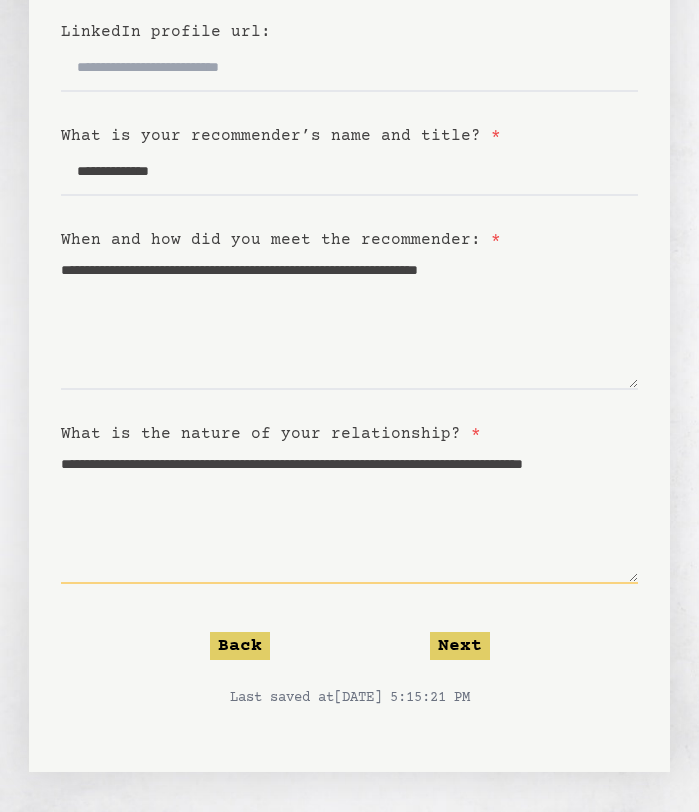 paste on "**********" 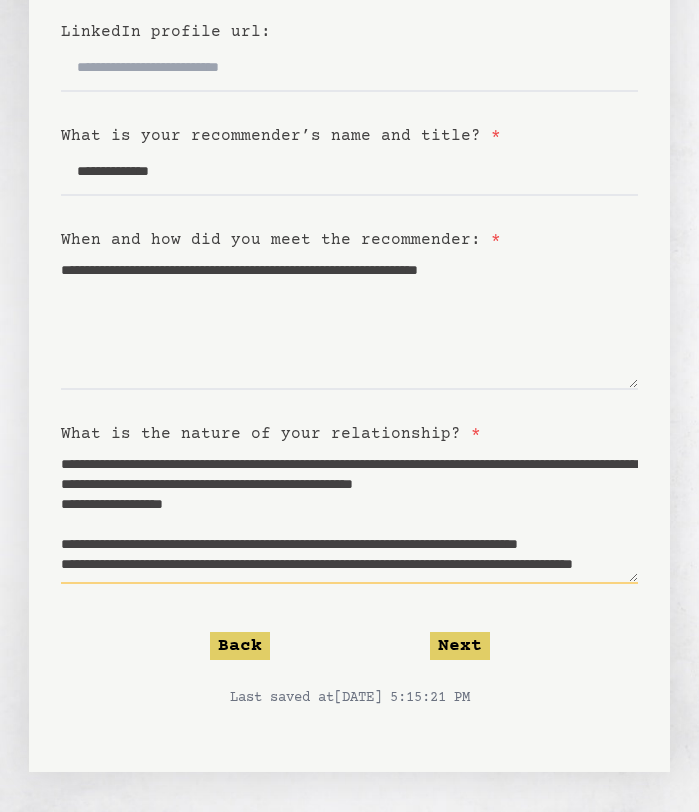 scroll, scrollTop: 80, scrollLeft: 0, axis: vertical 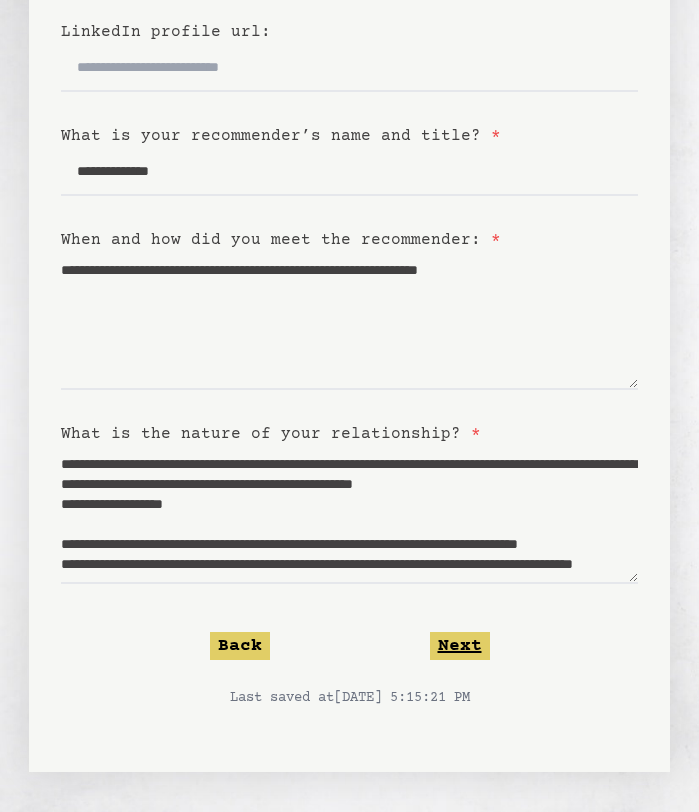 click on "Next" 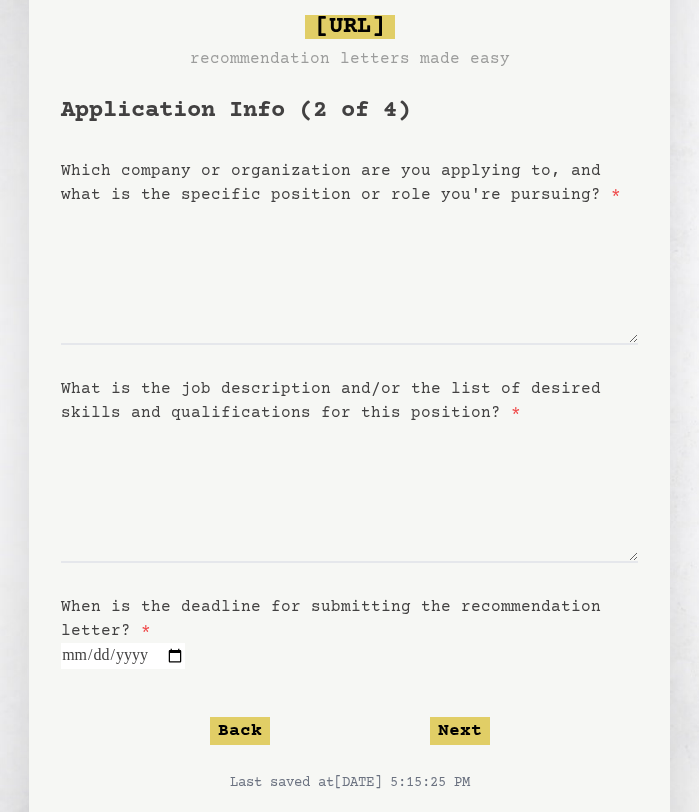 scroll, scrollTop: 87, scrollLeft: 0, axis: vertical 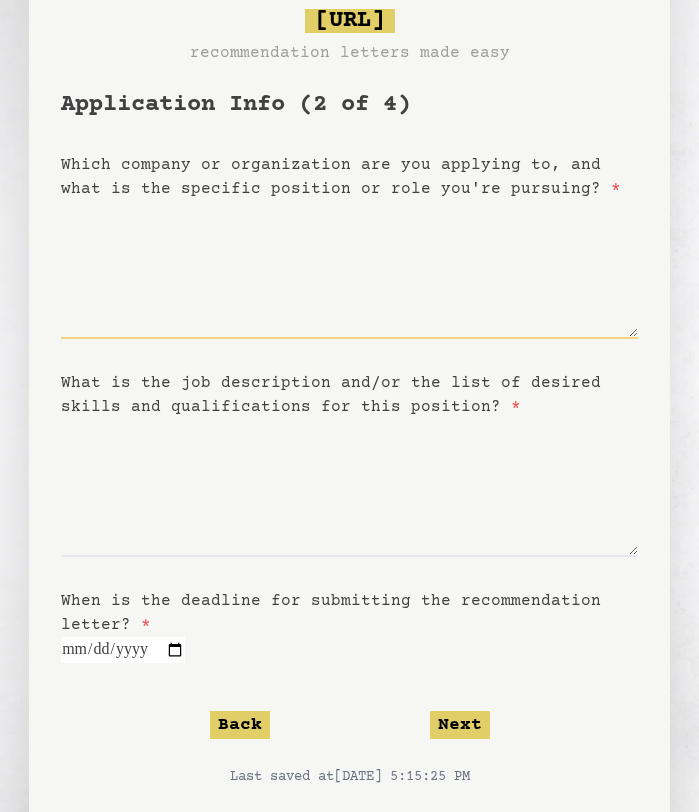 click on "Which company or organization are you applying to, and what is
the specific position or role you're pursuing?   *" at bounding box center (349, 270) 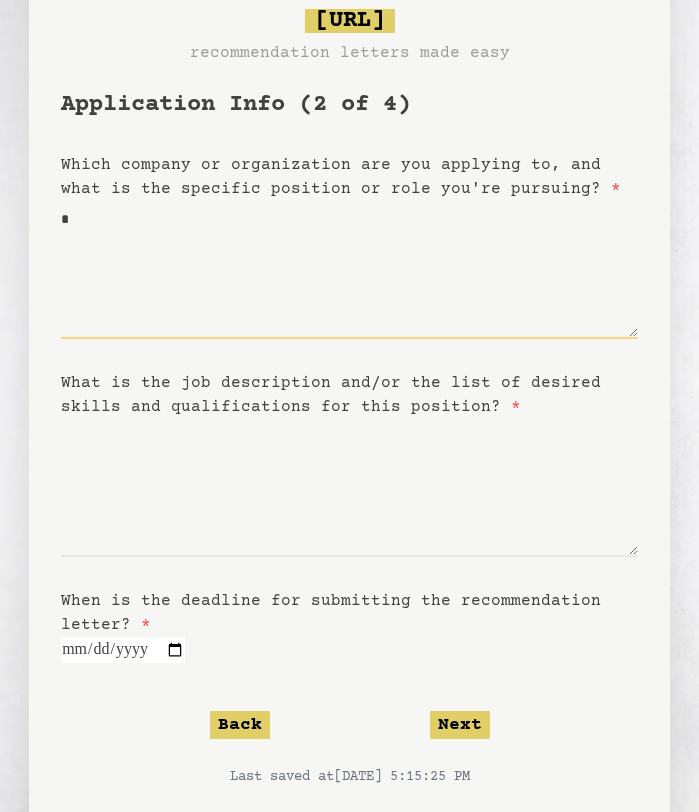 type on "*" 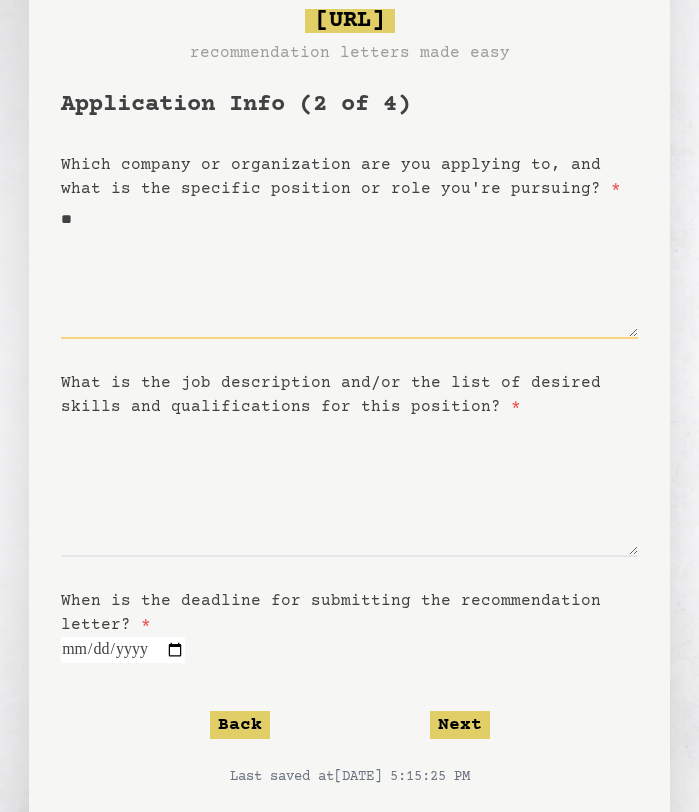 type on "***" 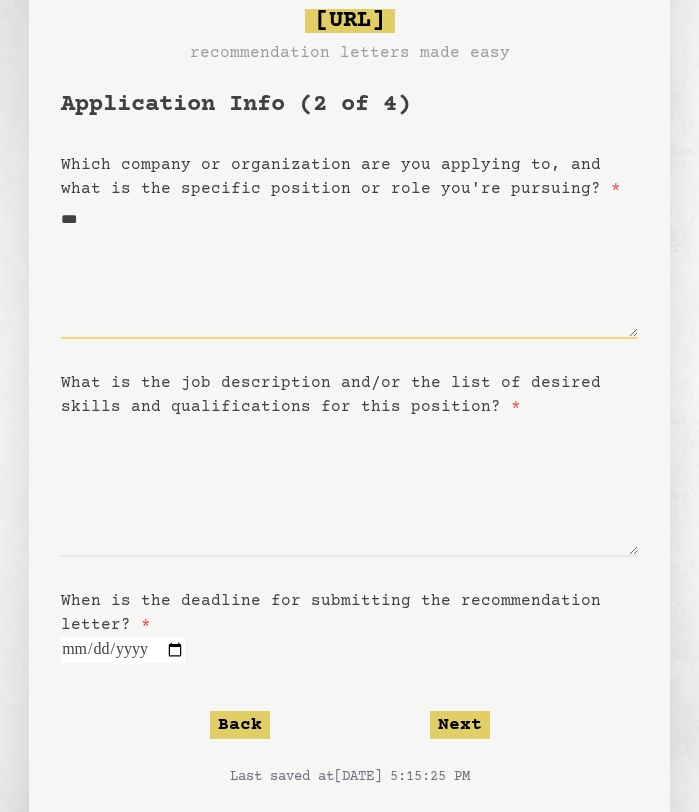 type on "****" 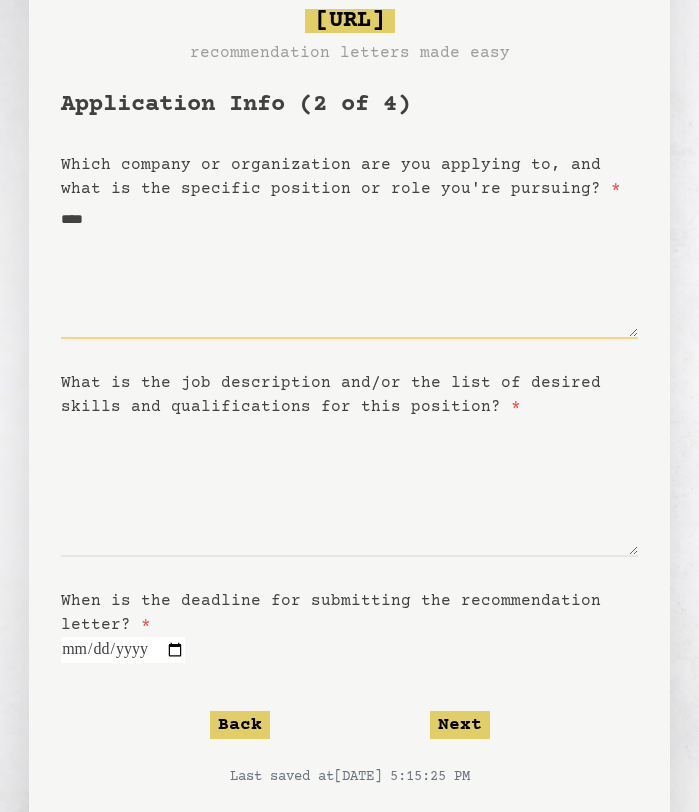 type on "****" 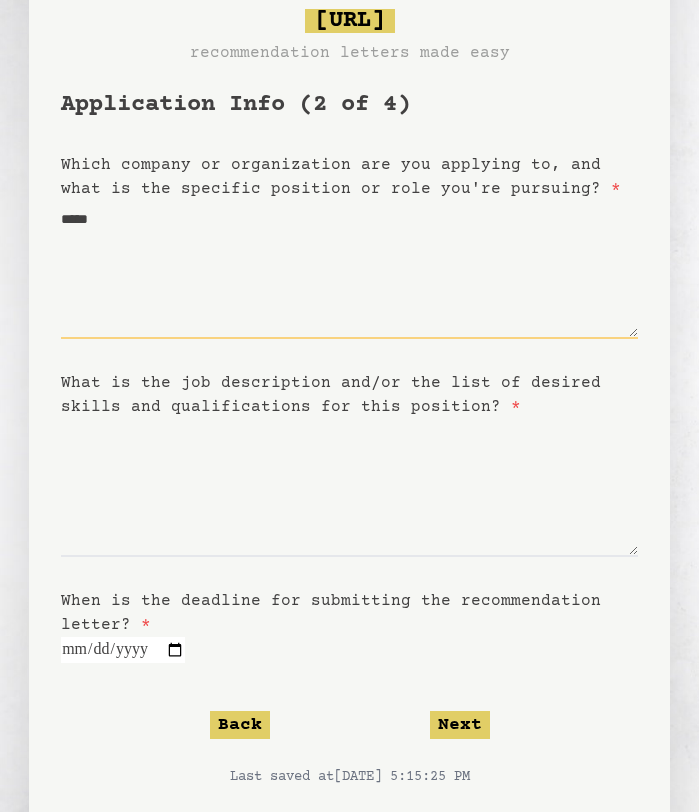 type on "****" 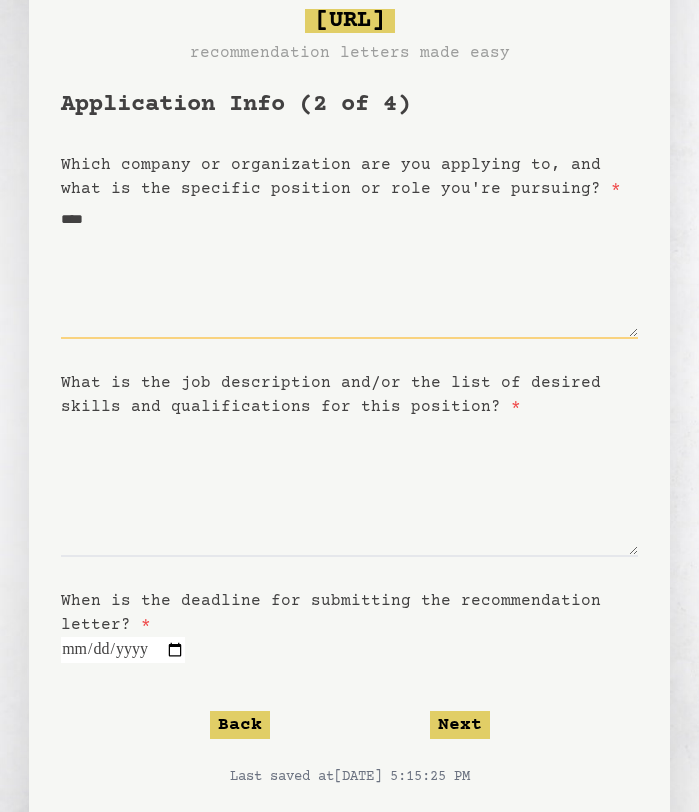 type on "***" 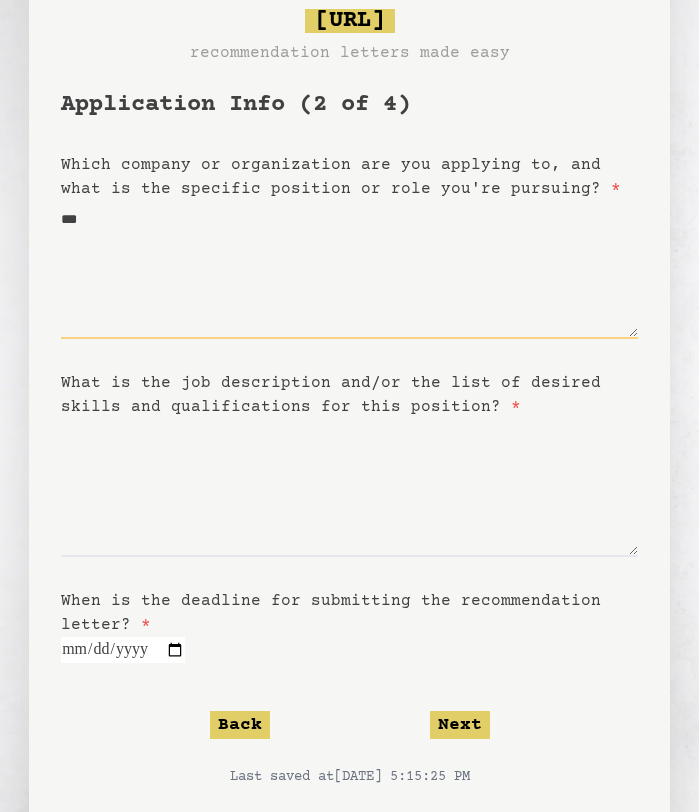 type on "*" 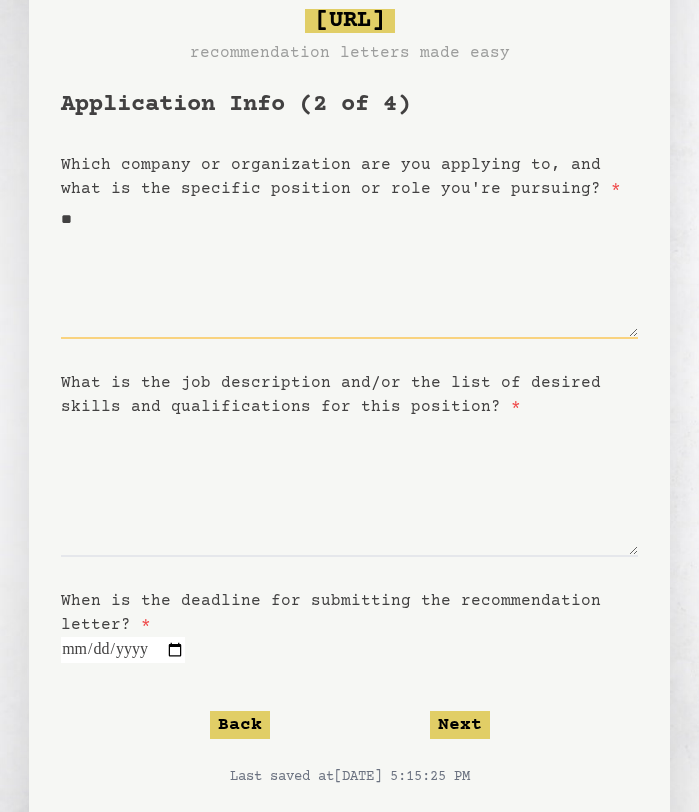type on "***" 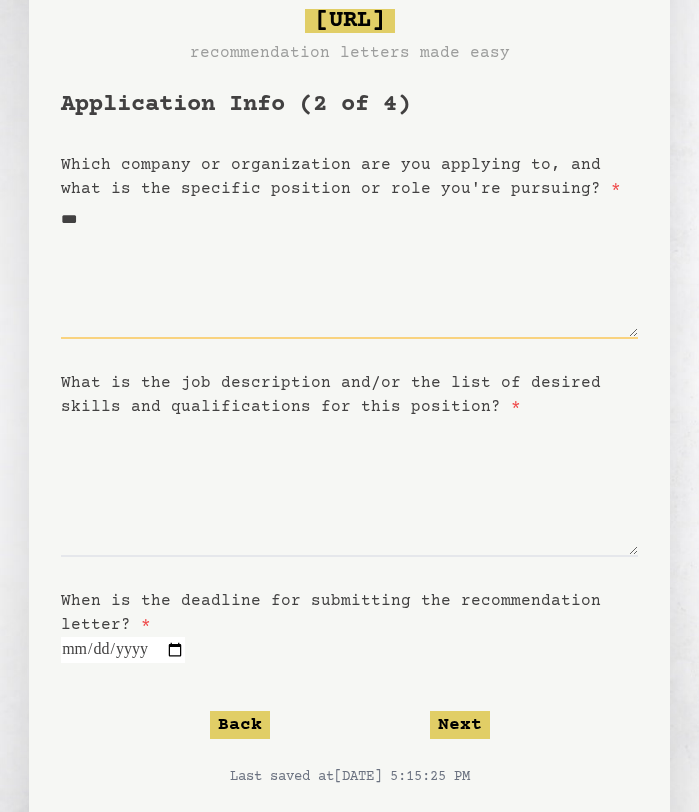 type on "****" 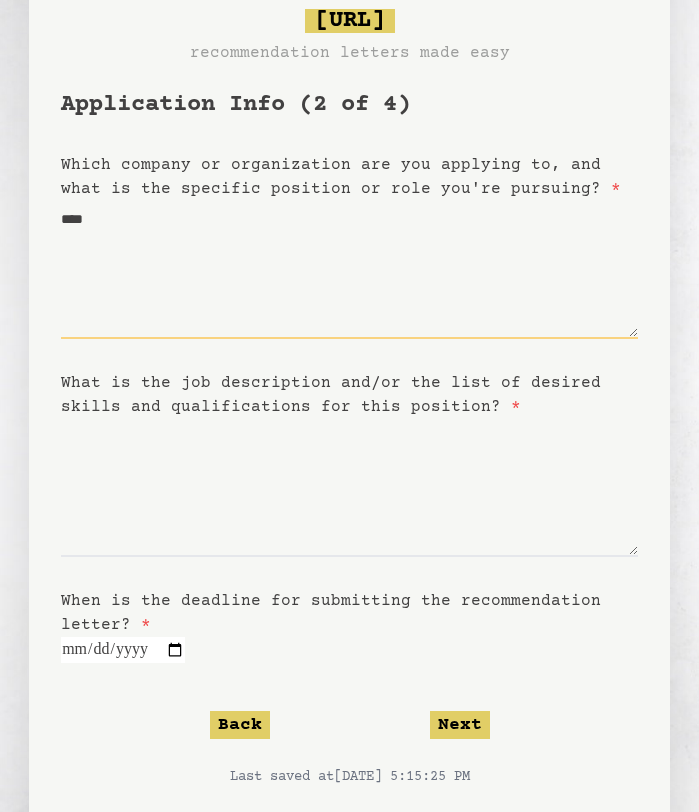 type on "****" 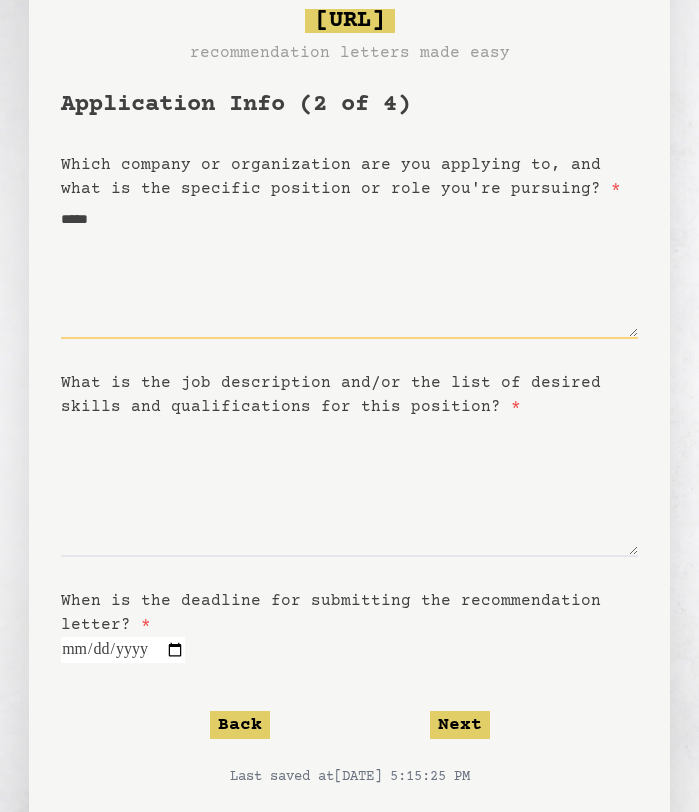 type on "******" 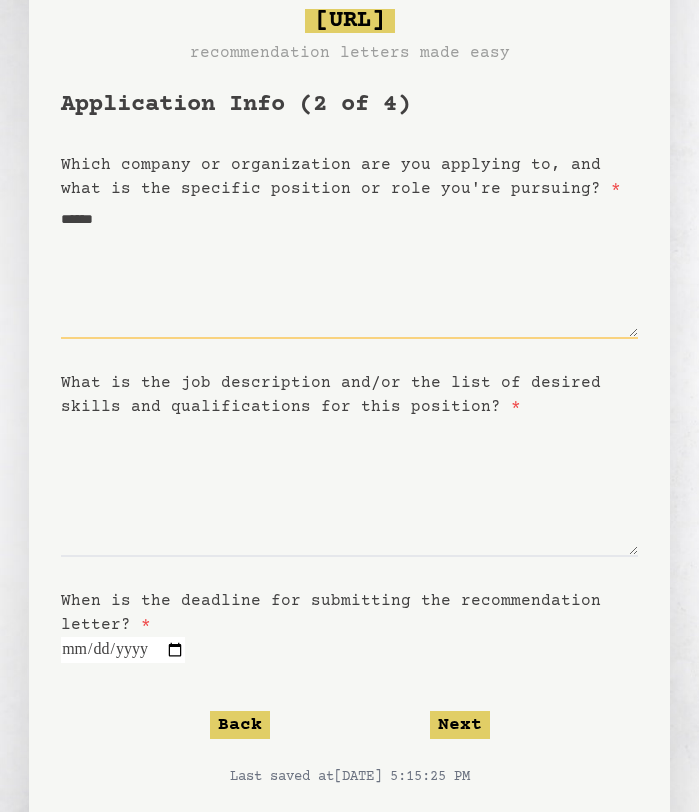 type on "*******" 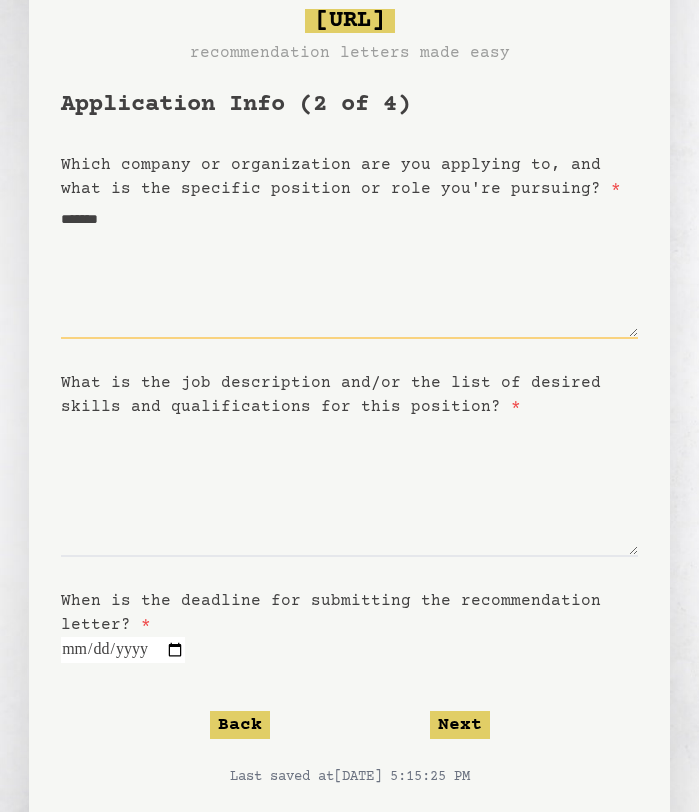 type on "********" 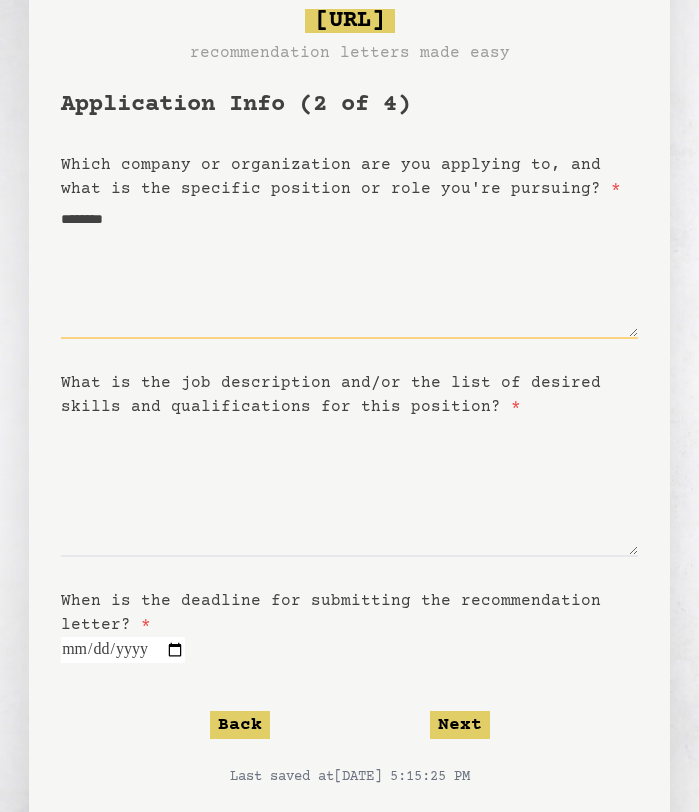 type 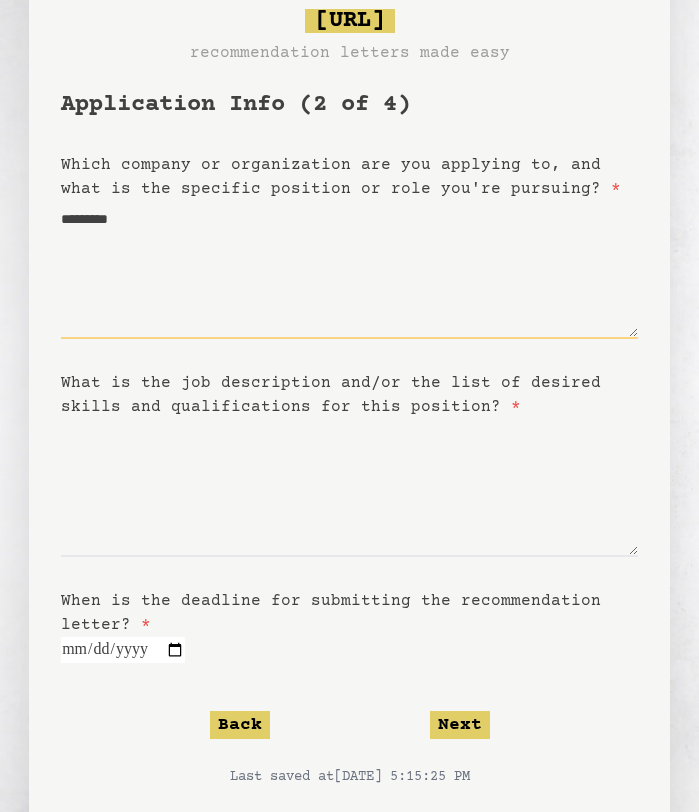 type on "**********" 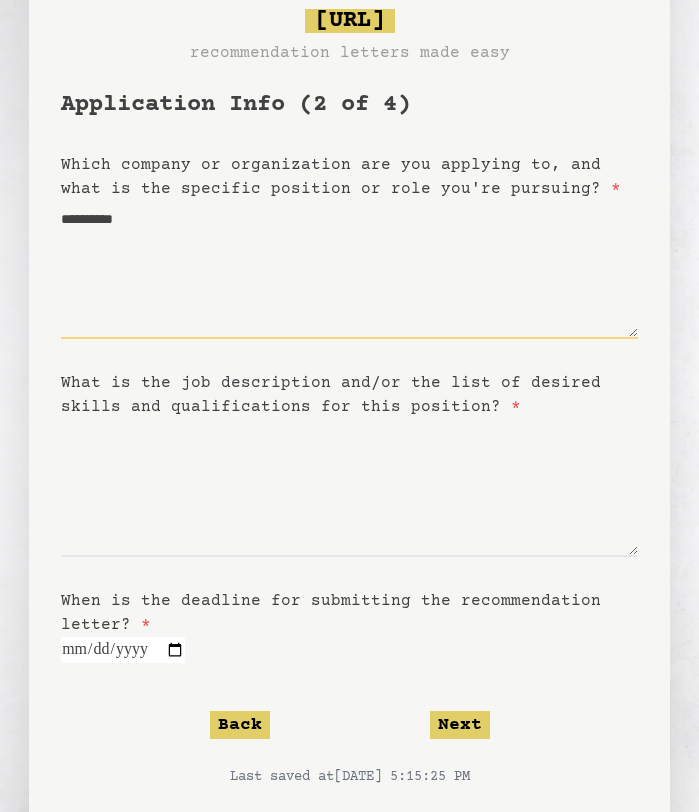 type on "**********" 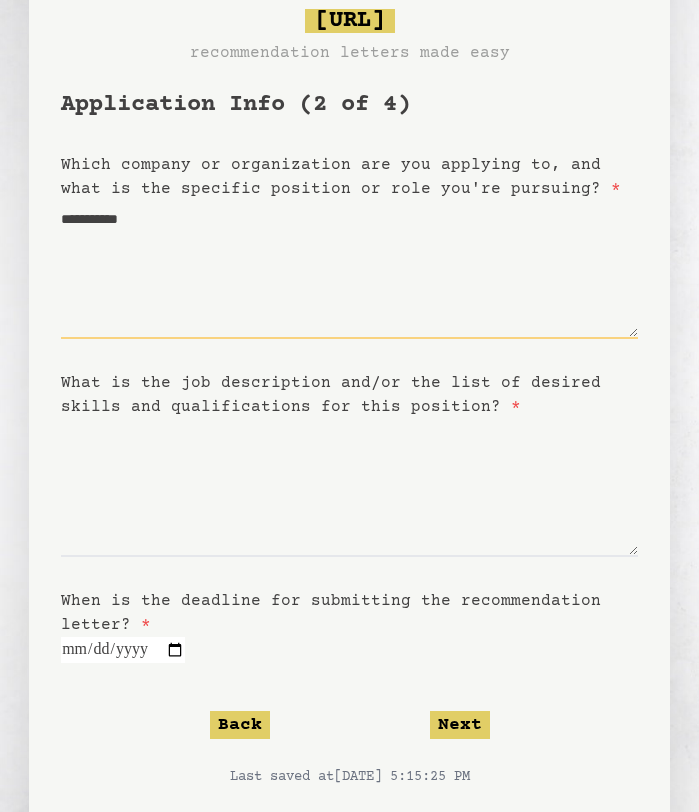 type 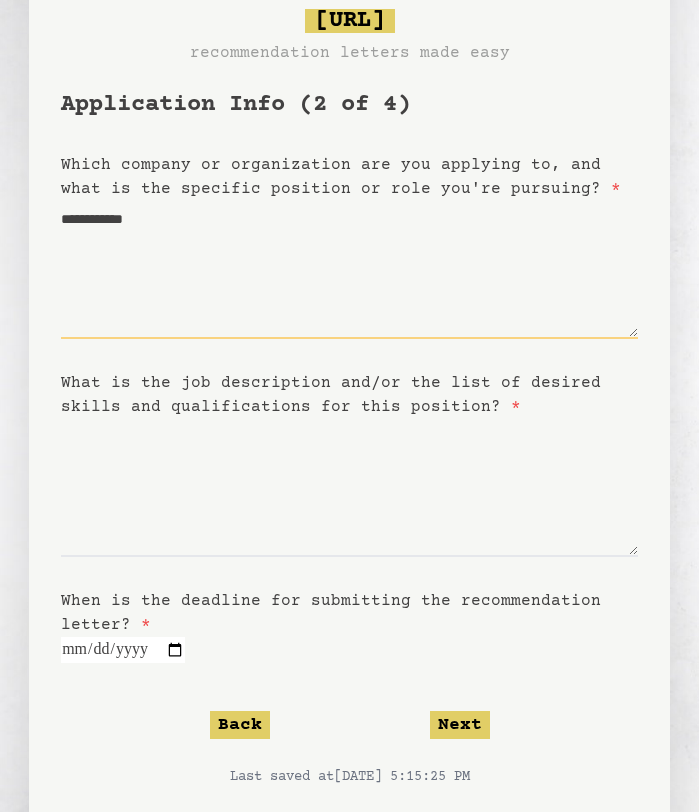 type on "**********" 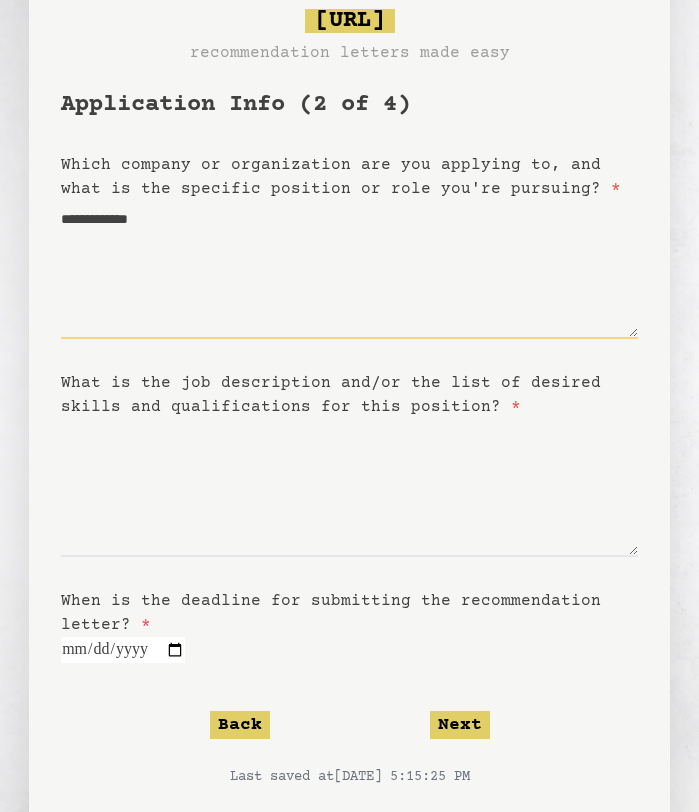 type on "**********" 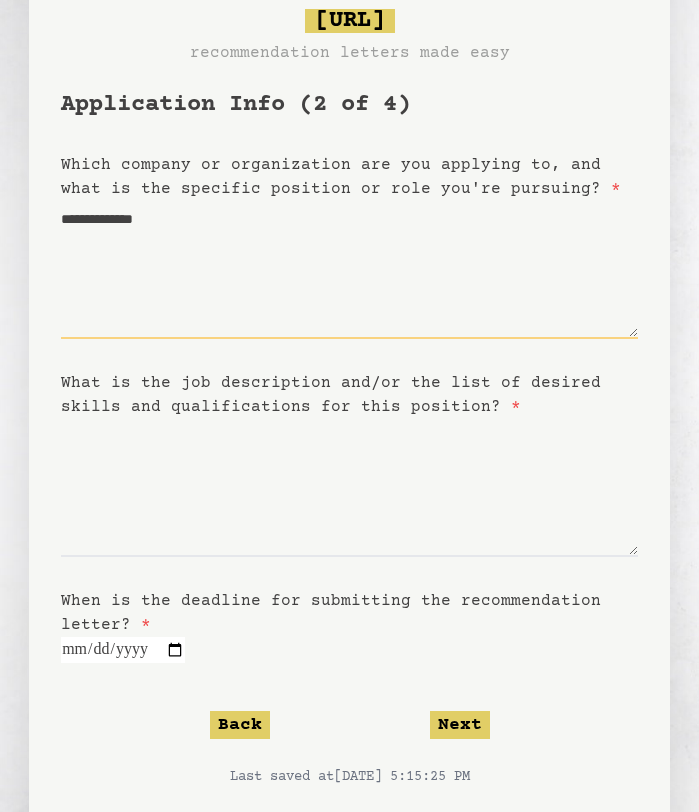 type on "**********" 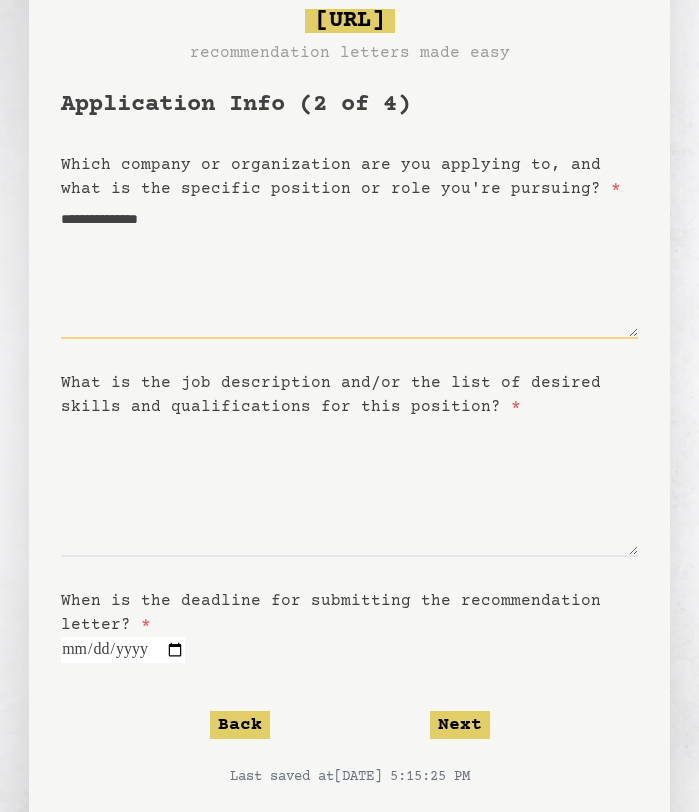 type on "**********" 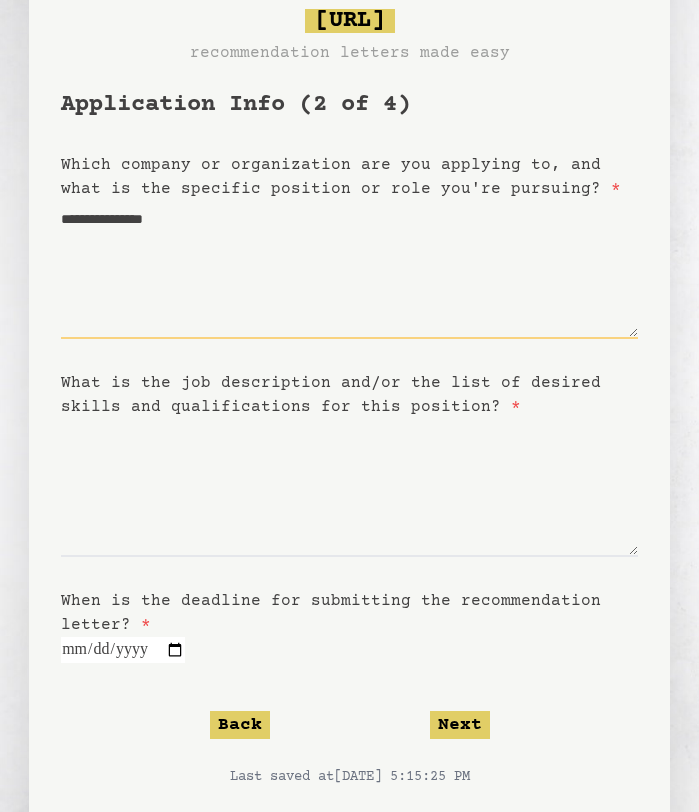 type on "**********" 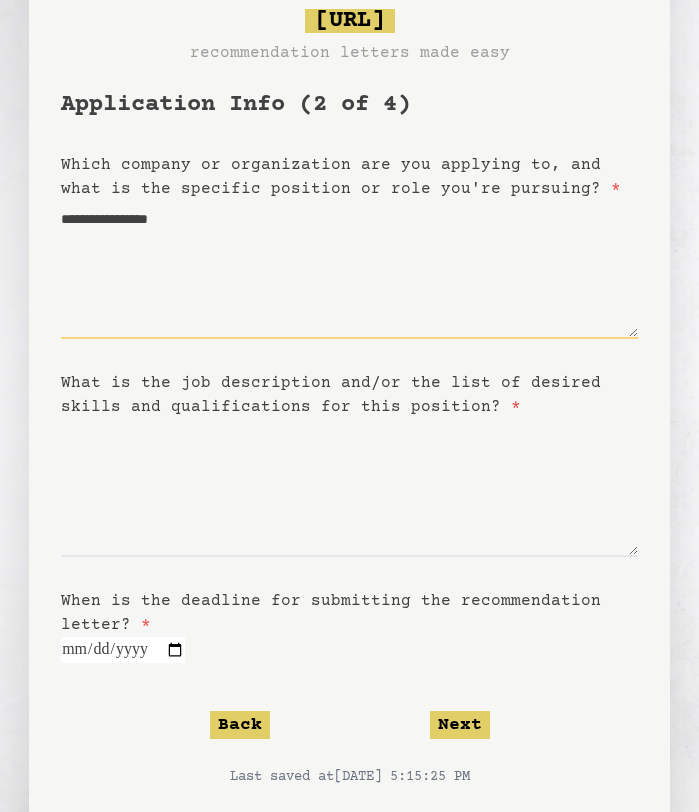 type 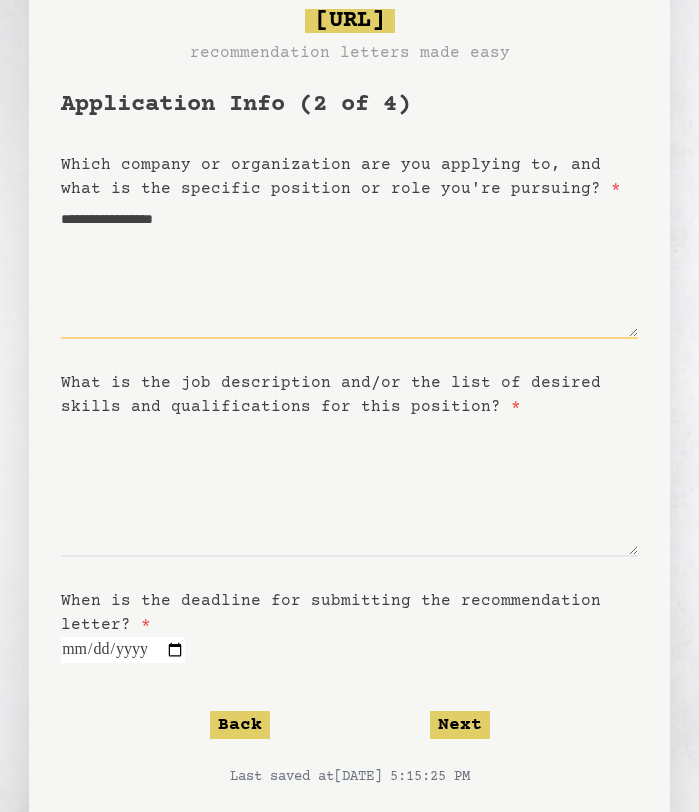 type on "**********" 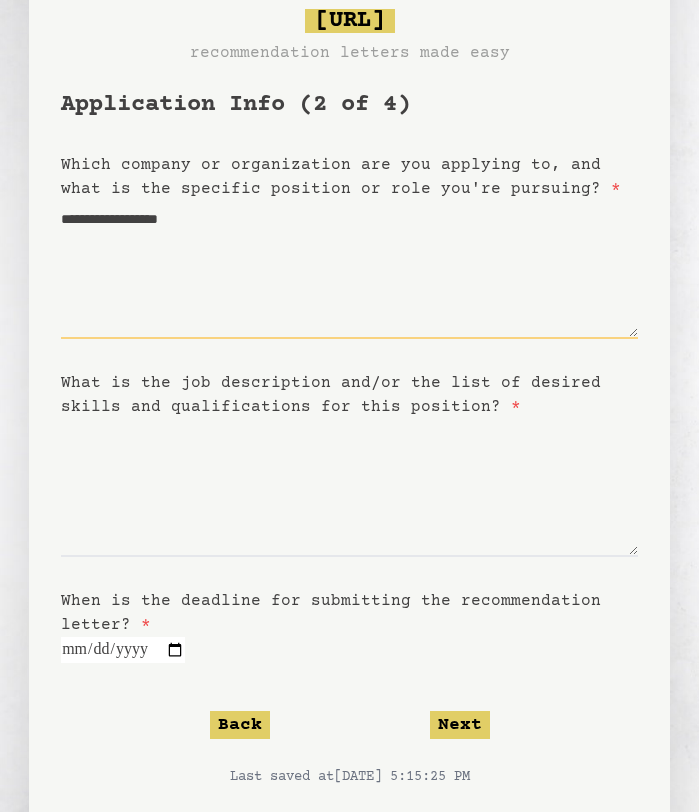 type on "**********" 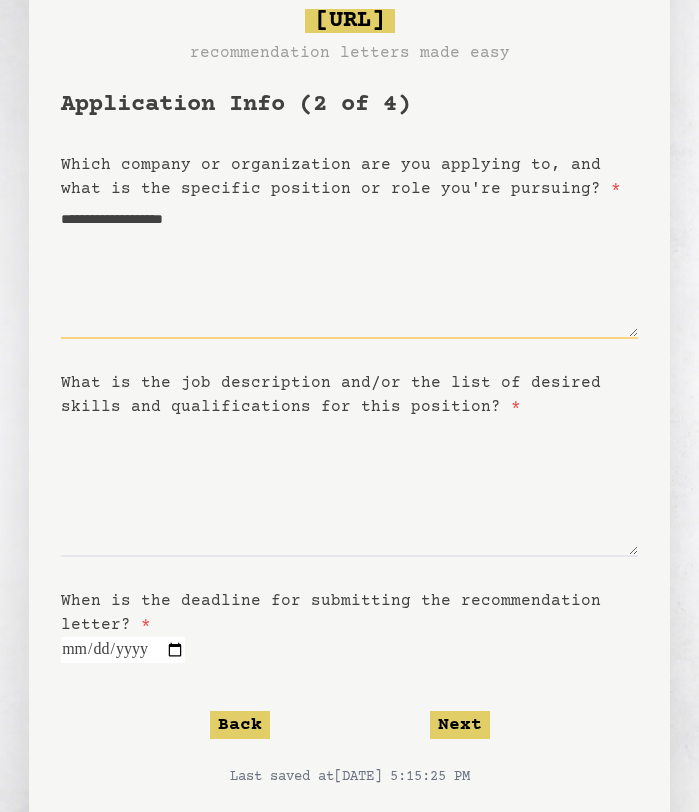 type on "**********" 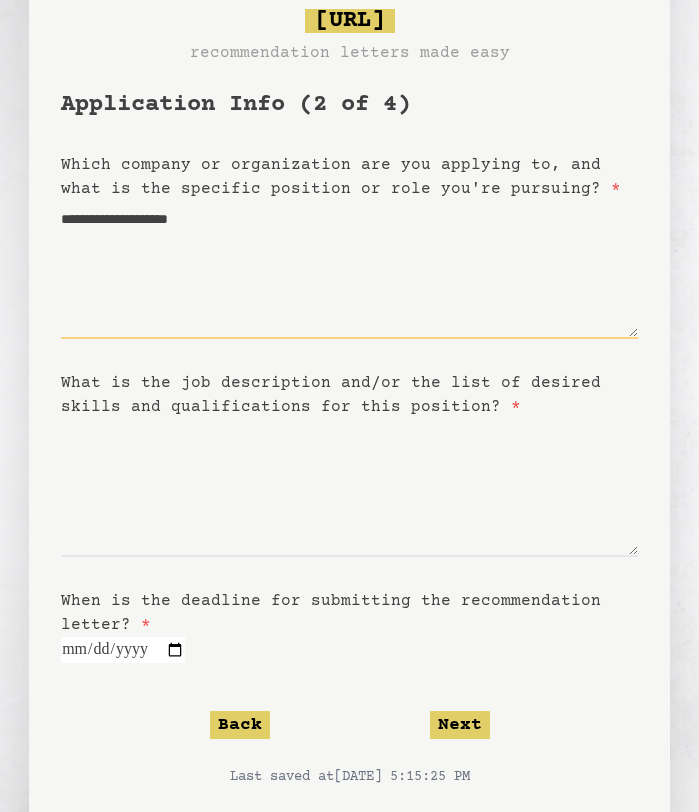 type on "**********" 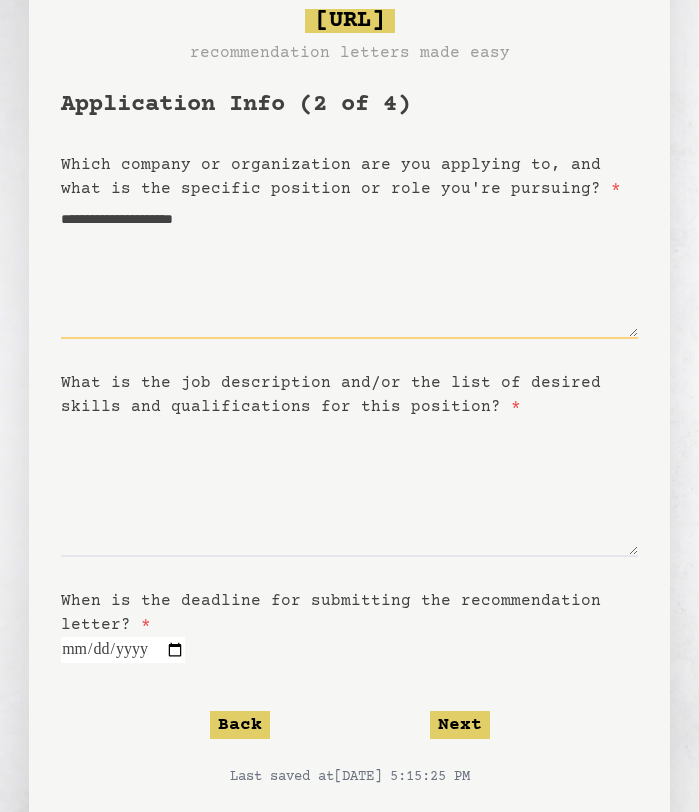 type on "**********" 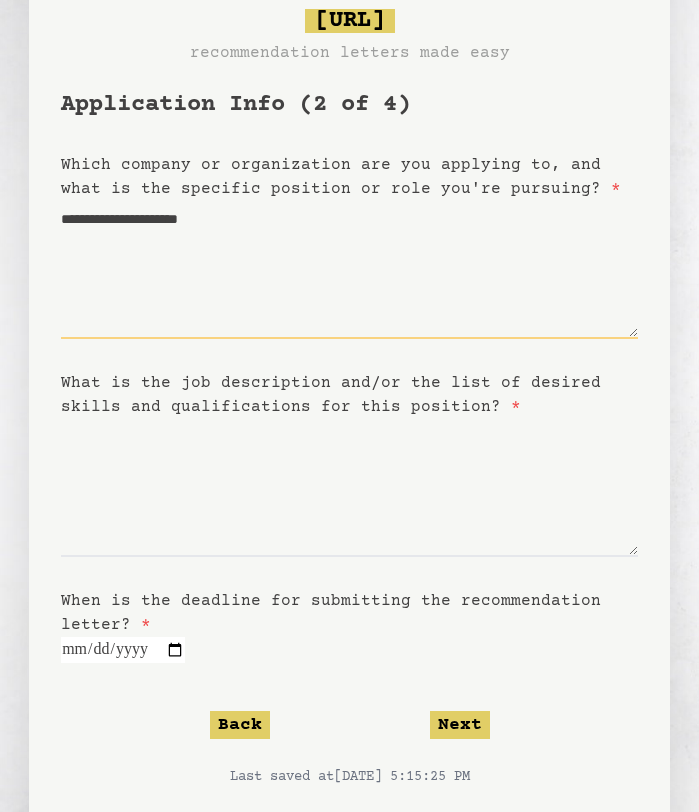 type on "**********" 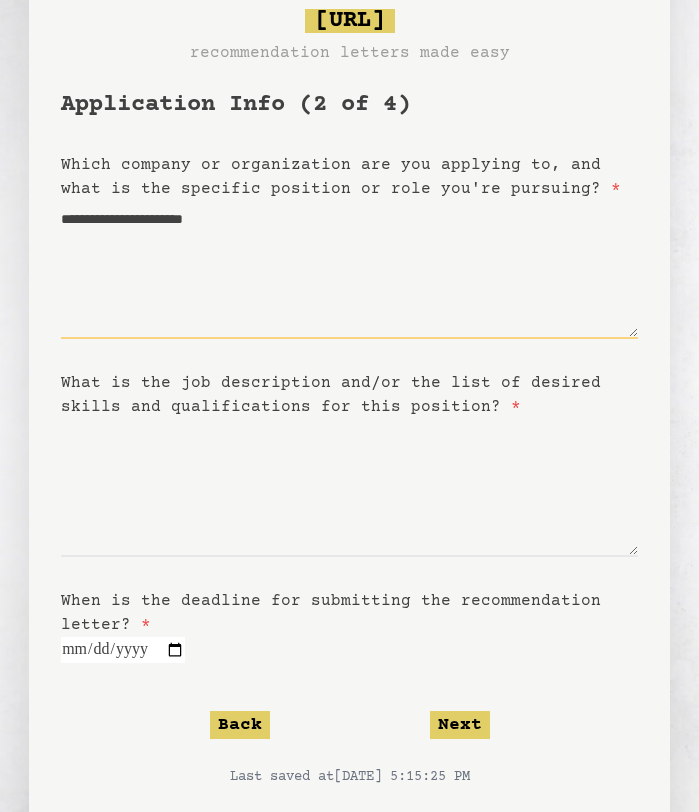 type on "**********" 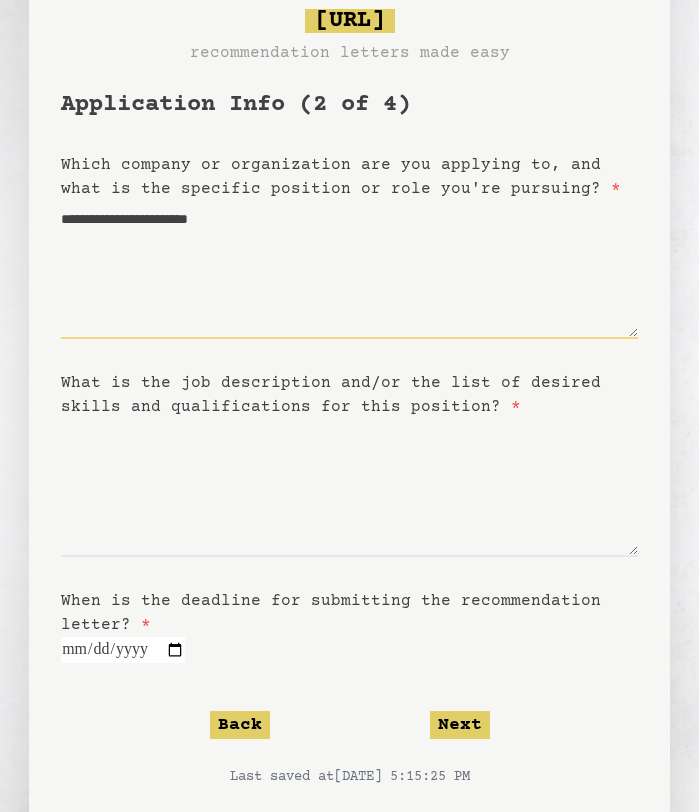 type on "**********" 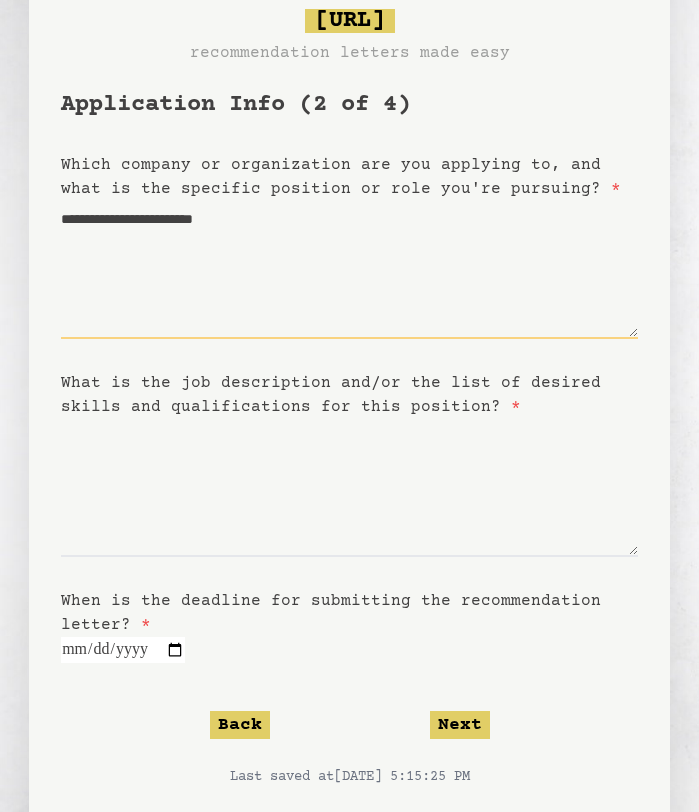 type on "**********" 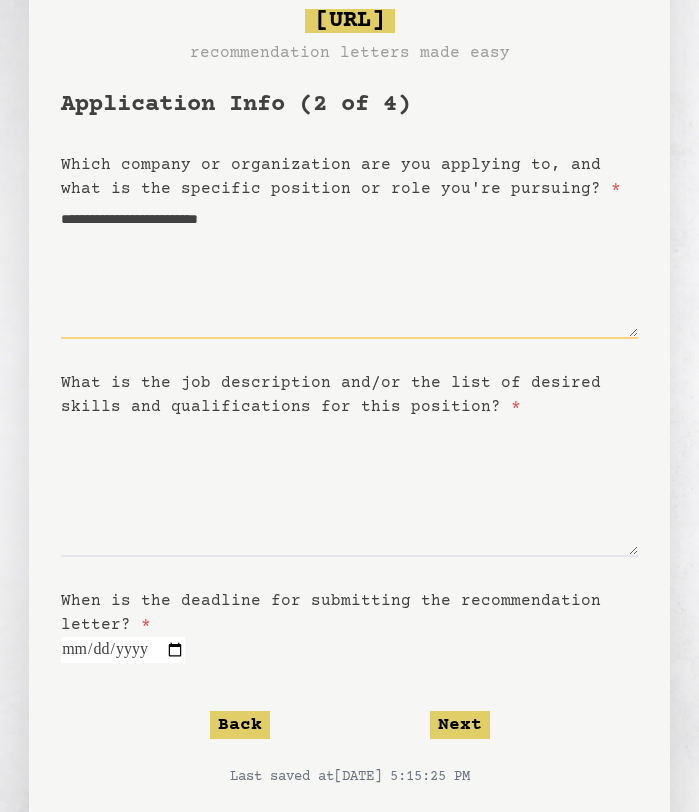 type on "**********" 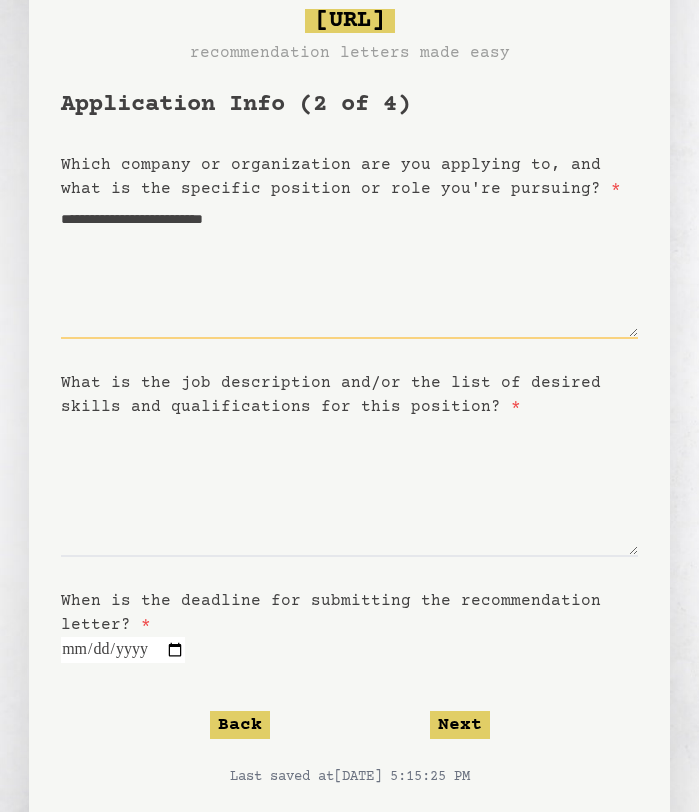 type on "**********" 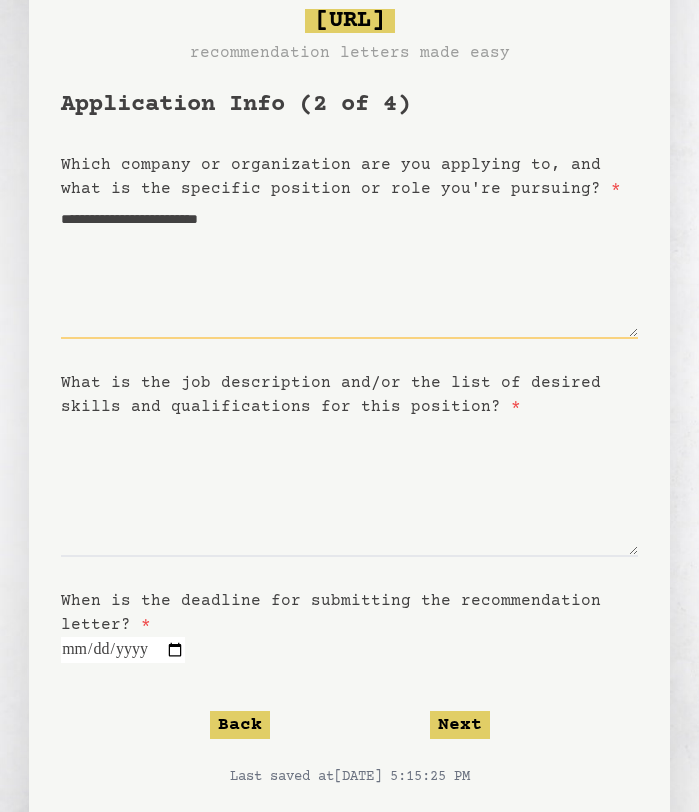 type on "**********" 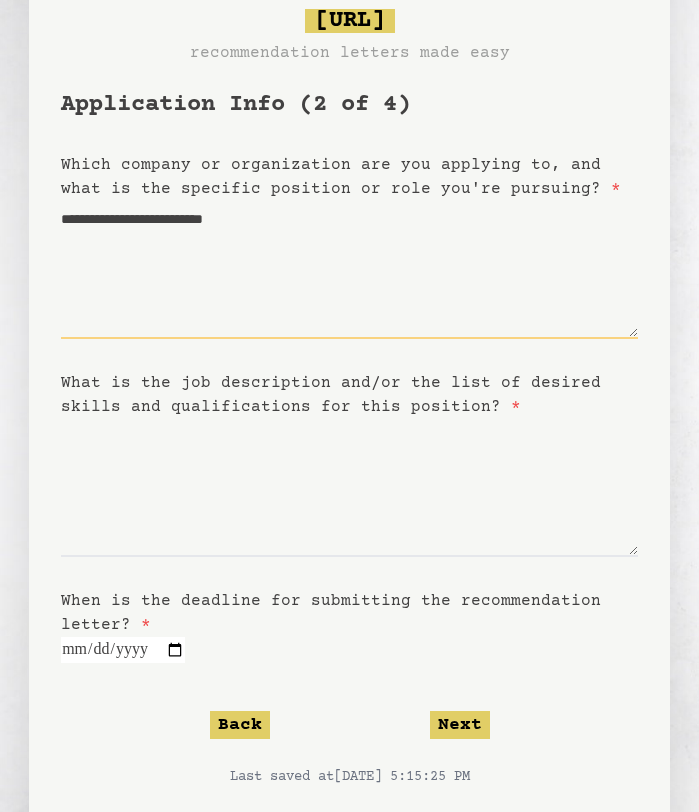 type on "**********" 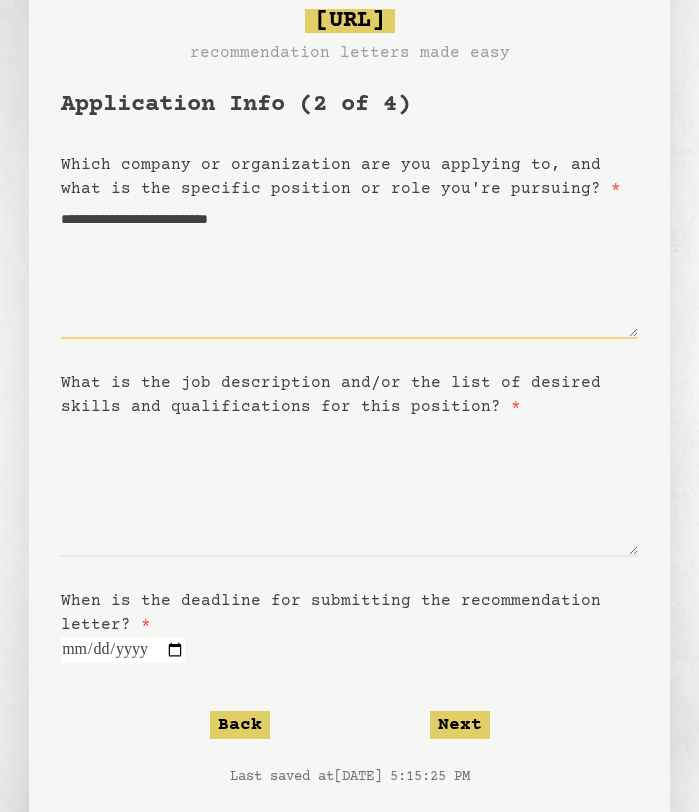 type on "**********" 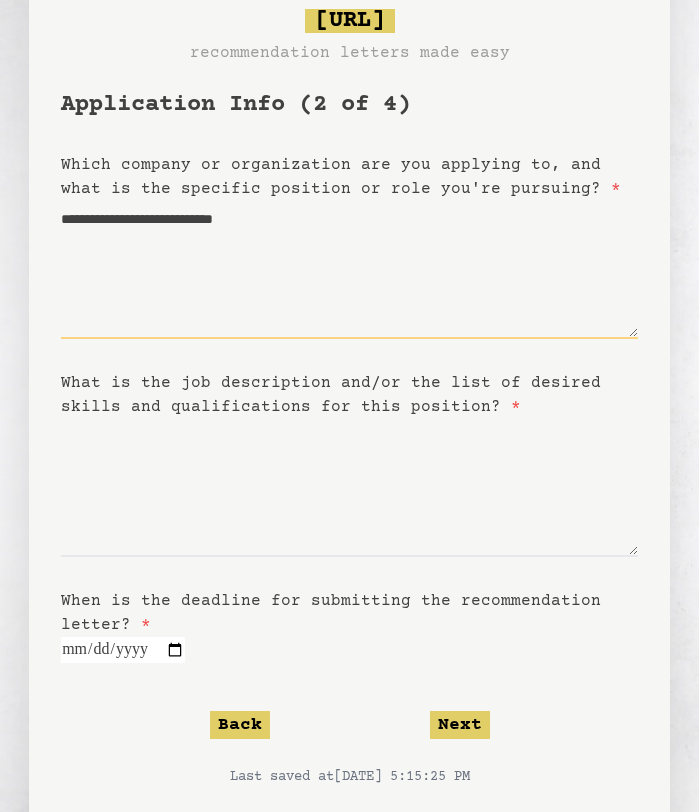 type on "**********" 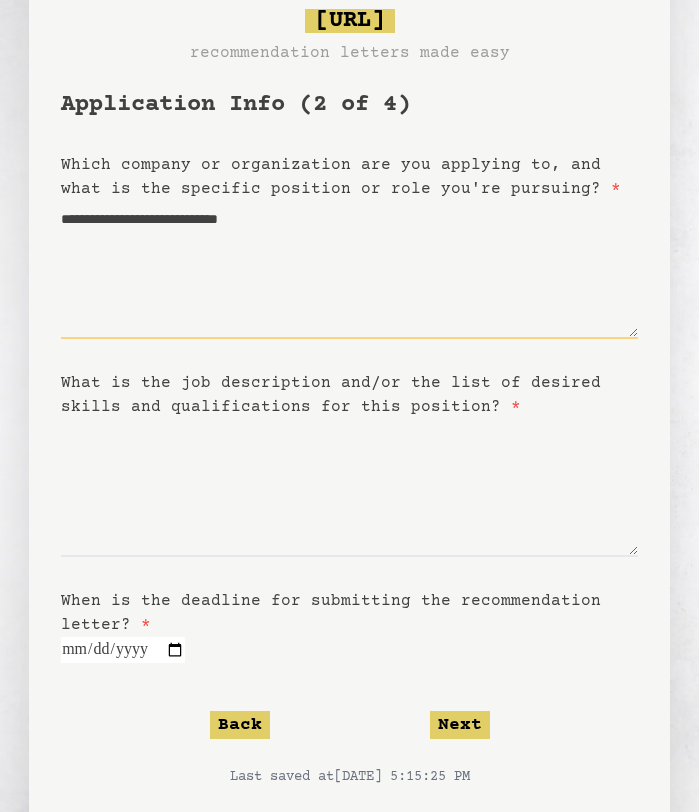 type on "**********" 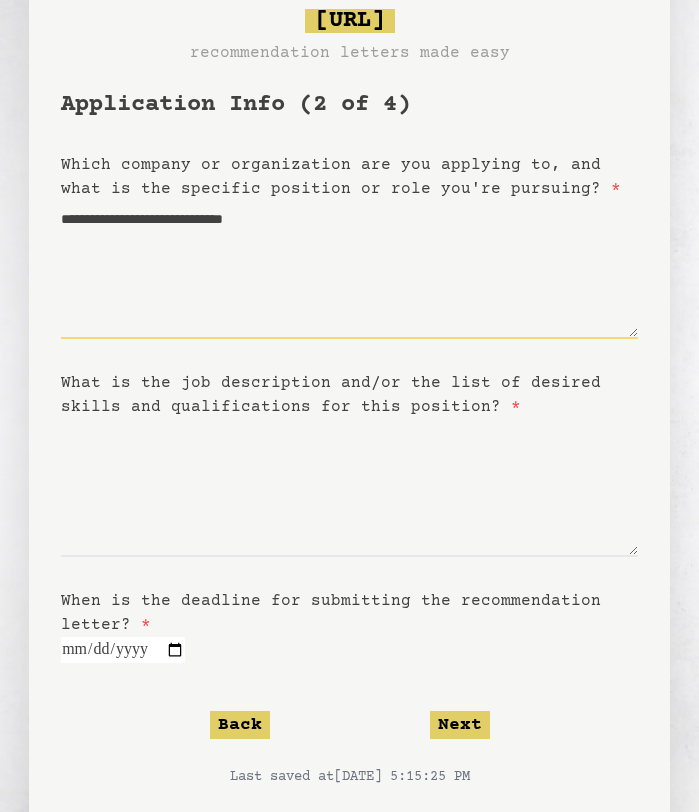 type on "**********" 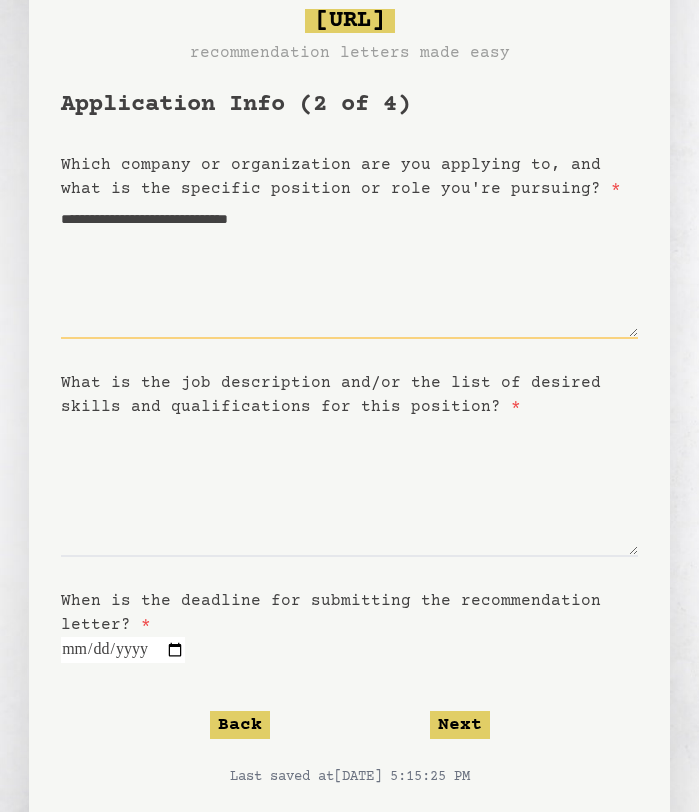 type on "**********" 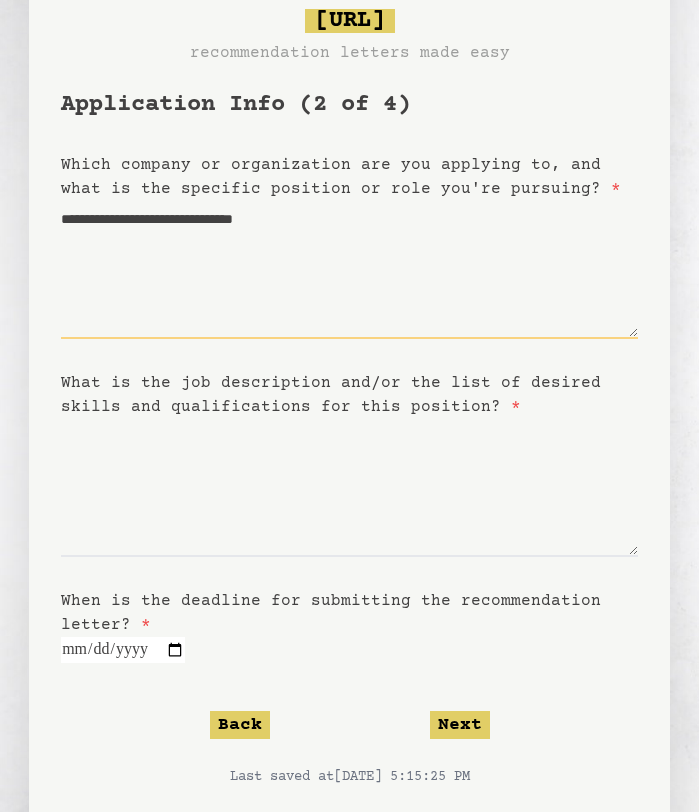 type 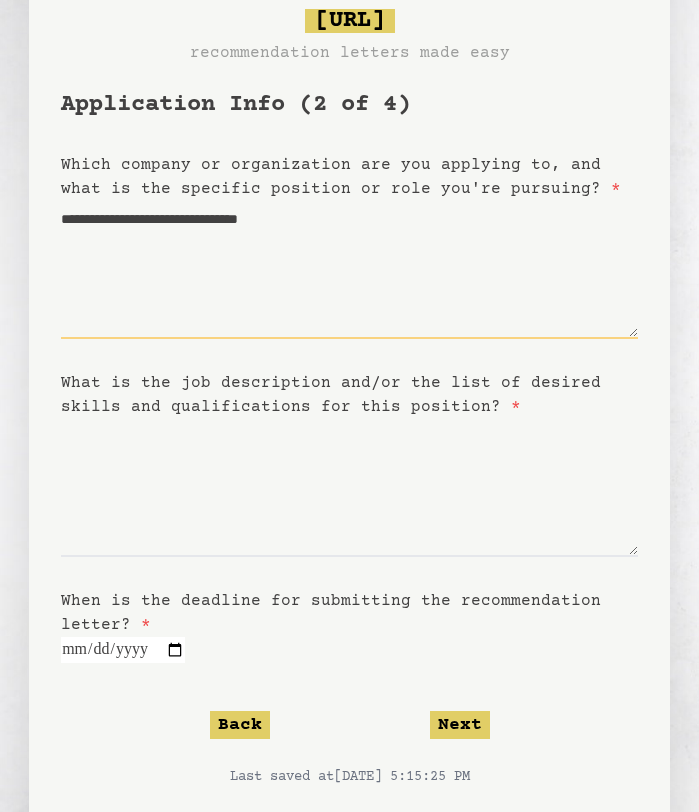 type on "**********" 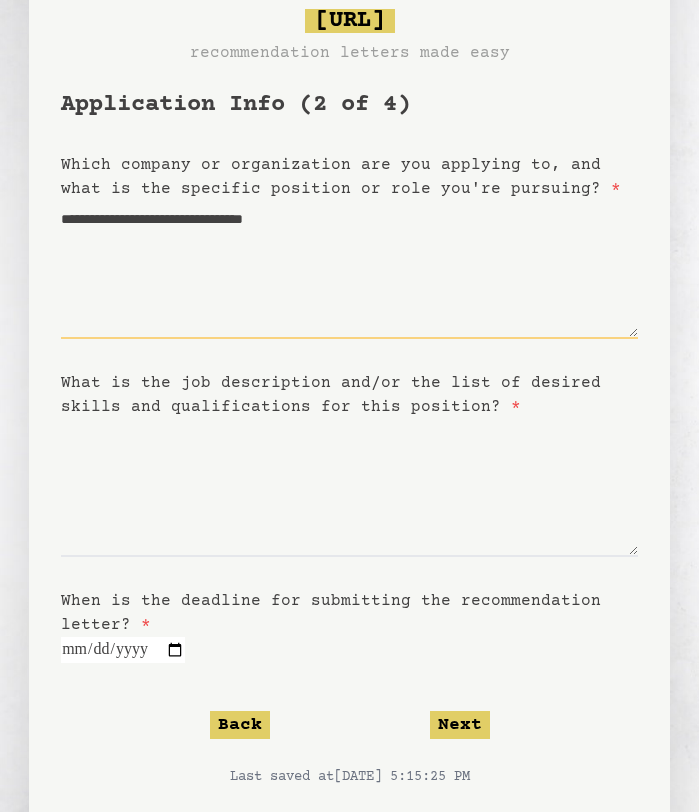 type on "**********" 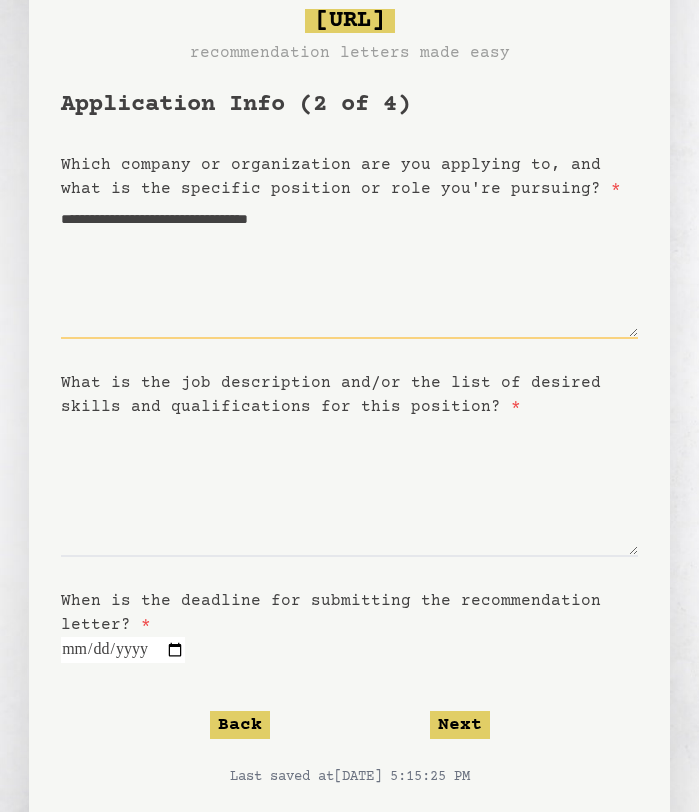 type on "**********" 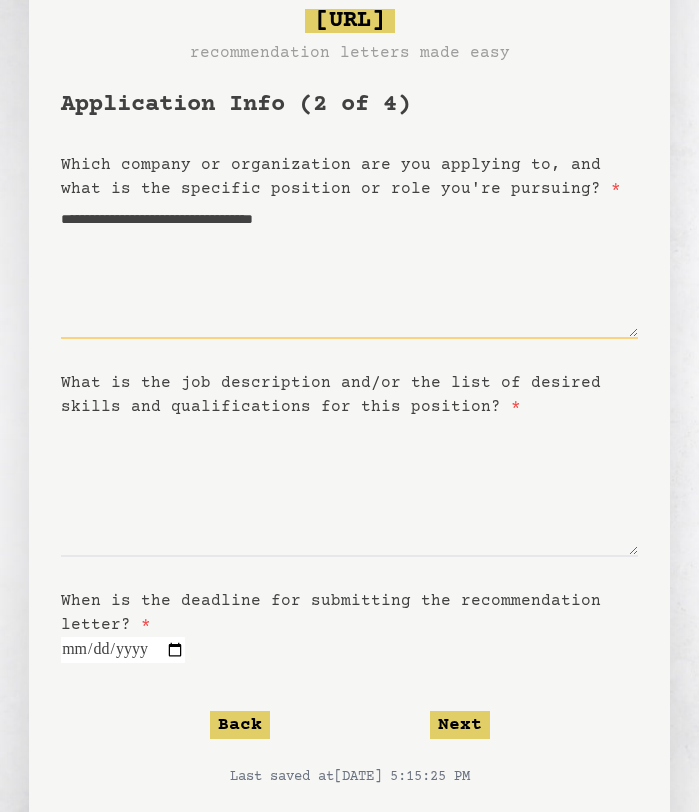 type on "**********" 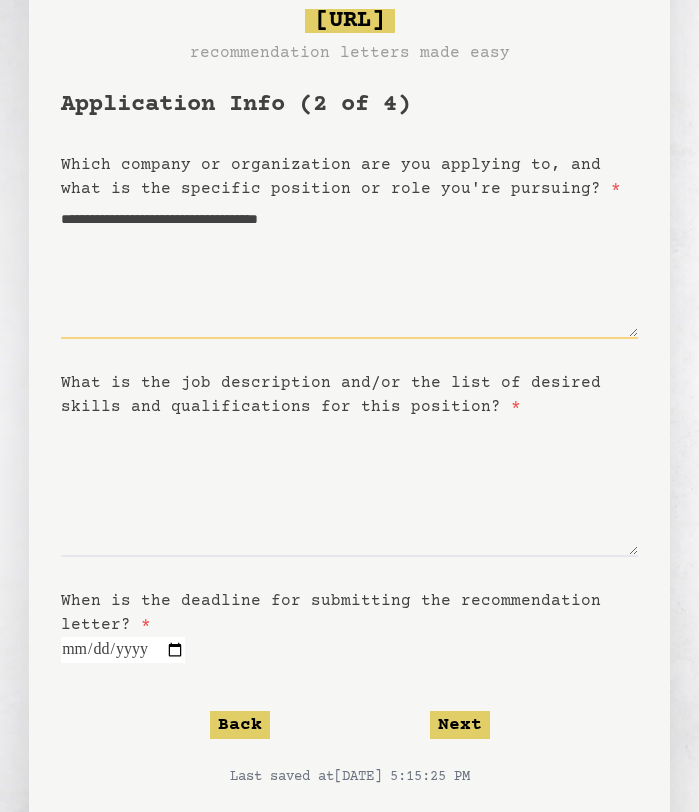 type on "**********" 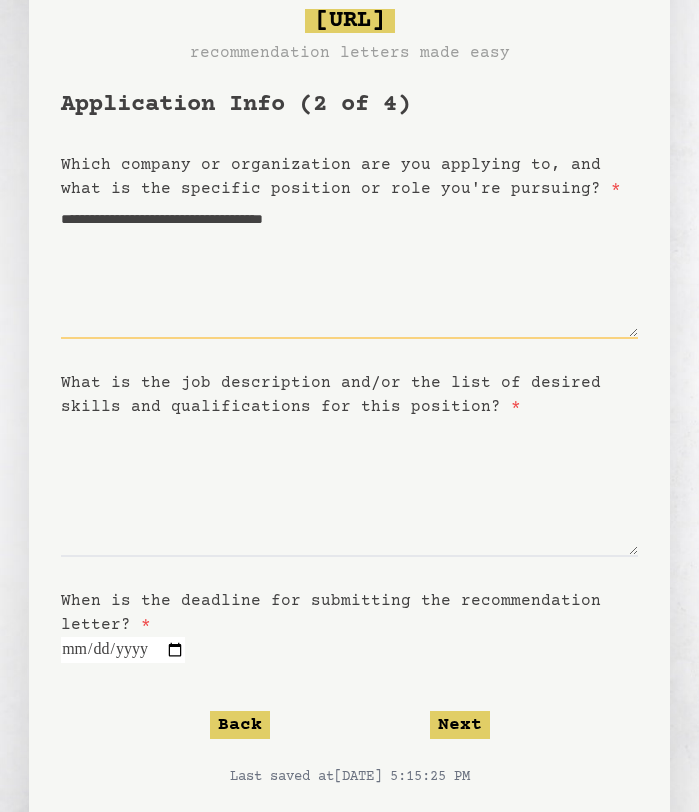 type on "**********" 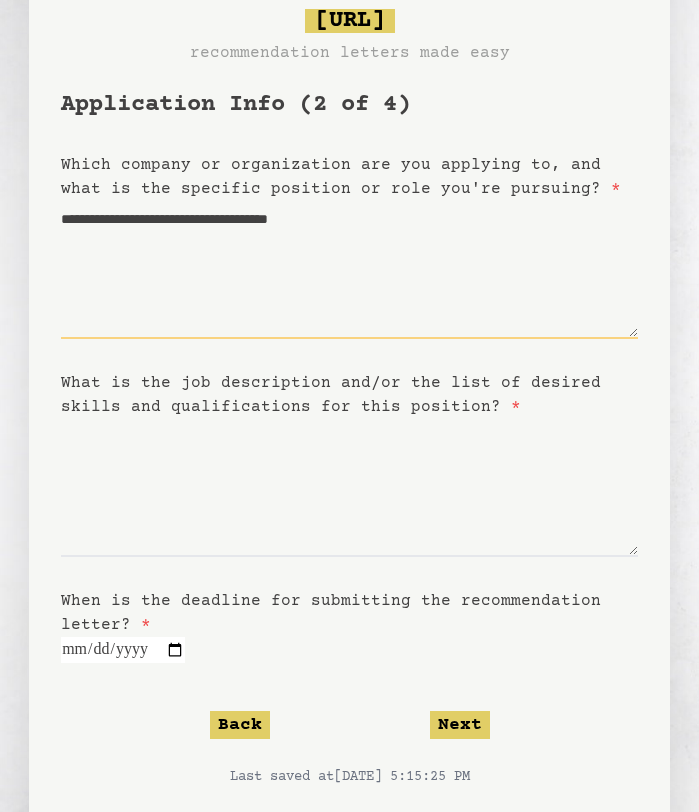 type on "**********" 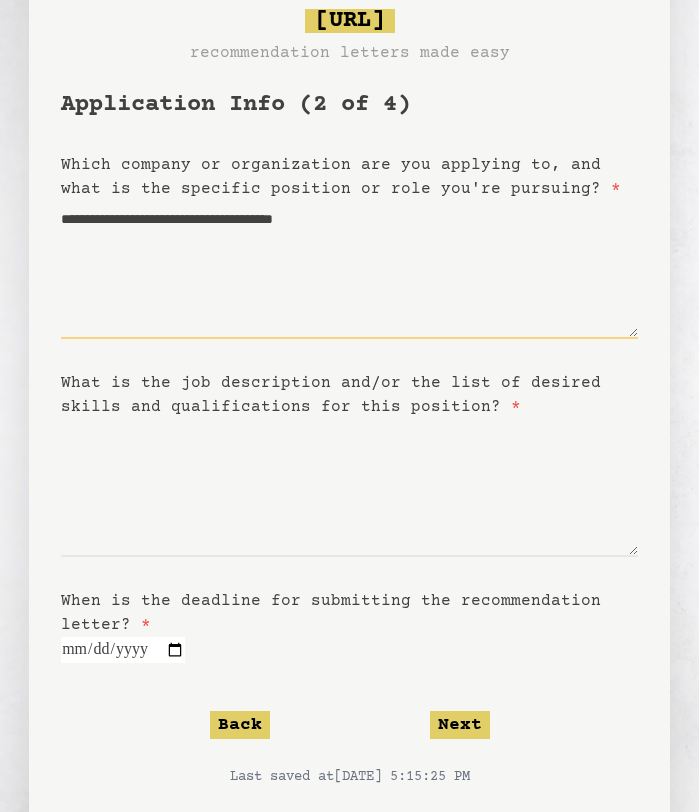 type on "**********" 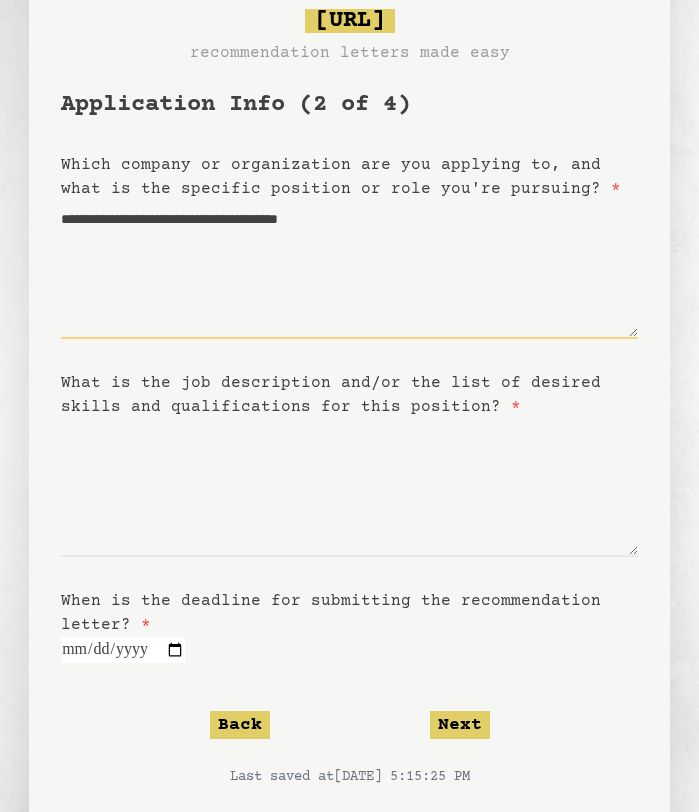type on "**********" 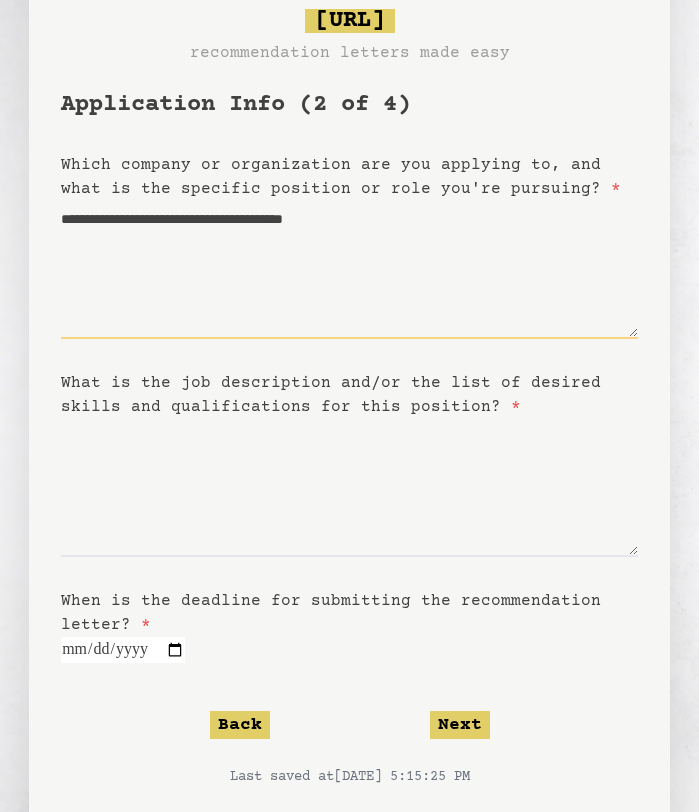 type on "**********" 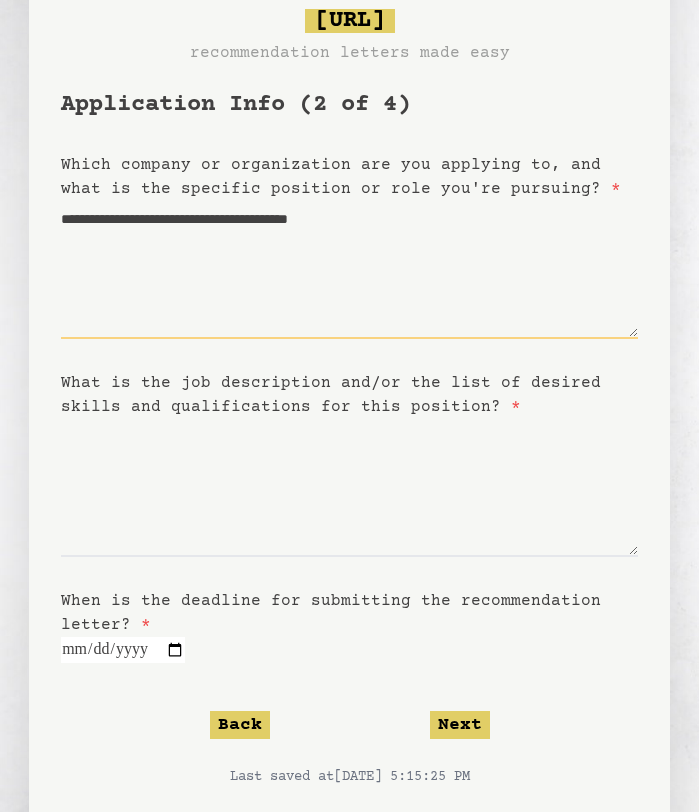 type on "**********" 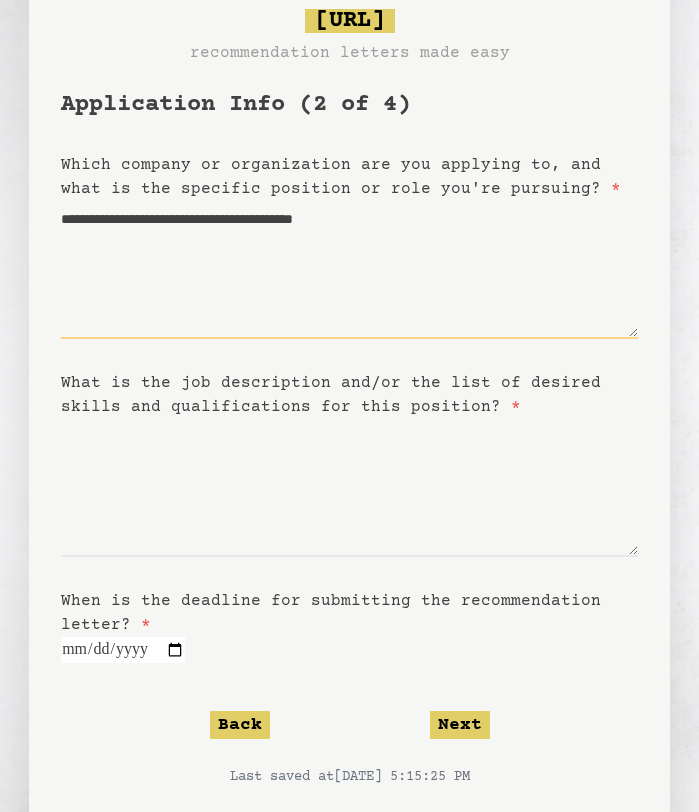 type on "**********" 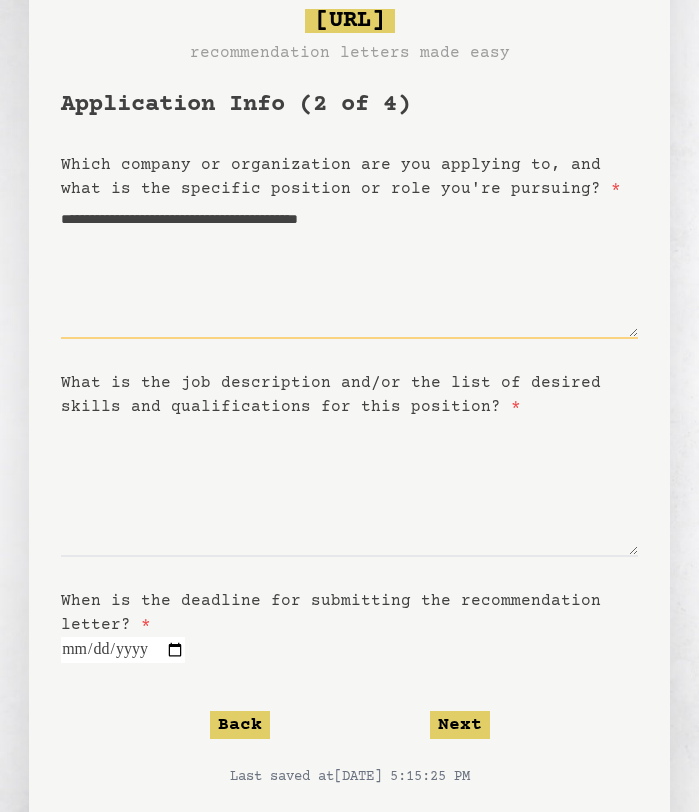 type on "**********" 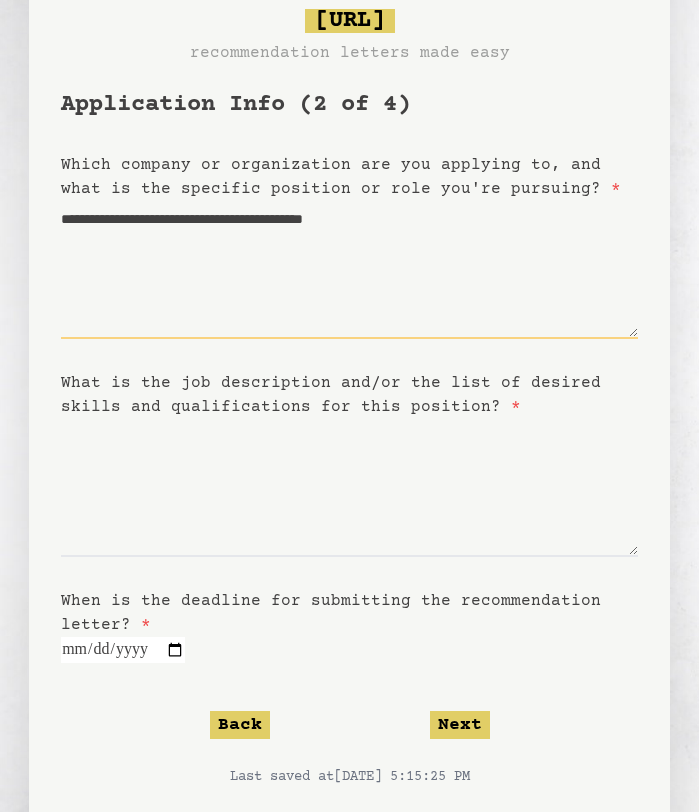 type on "**********" 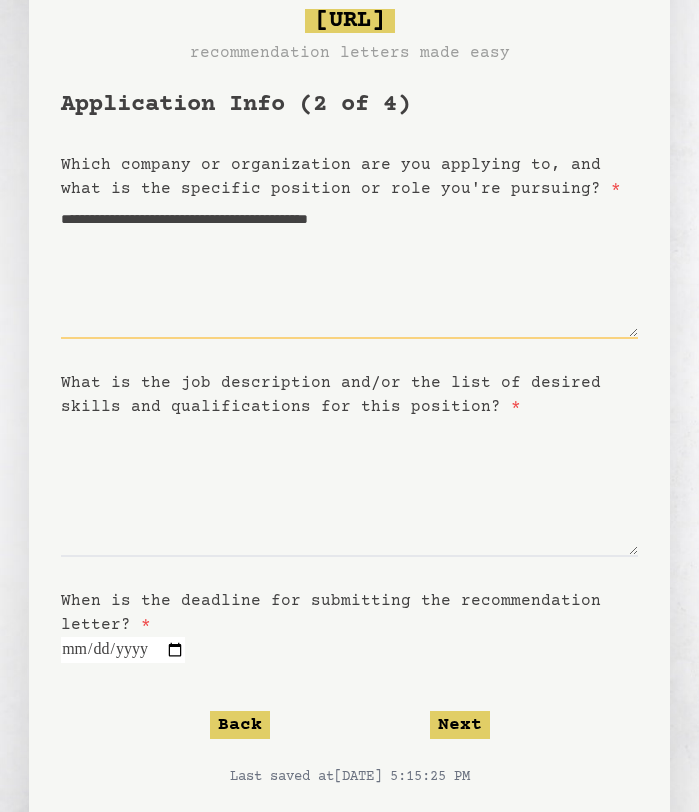 type on "**********" 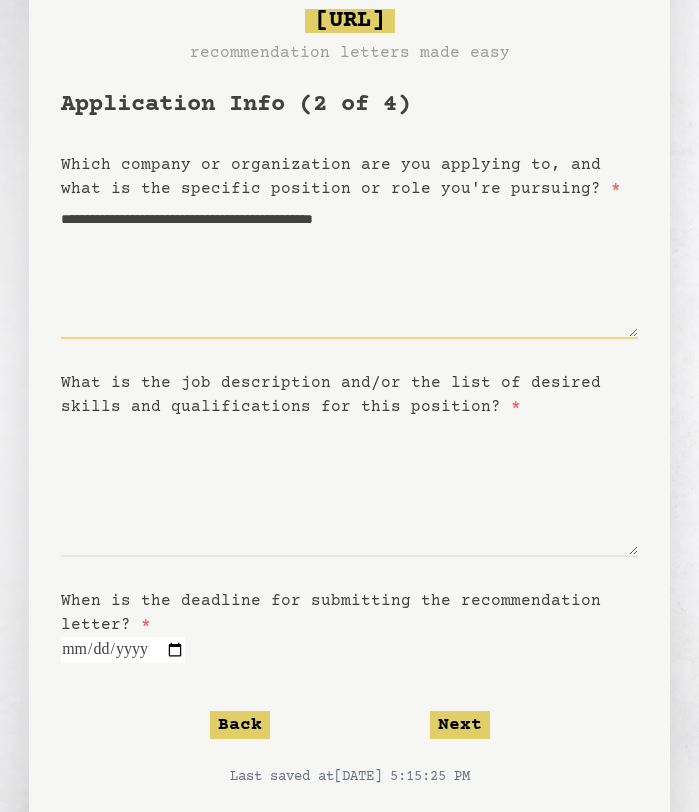 type on "**********" 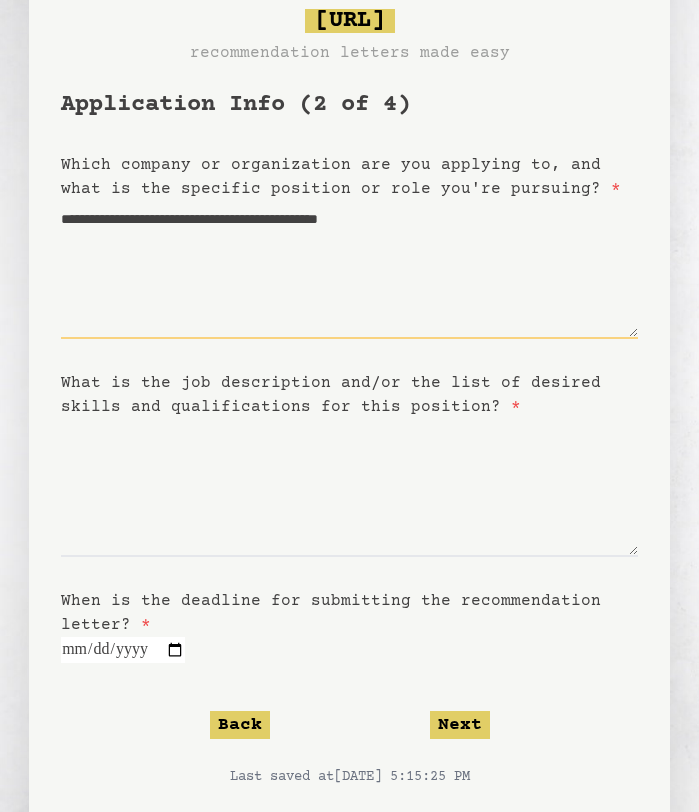 type 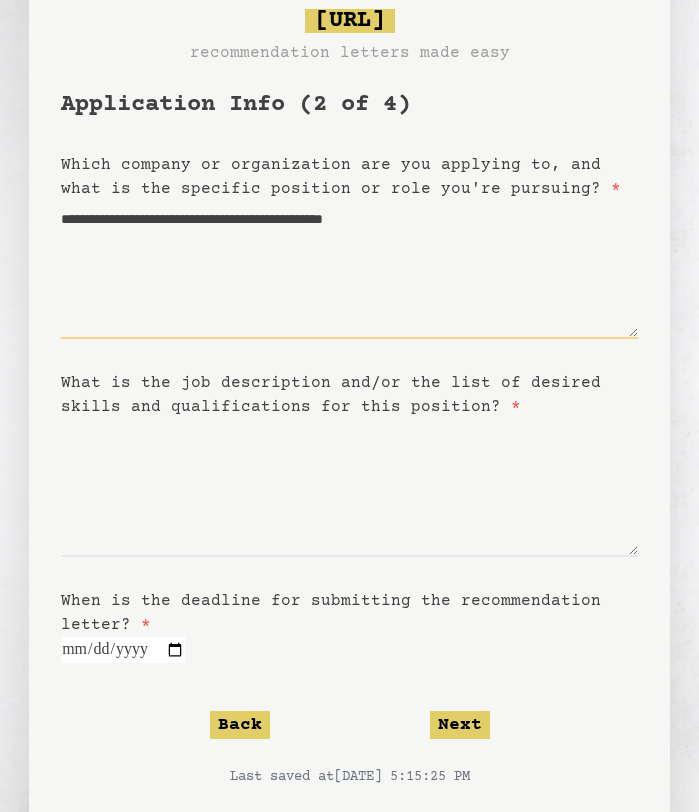 type on "**********" 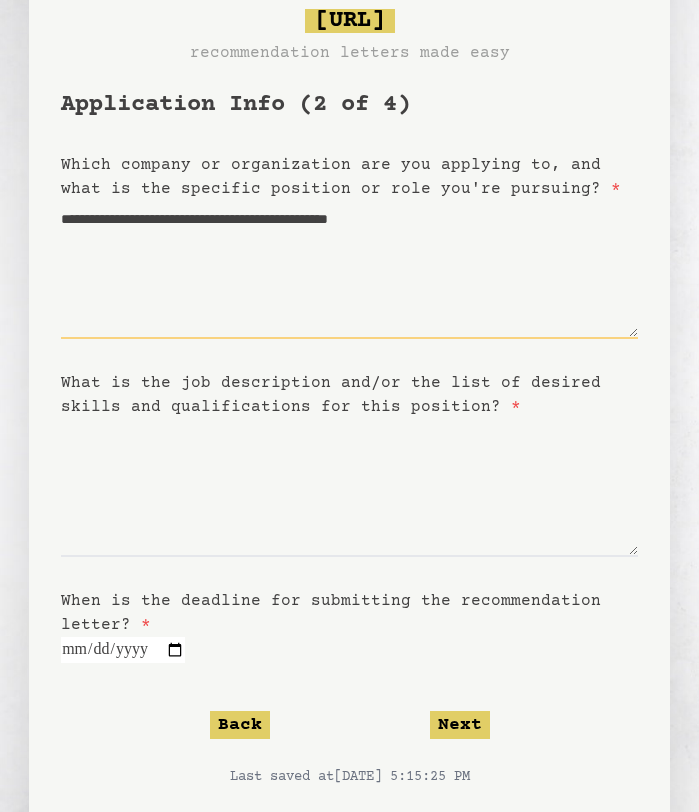 type 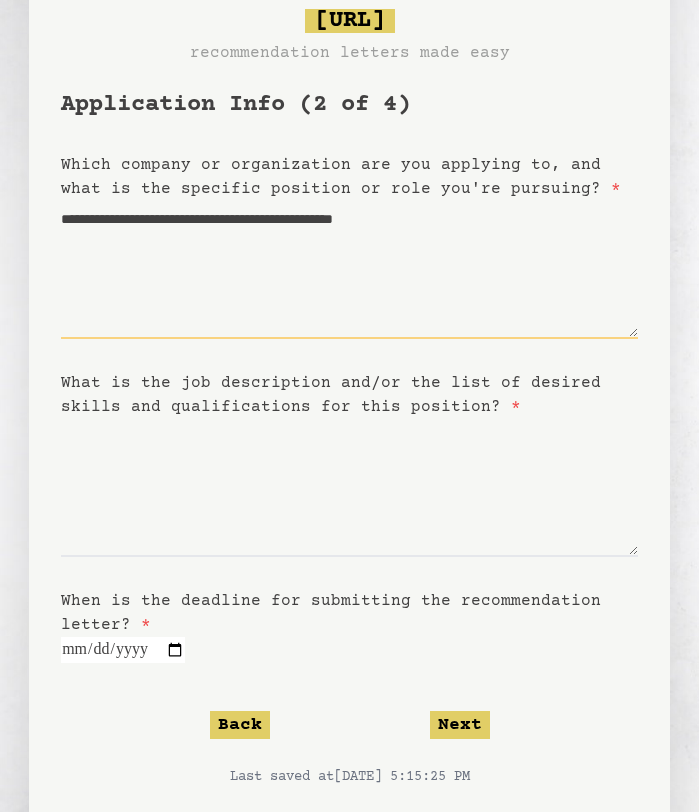type on "**********" 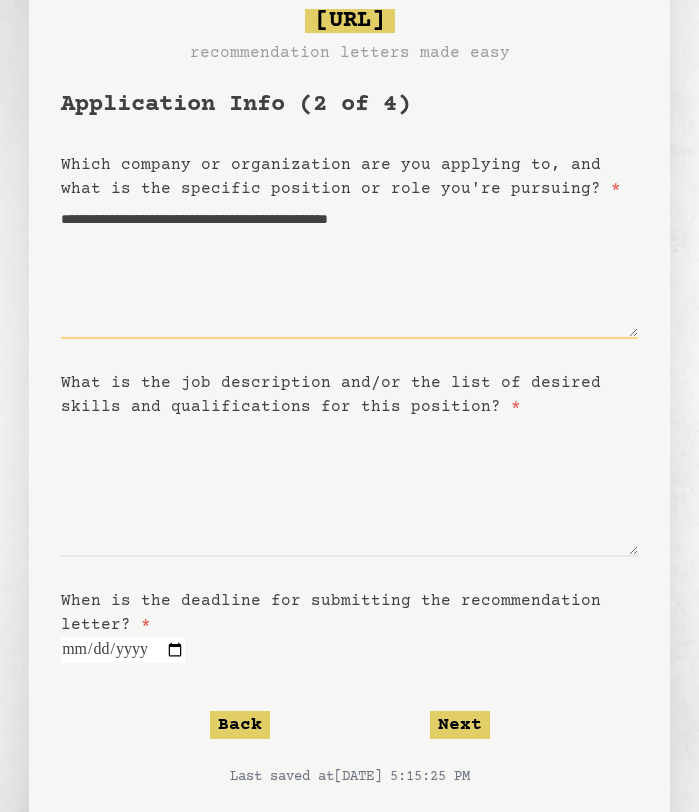 type 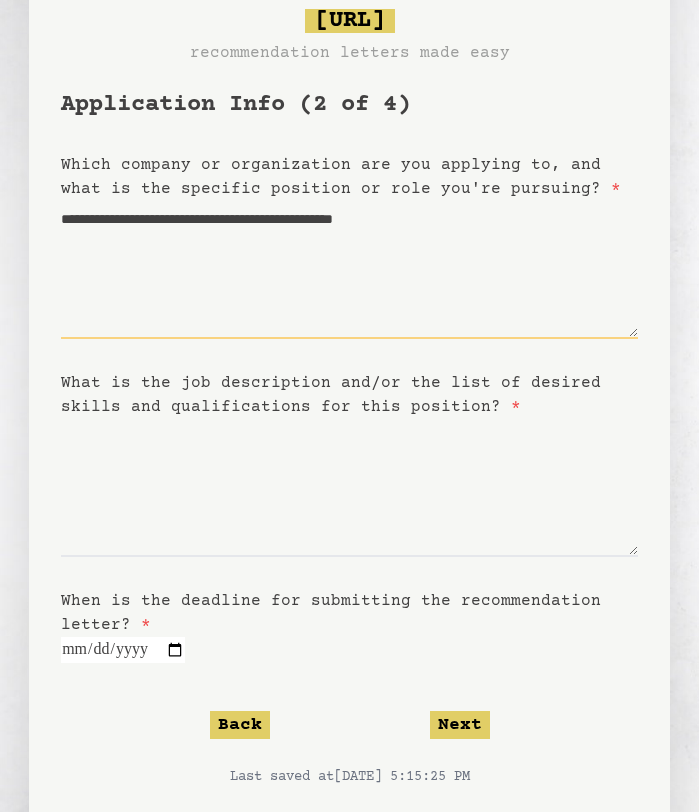 type on "**********" 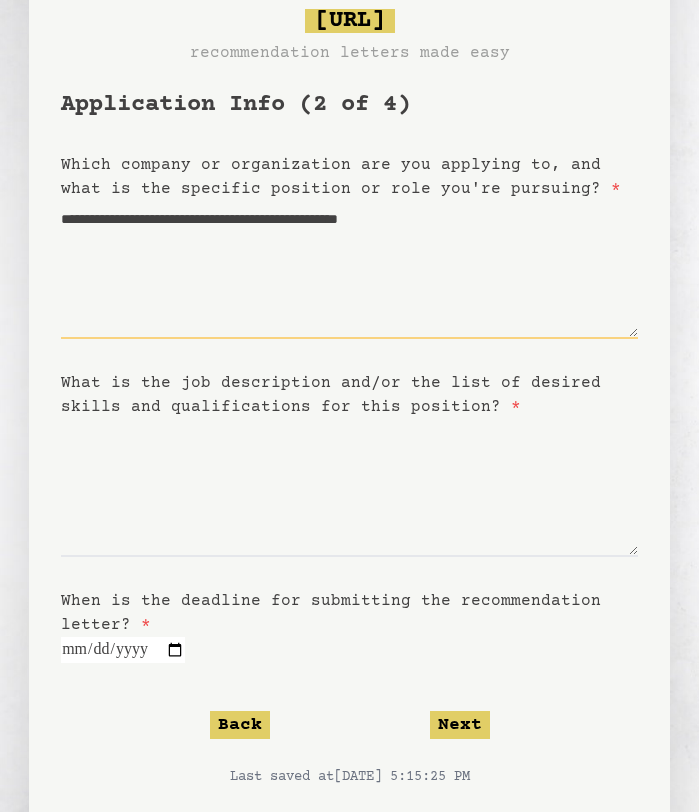 type on "**********" 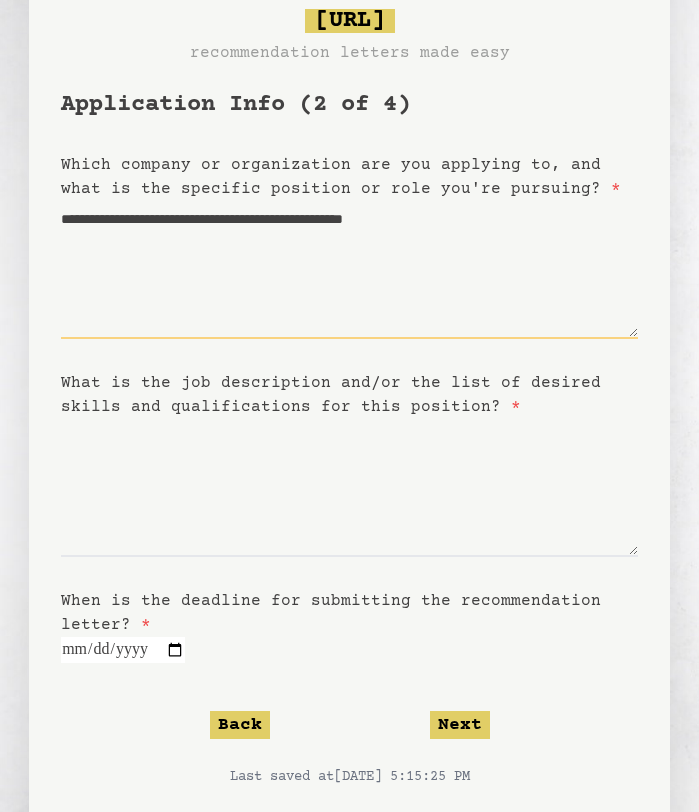 type on "**********" 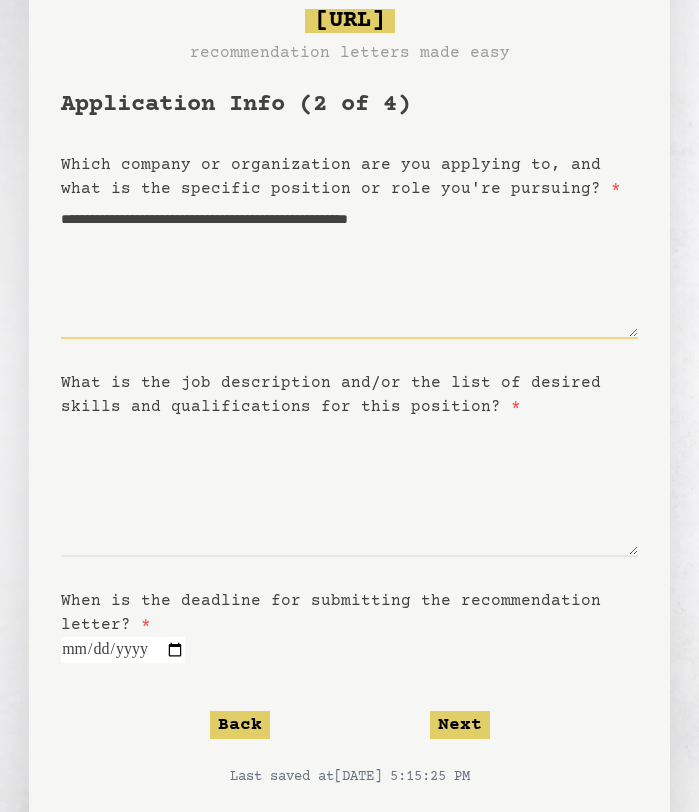 type on "**********" 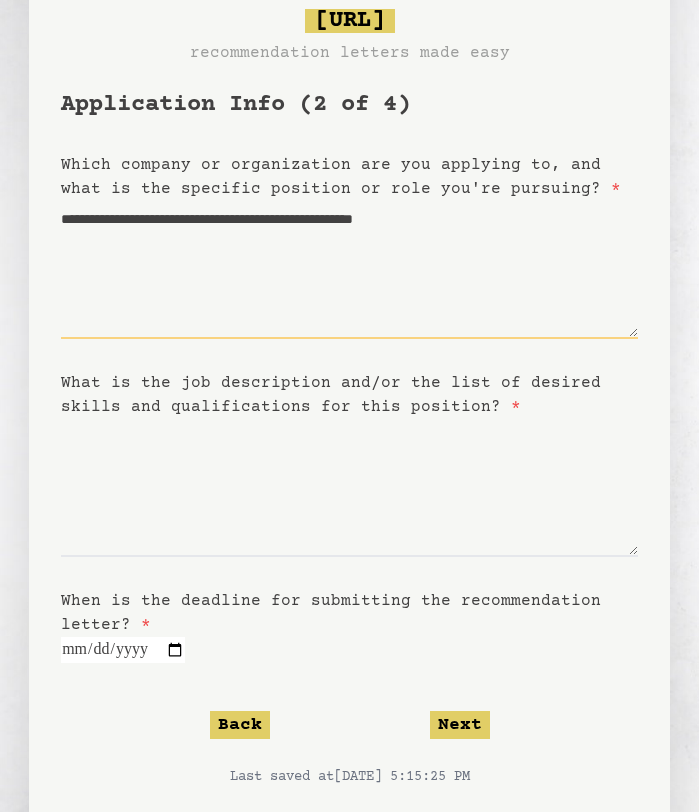 type on "**********" 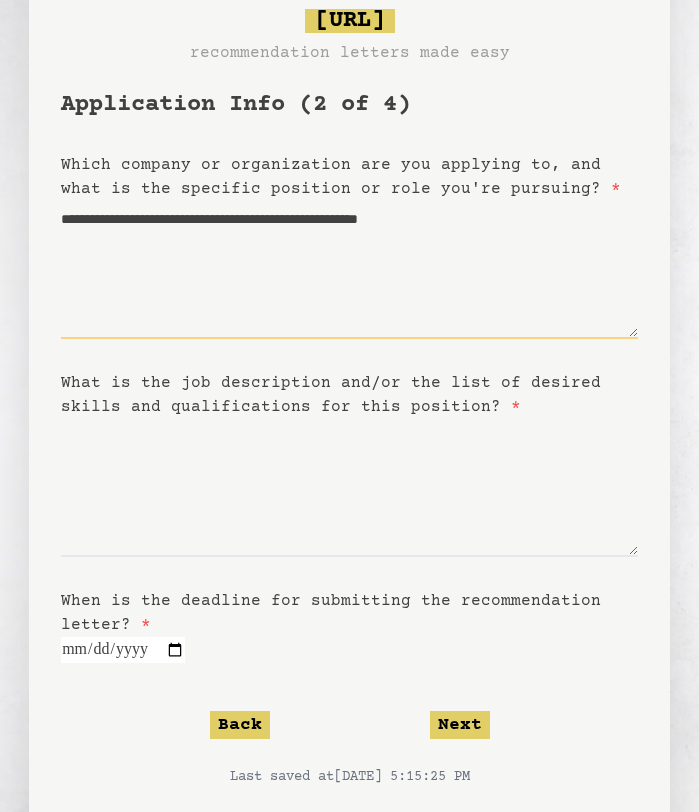 type on "**********" 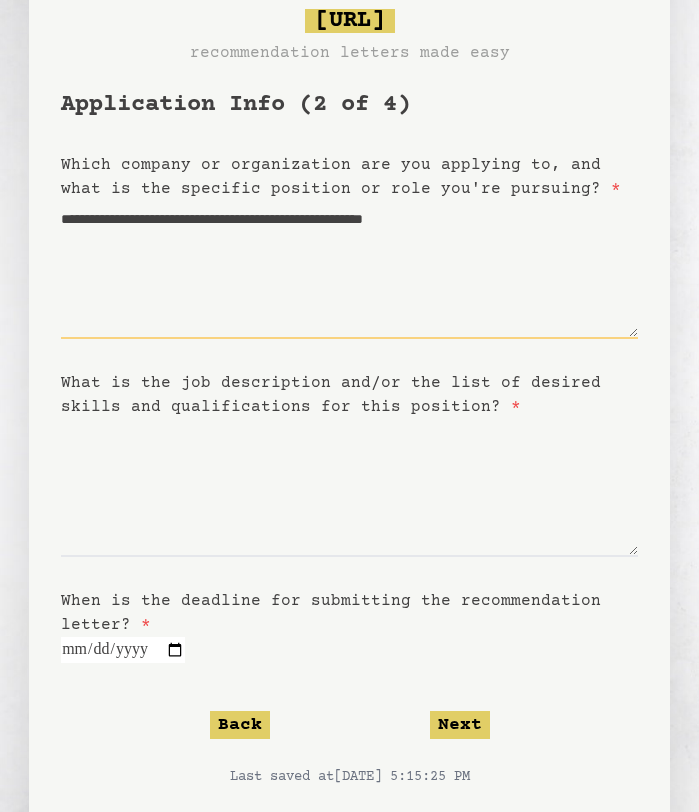 type on "**********" 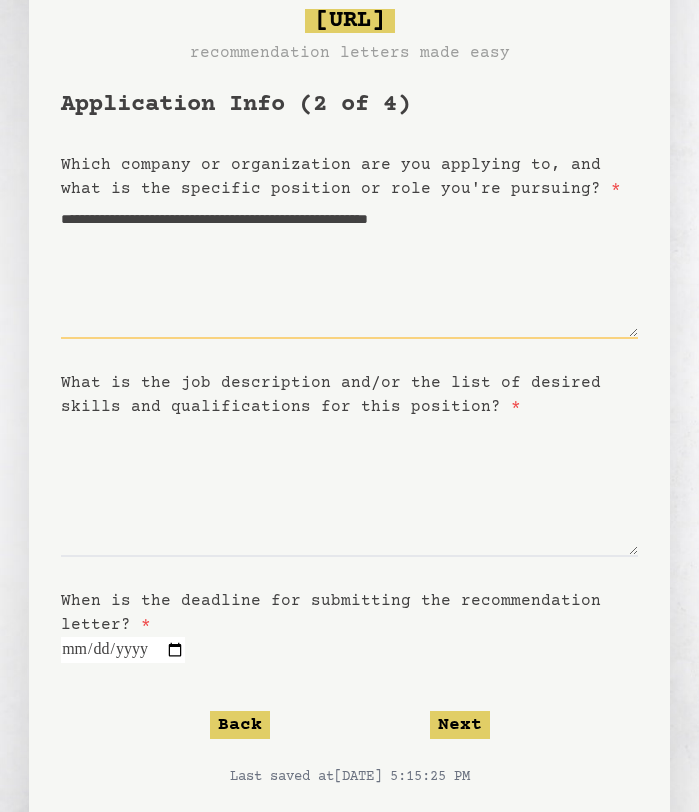 type on "**********" 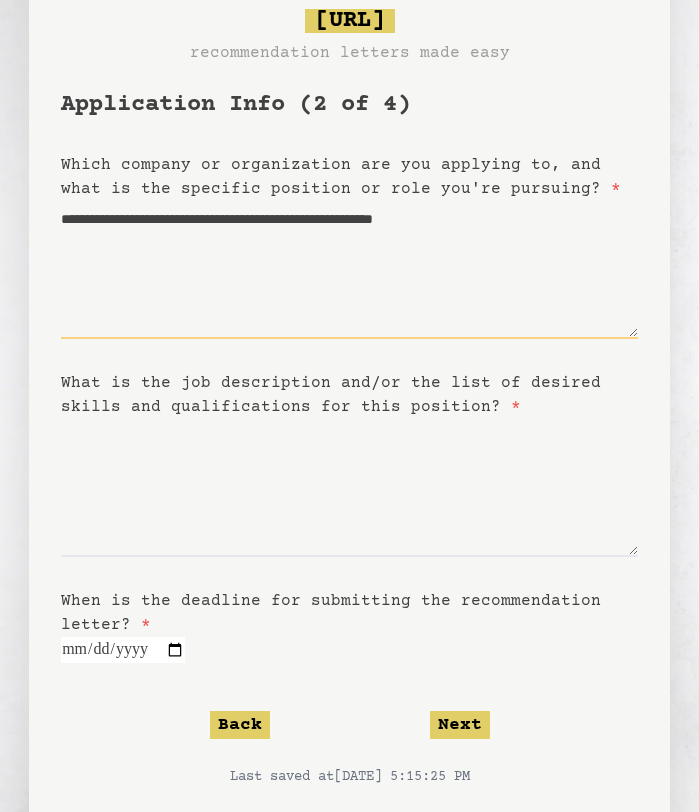 type on "**********" 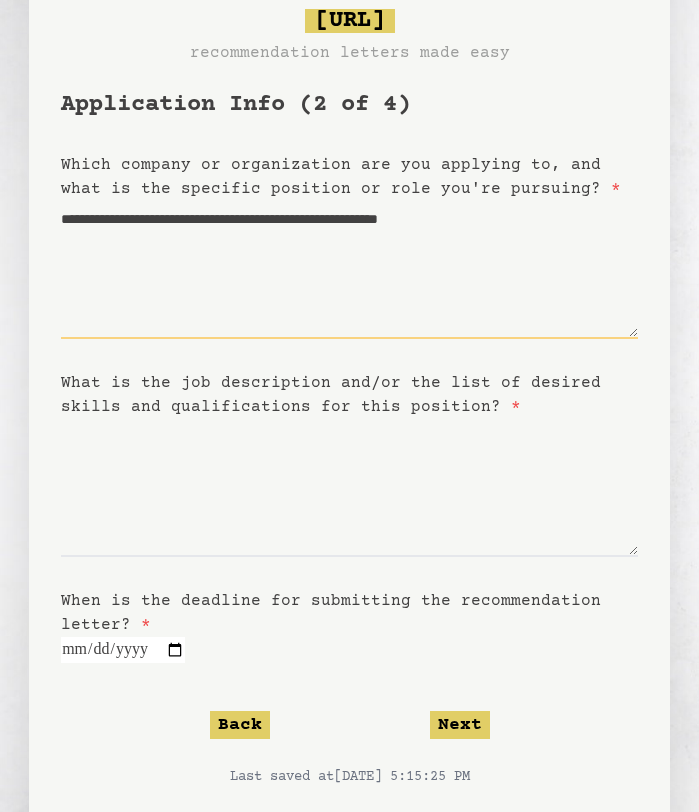 type 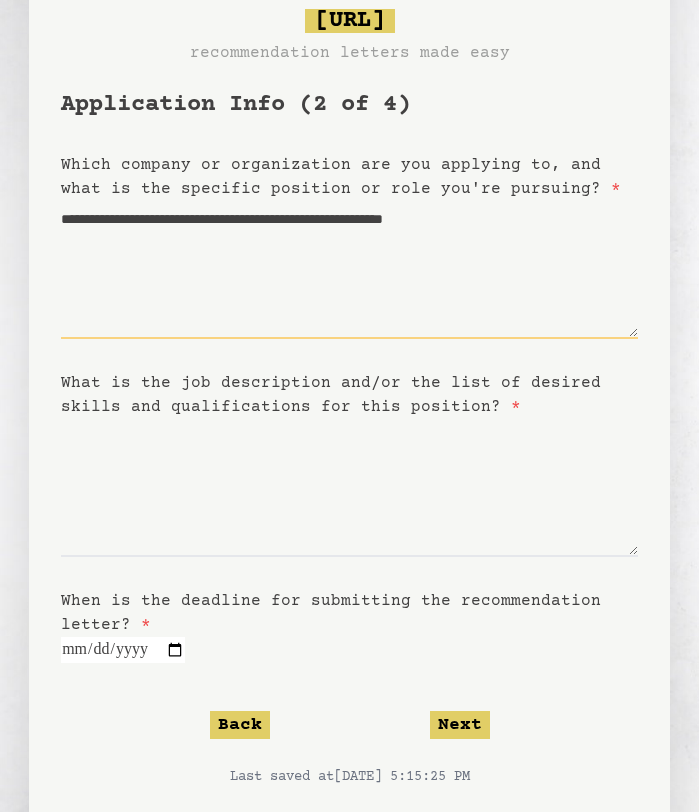 type on "**********" 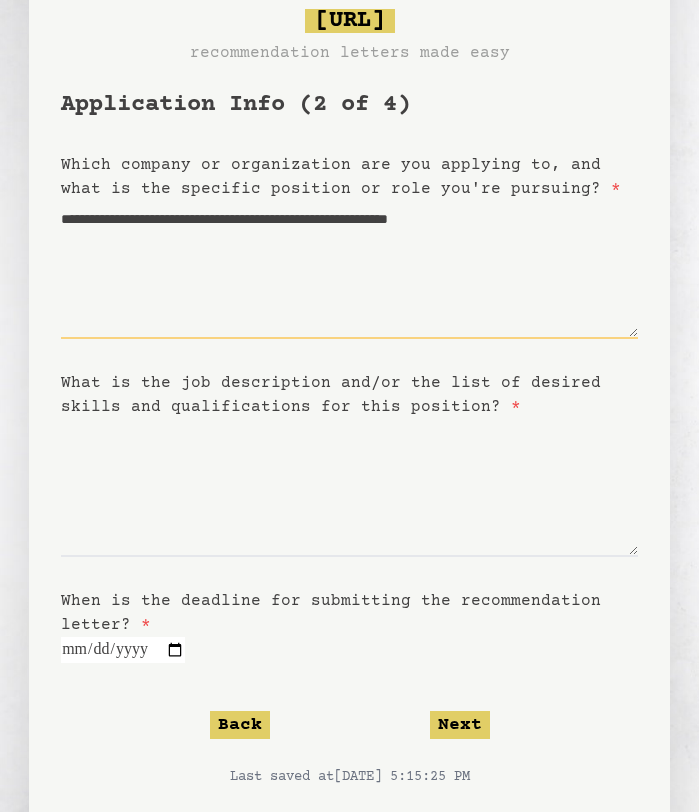 type on "**********" 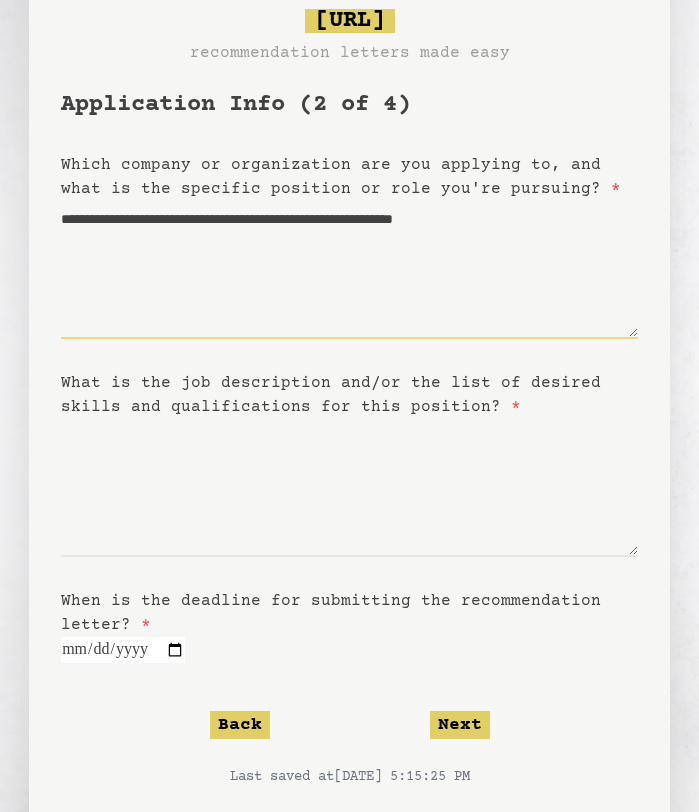 type on "**********" 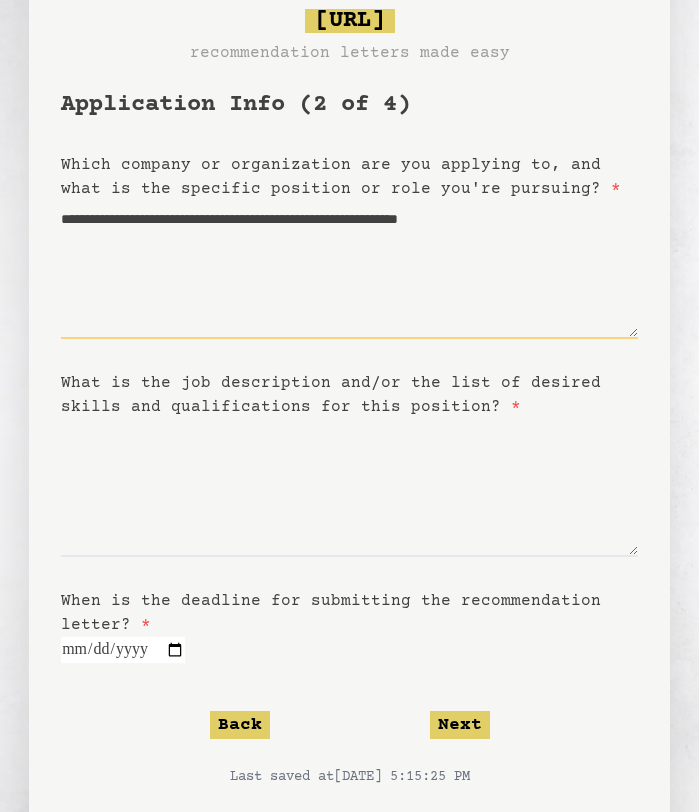 type on "**********" 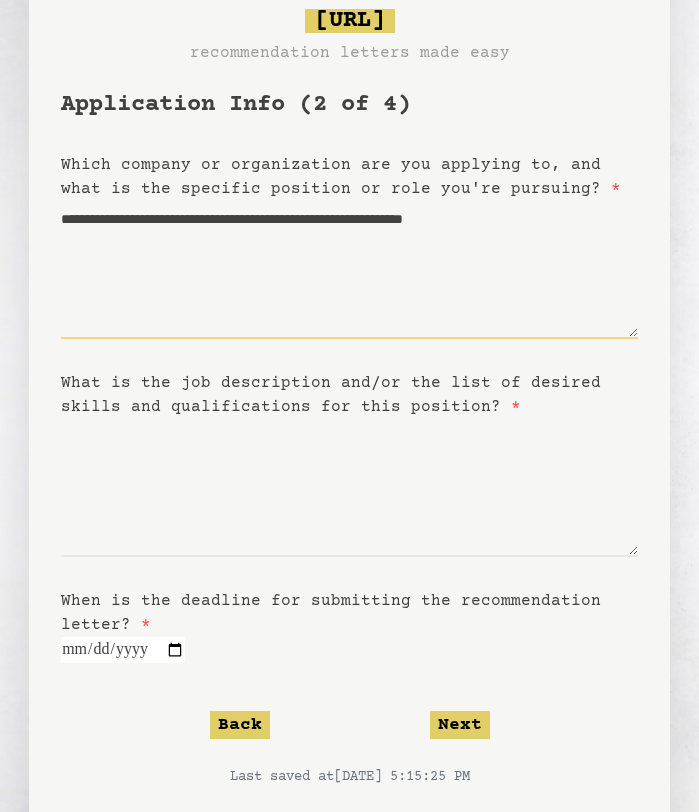 type on "**********" 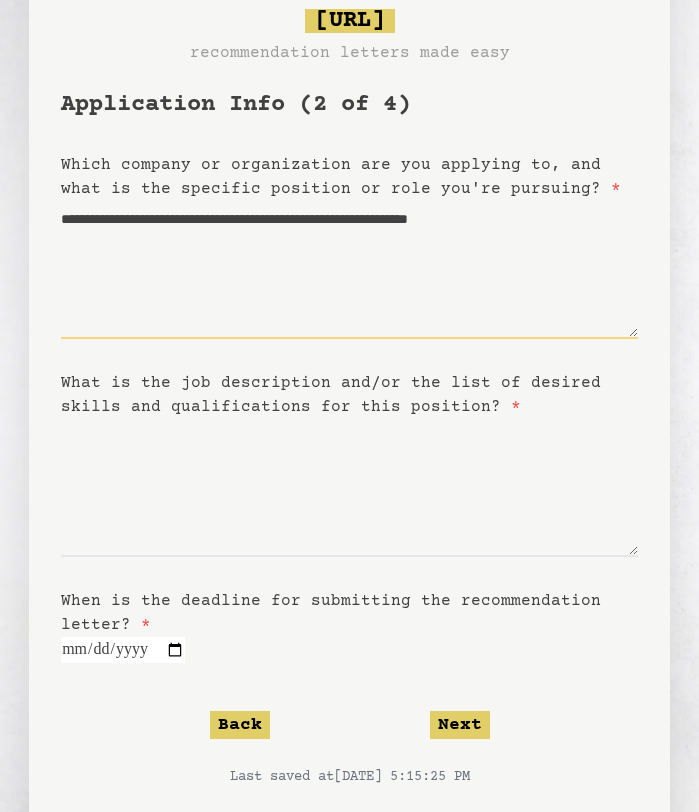 type 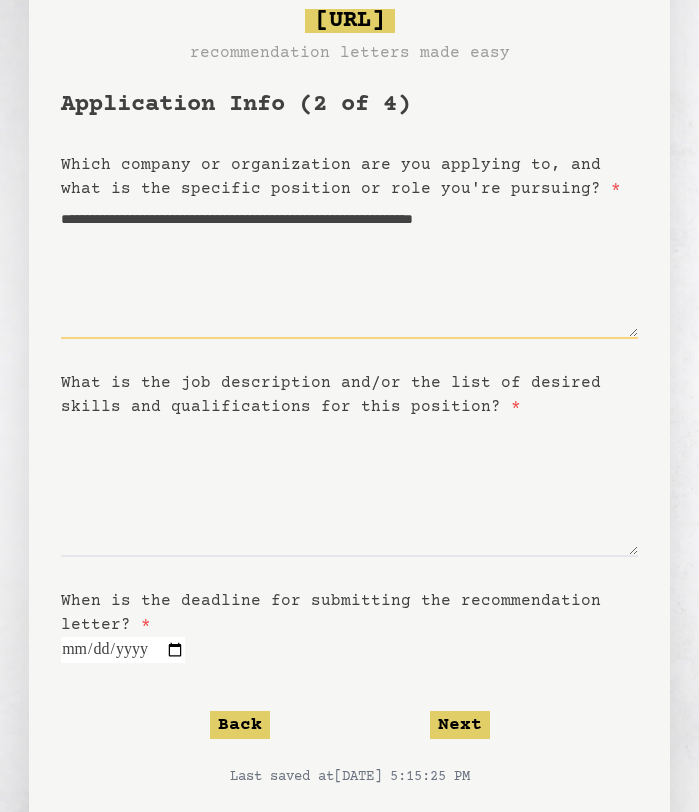 type on "**********" 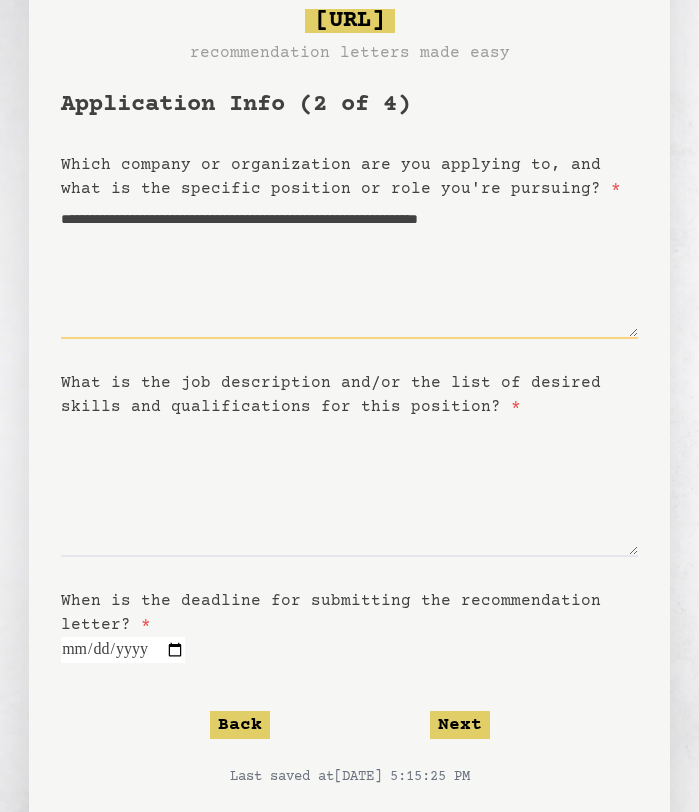 type on "**********" 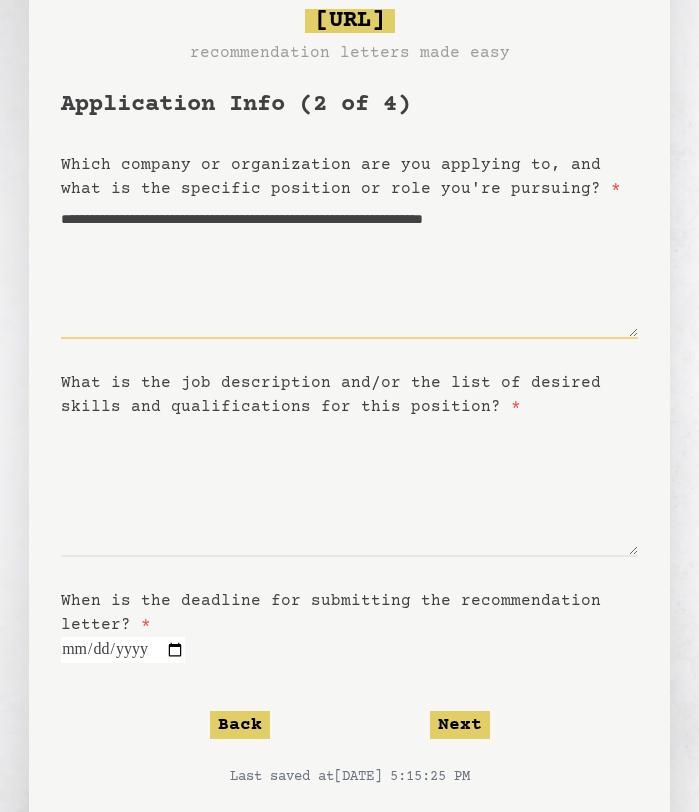 type on "**********" 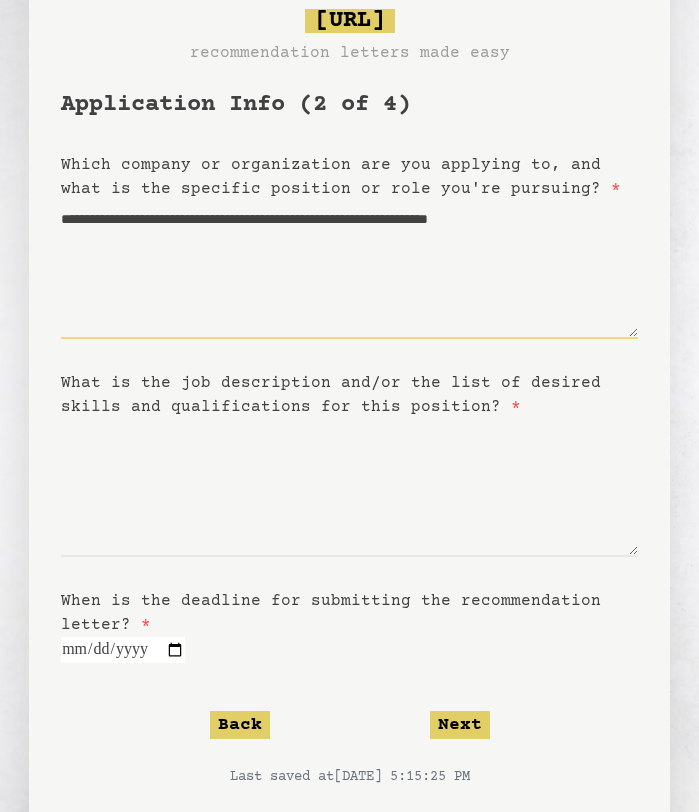 type on "**********" 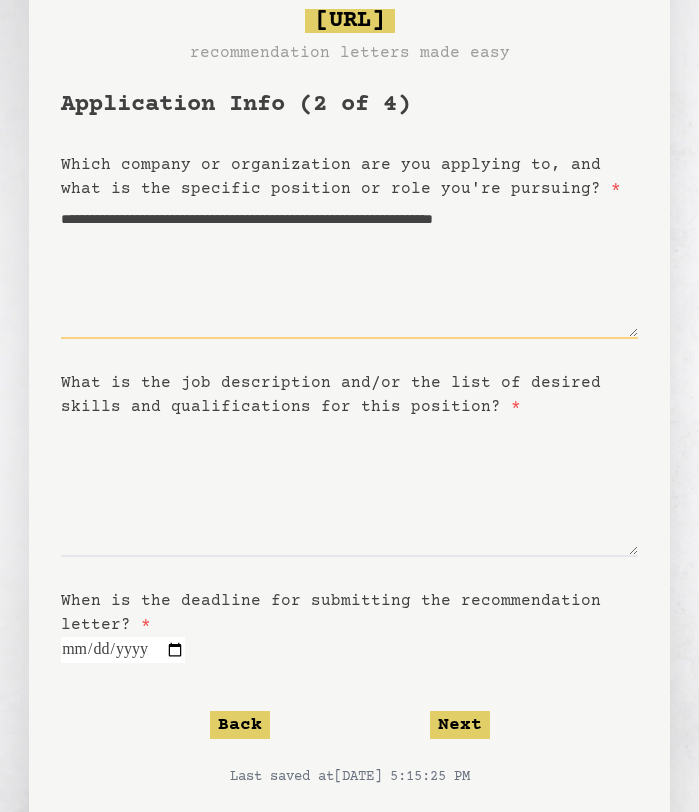 type on "**********" 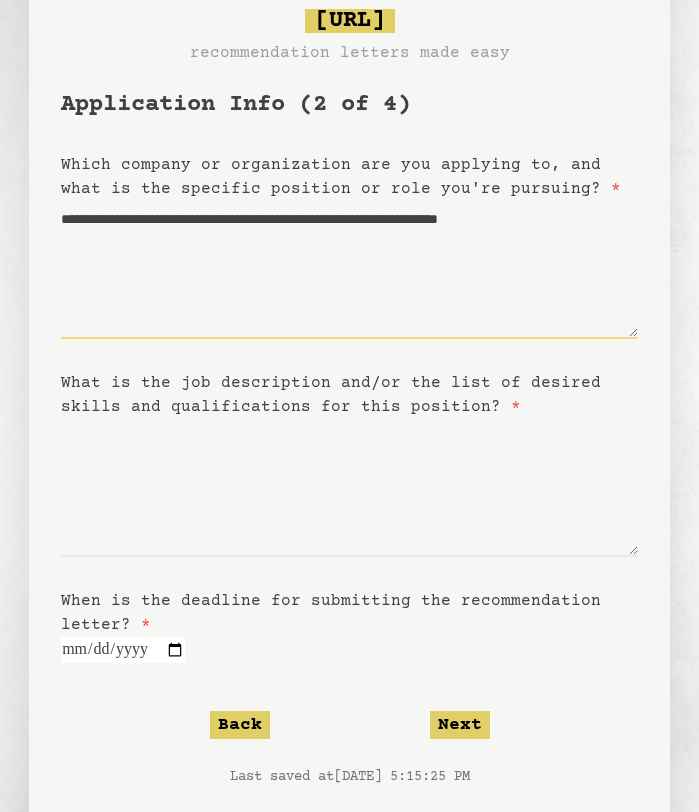 type on "**********" 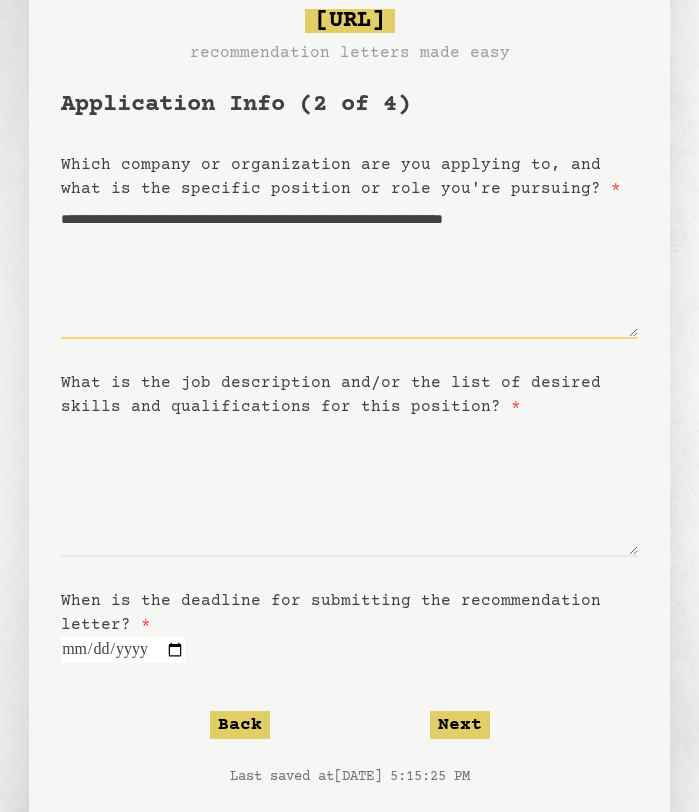 type on "**********" 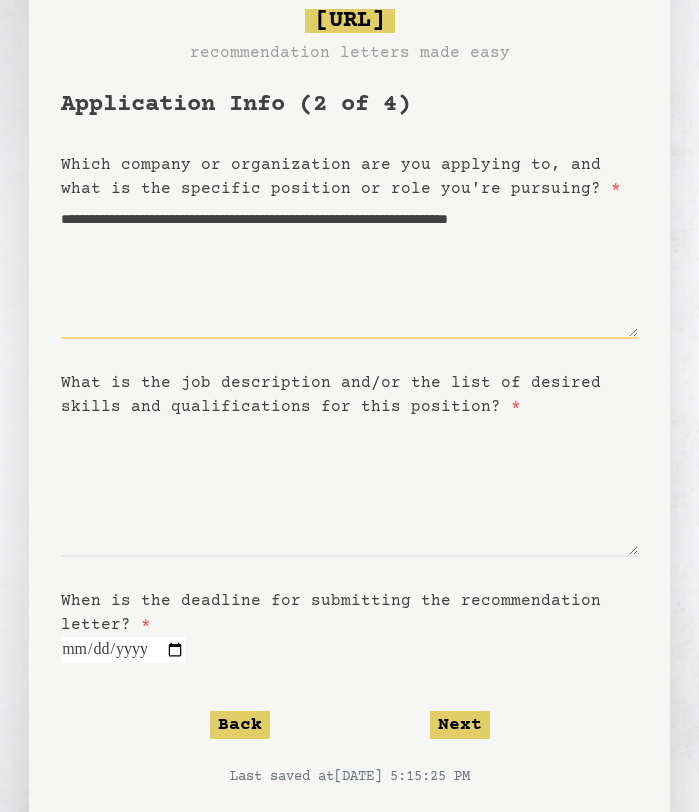 type on "**********" 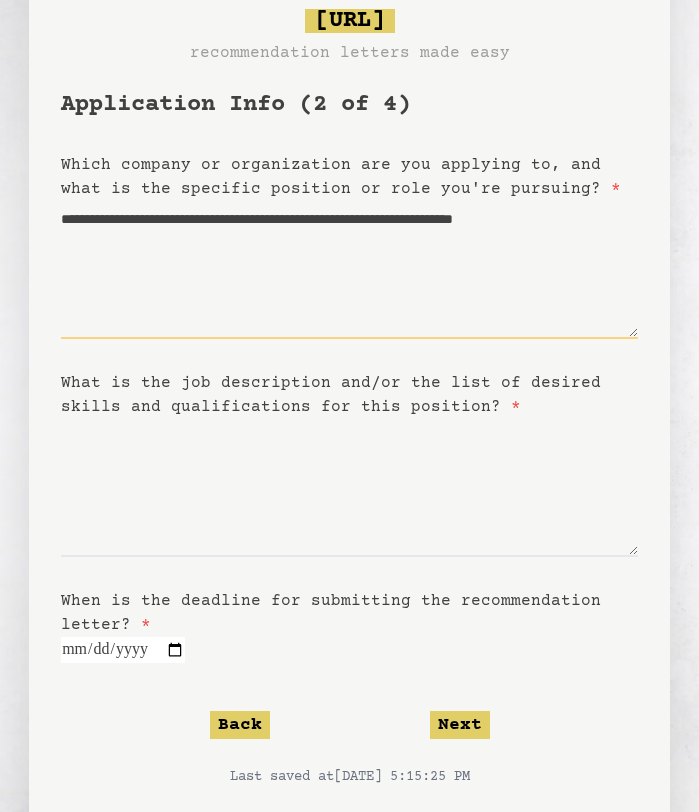 type on "**********" 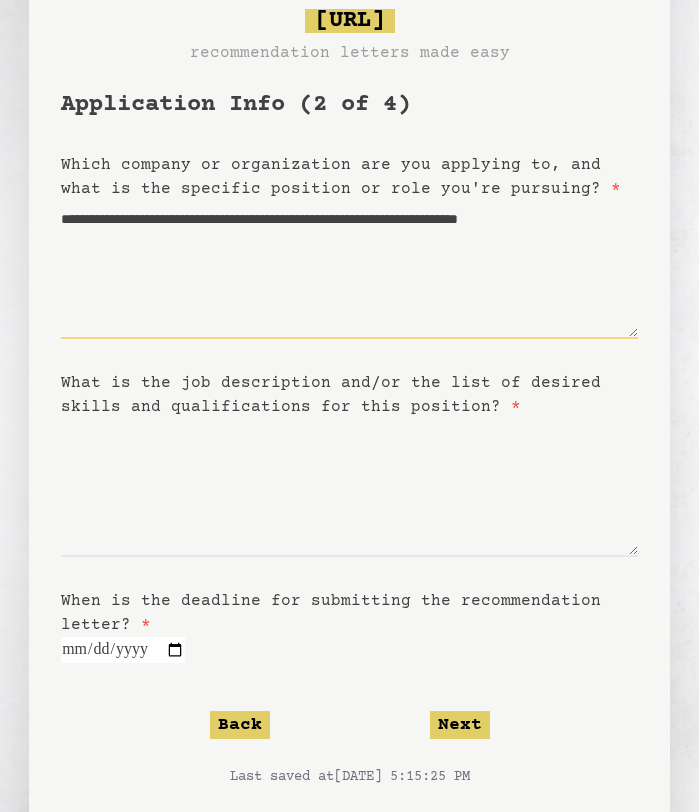 type on "**********" 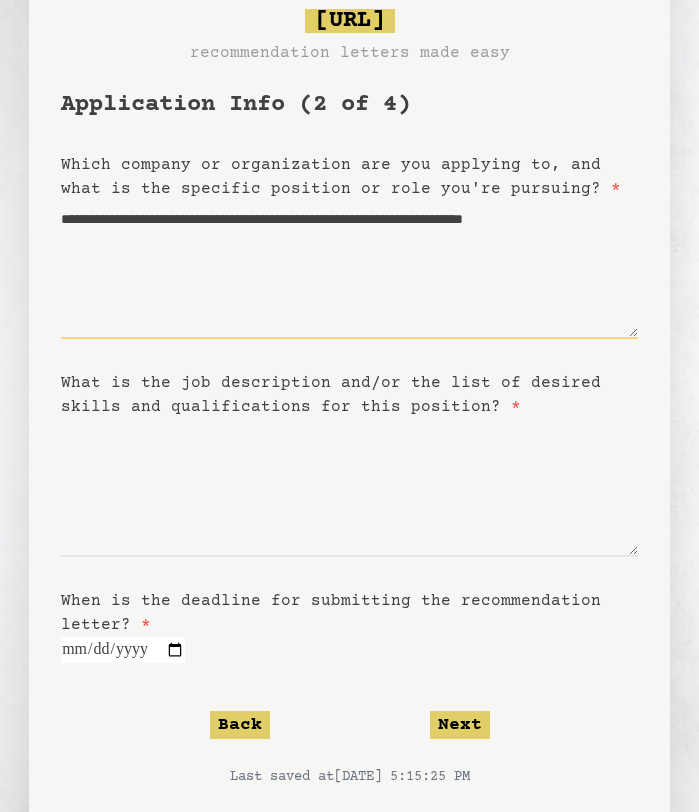 type on "**********" 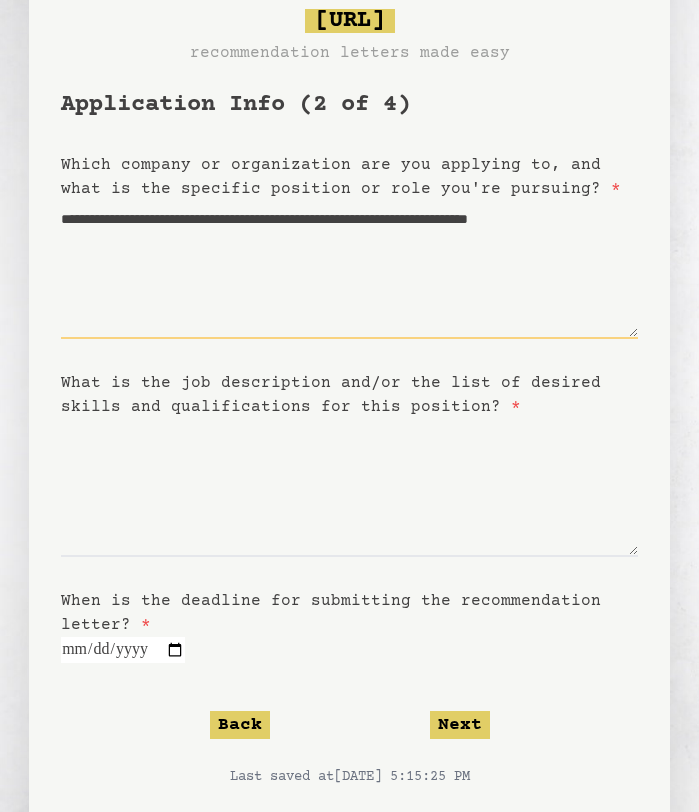 type on "**********" 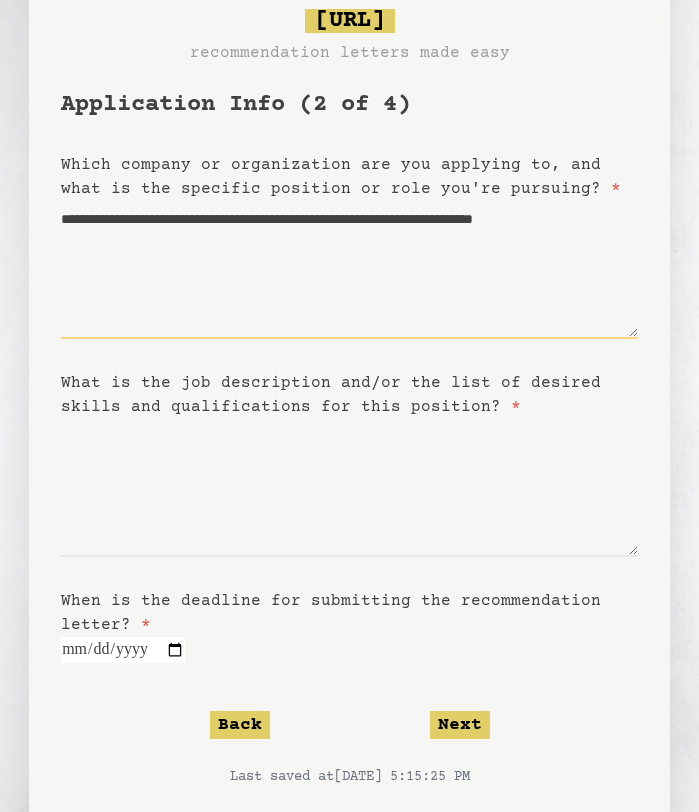 type on "**********" 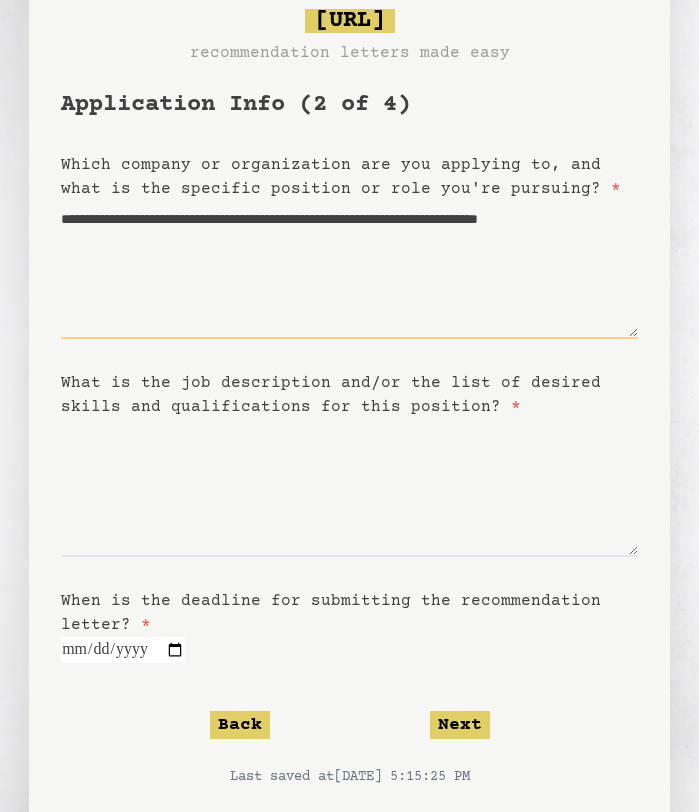 type on "**********" 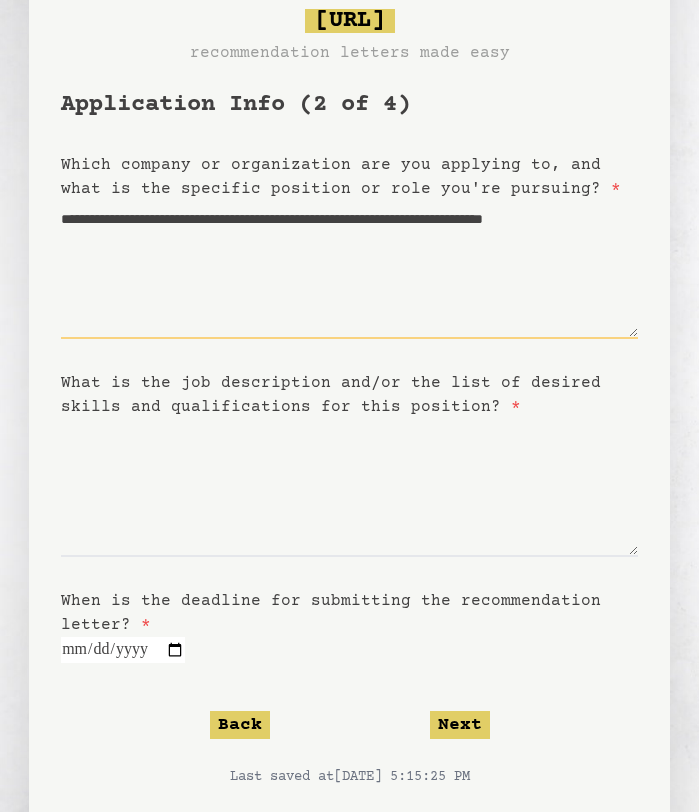 type on "**********" 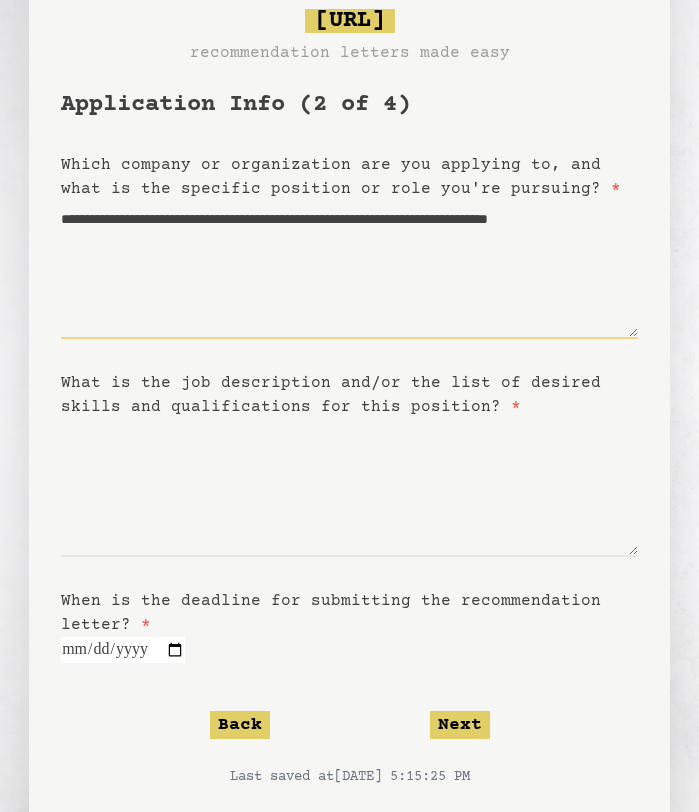 type on "**********" 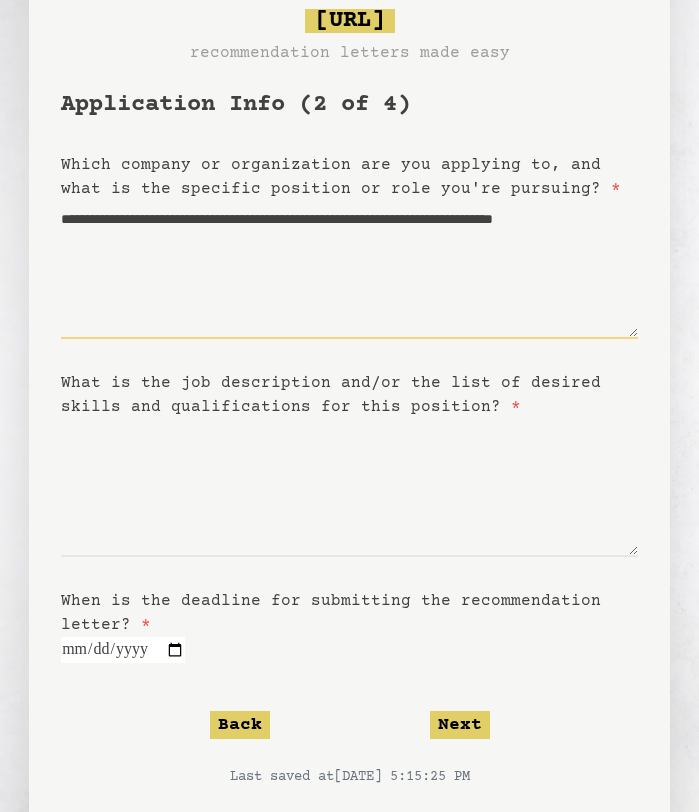 type on "**********" 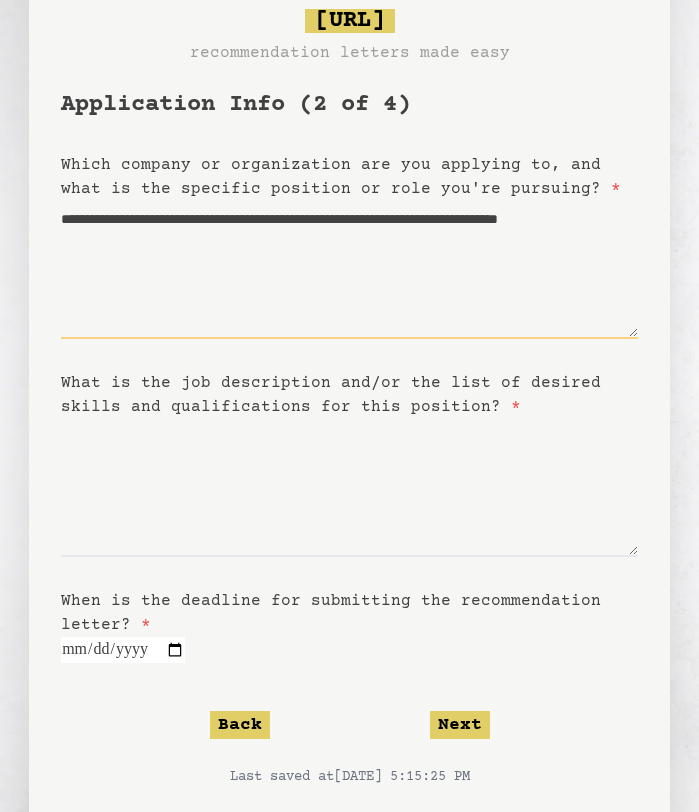 type on "**********" 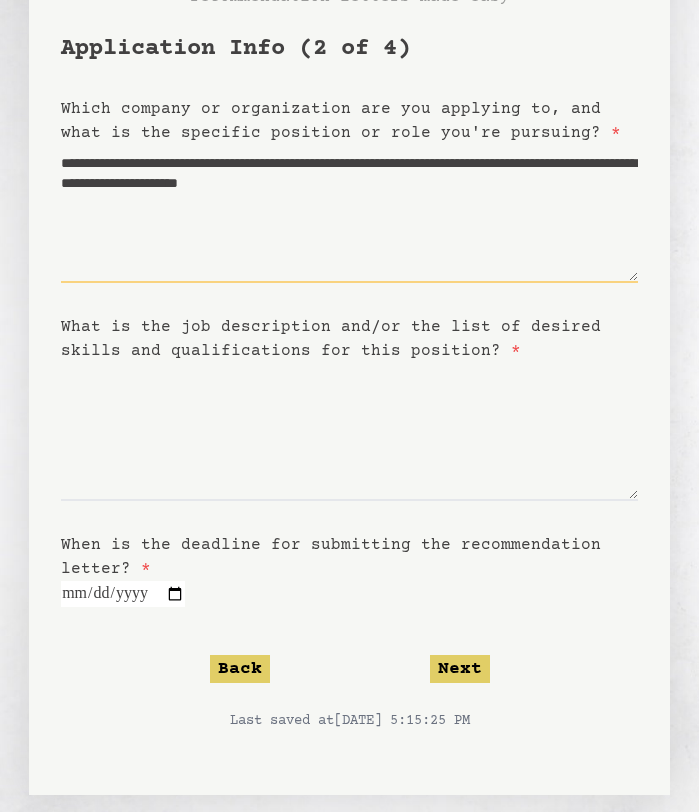 scroll, scrollTop: 148, scrollLeft: 0, axis: vertical 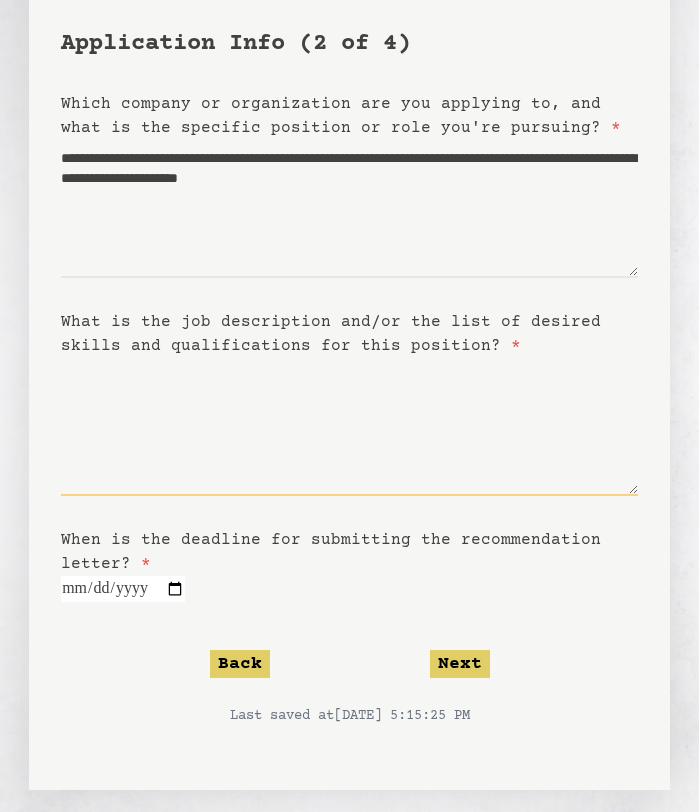 click on "What is the job description and/or the list of desired skills
and qualifications for this position?   *" at bounding box center (349, 427) 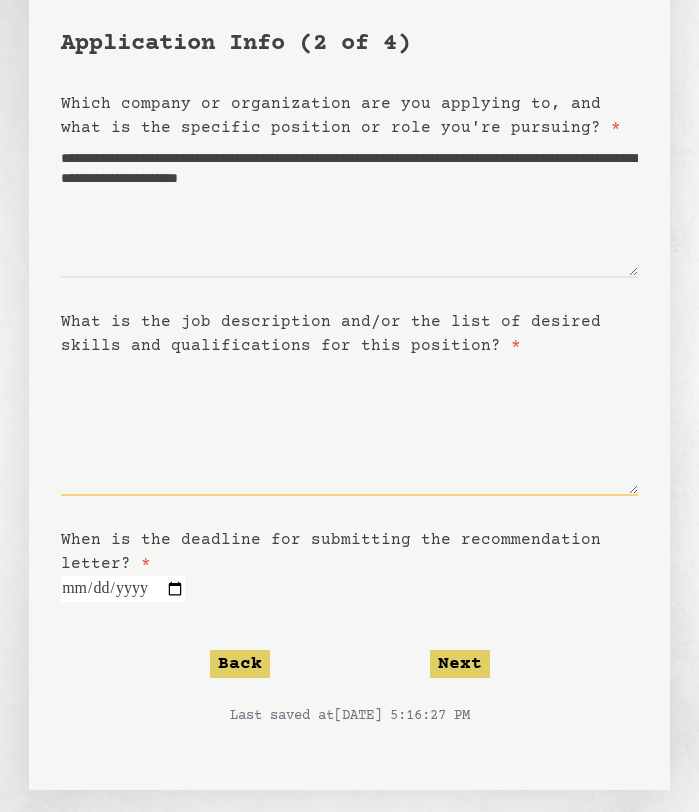 paste on "**********" 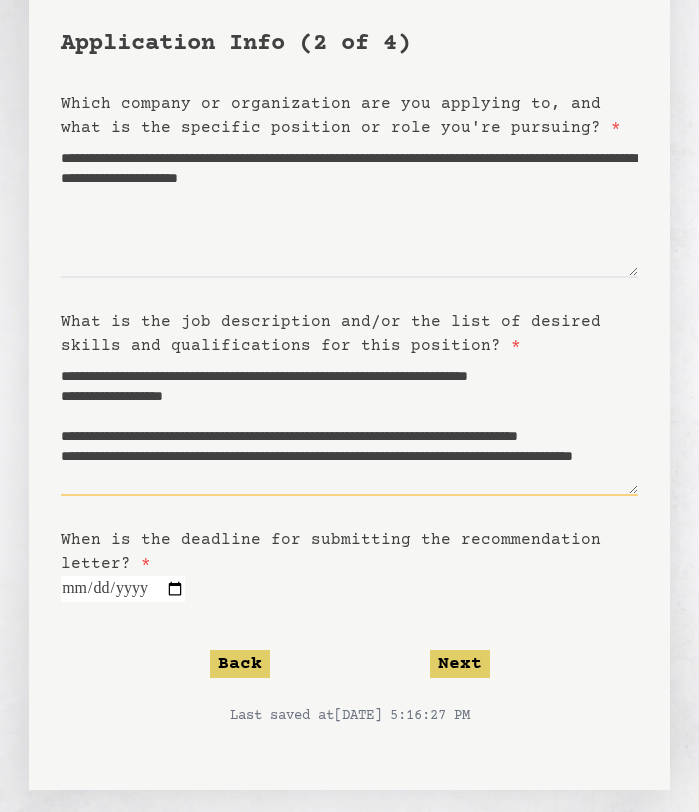 scroll, scrollTop: 60, scrollLeft: 0, axis: vertical 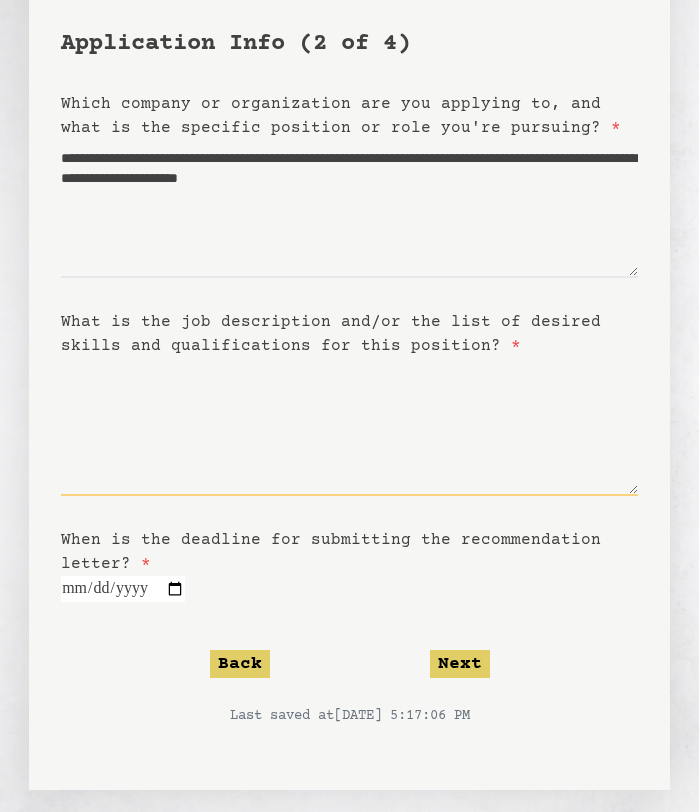 paste on "**********" 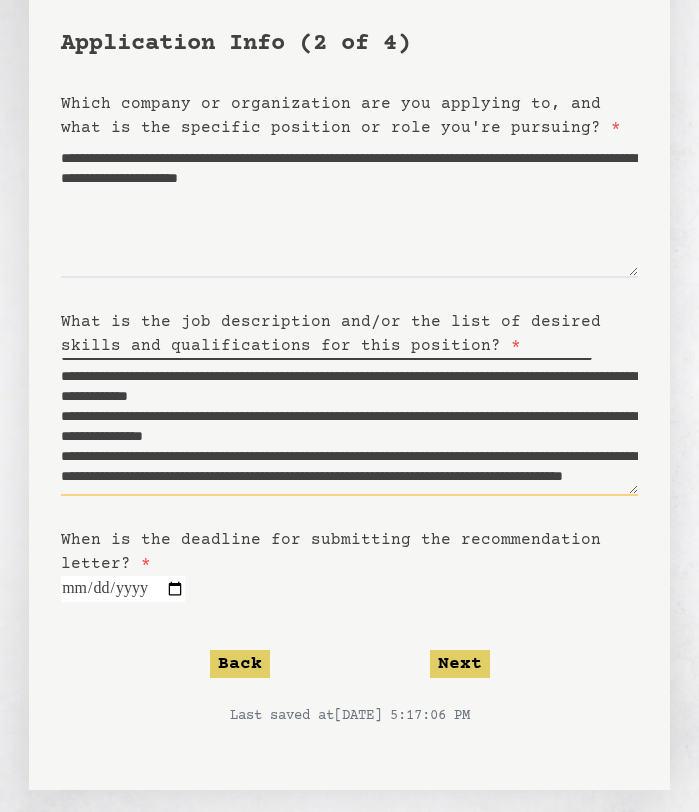 scroll, scrollTop: 100, scrollLeft: 0, axis: vertical 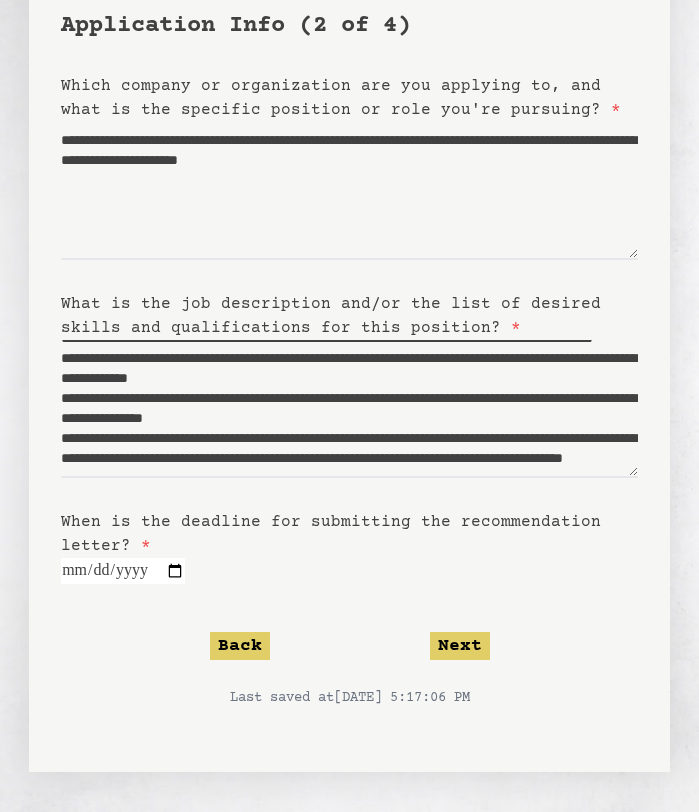 click at bounding box center (123, 571) 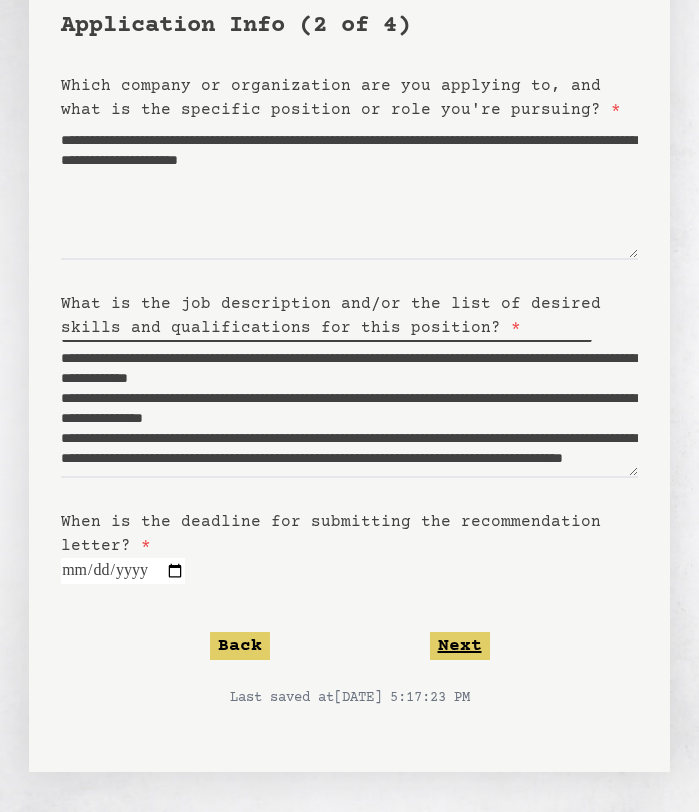 click on "Next" 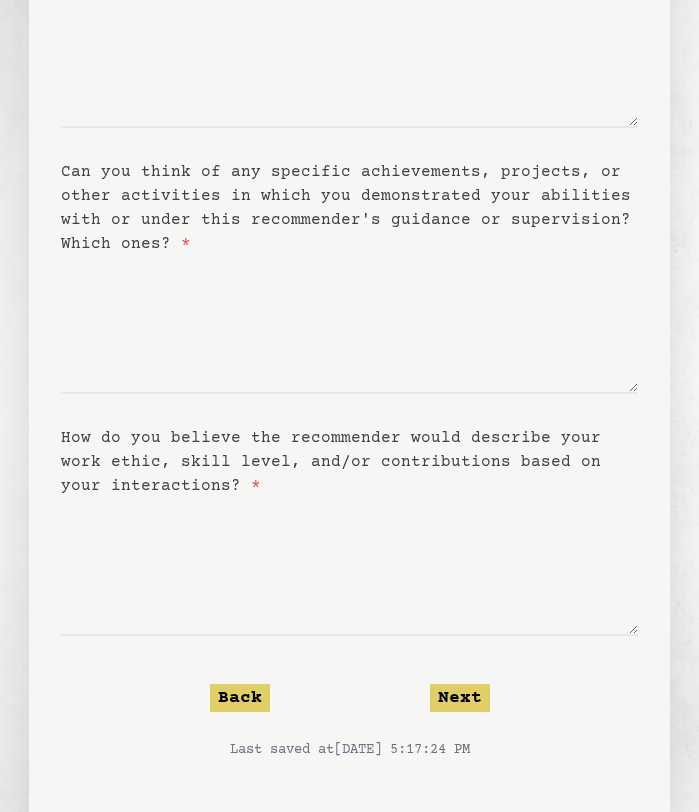 scroll, scrollTop: 327, scrollLeft: 0, axis: vertical 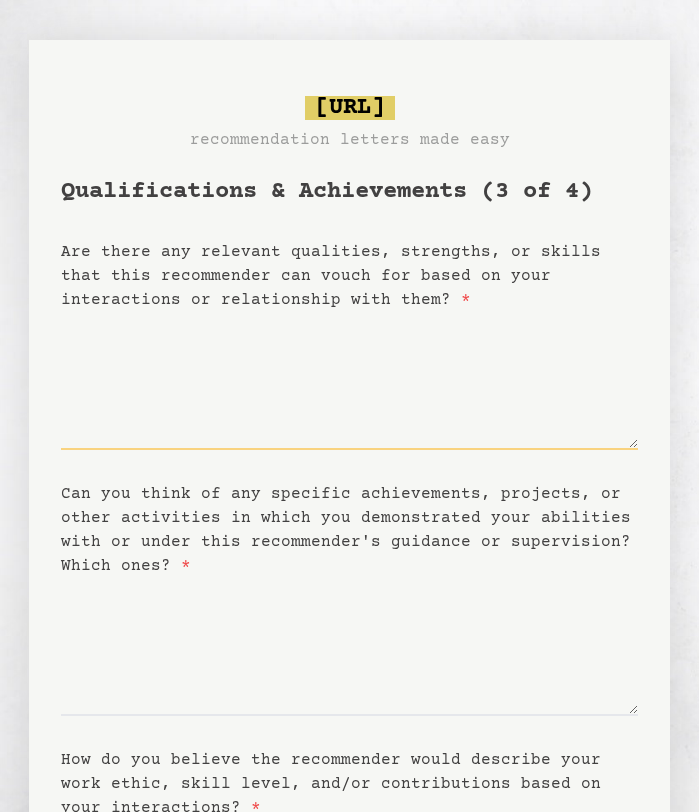 click on "Are there any relevant qualities, strengths, or skills that this
recommender can vouch for based on your interactions or
relationship with them?   *" at bounding box center [349, 381] 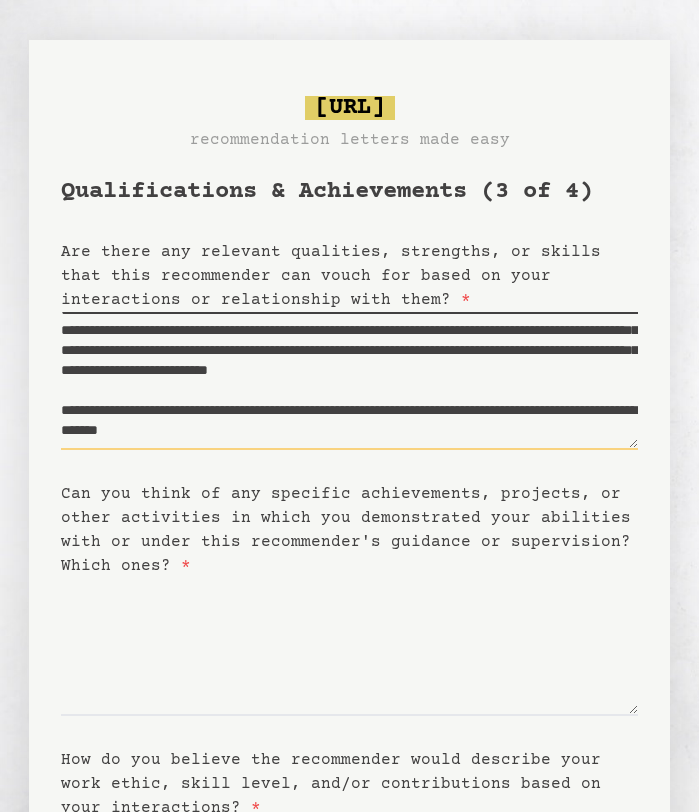 scroll, scrollTop: 110, scrollLeft: 0, axis: vertical 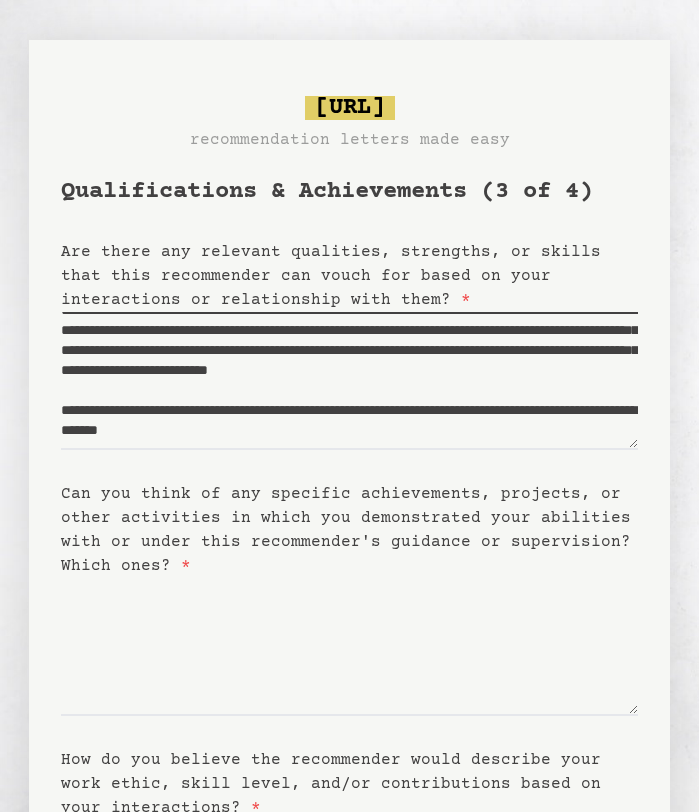 drag, startPoint x: 59, startPoint y: 335, endPoint x: 197, endPoint y: 381, distance: 145.46477 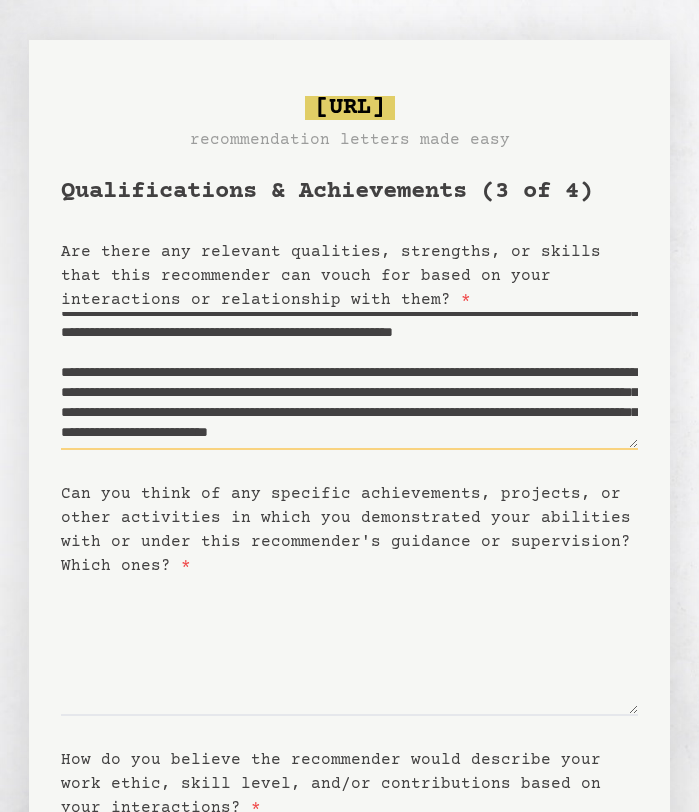 scroll, scrollTop: 32, scrollLeft: 0, axis: vertical 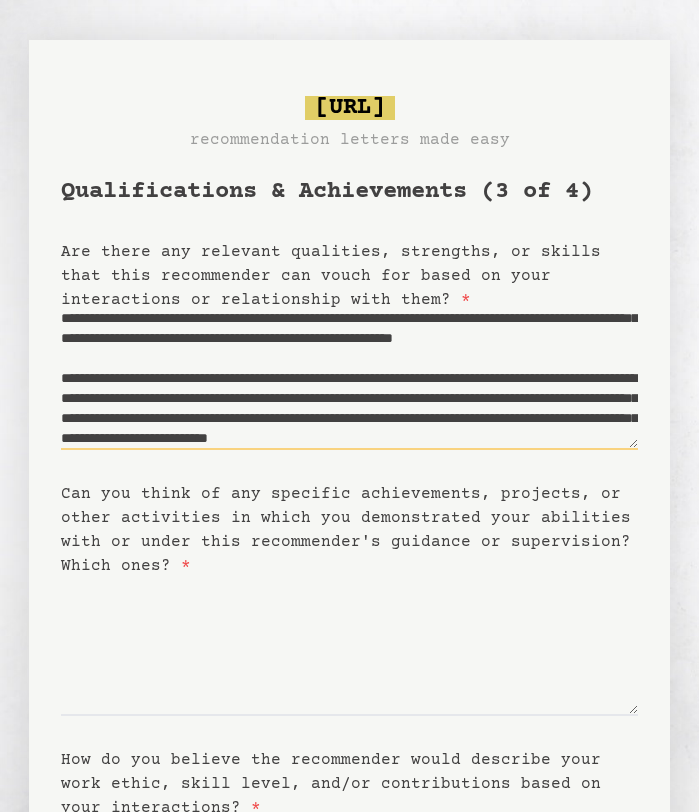 drag, startPoint x: 134, startPoint y: 411, endPoint x: 66, endPoint y: 411, distance: 68 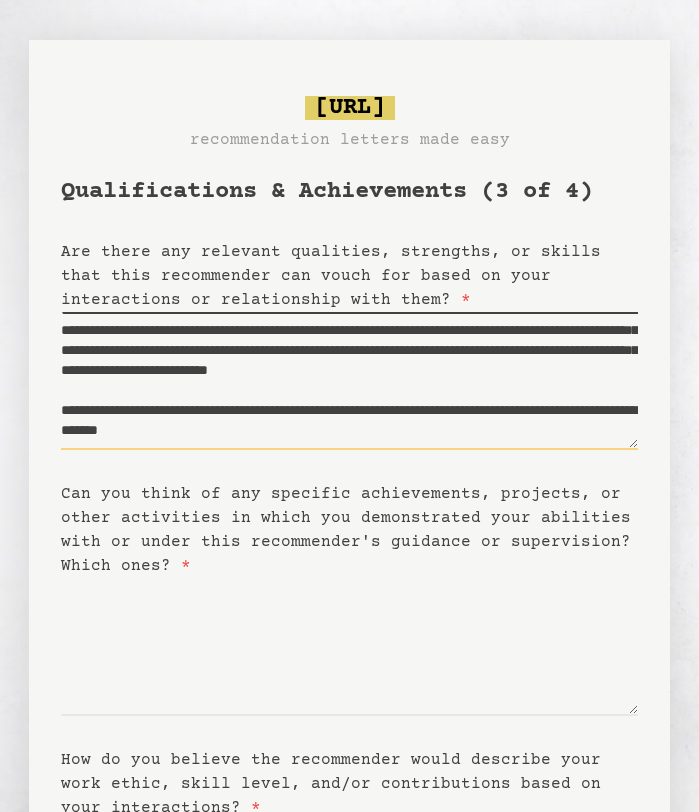 scroll, scrollTop: 134, scrollLeft: 0, axis: vertical 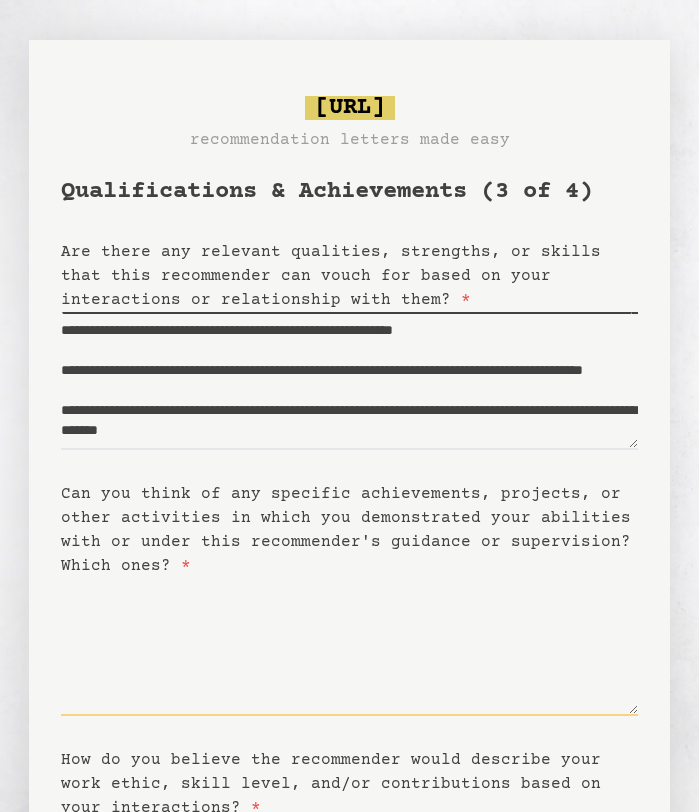 click on "Can you think of any specific achievements, projects, or other
activities in which you demonstrated your abilities with or
under this recommender's guidance or supervision? Which ones?   *" at bounding box center [349, 647] 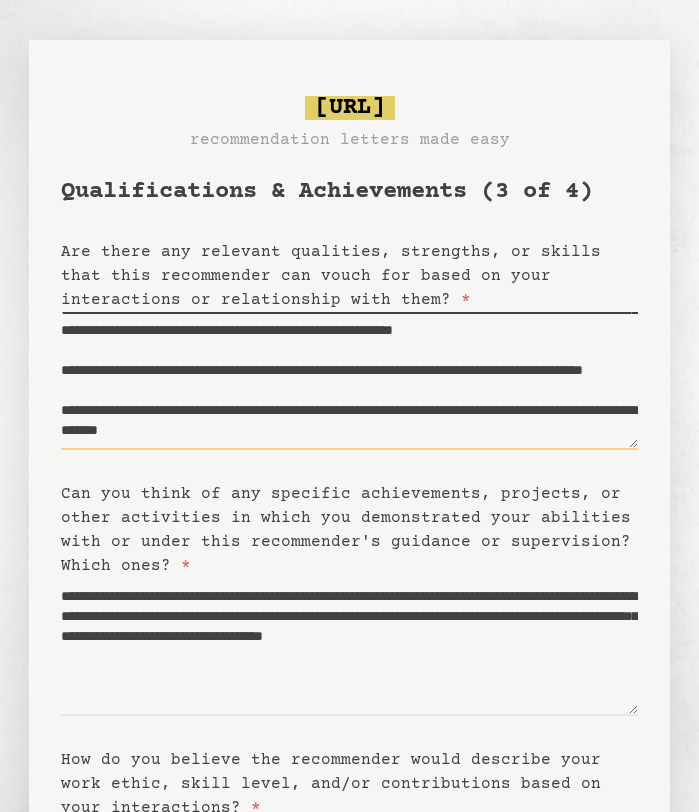 drag, startPoint x: 62, startPoint y: 349, endPoint x: 434, endPoint y: 391, distance: 374.36346 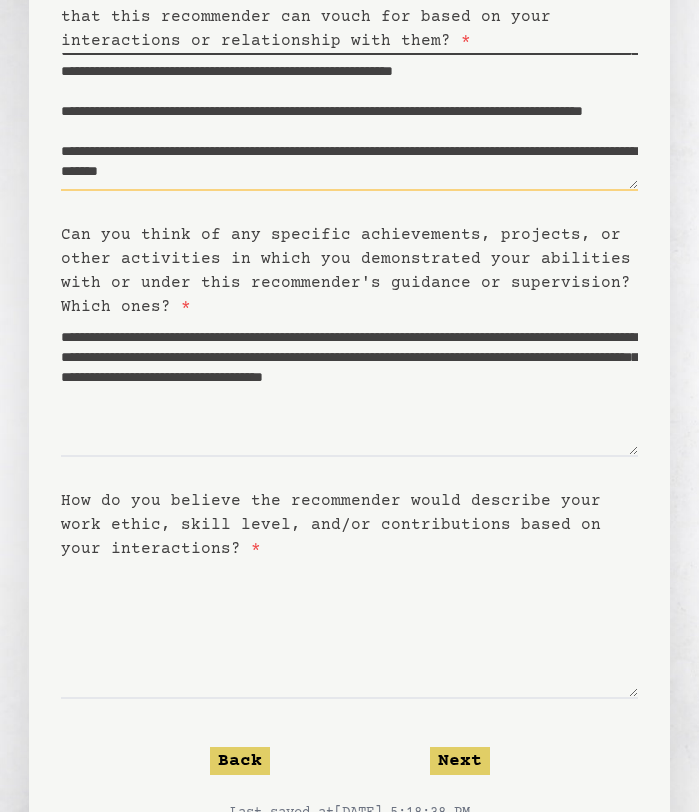 scroll, scrollTop: 260, scrollLeft: 0, axis: vertical 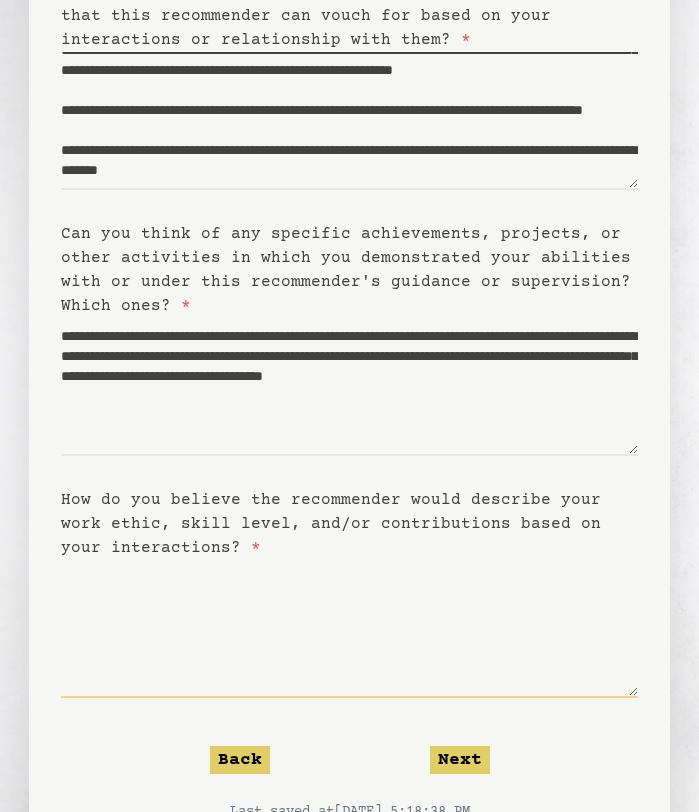 click on "How do you believe the recommender would describe your work
ethic, skill level, and/or contributions based on your
interactions?   *" at bounding box center (349, 629) 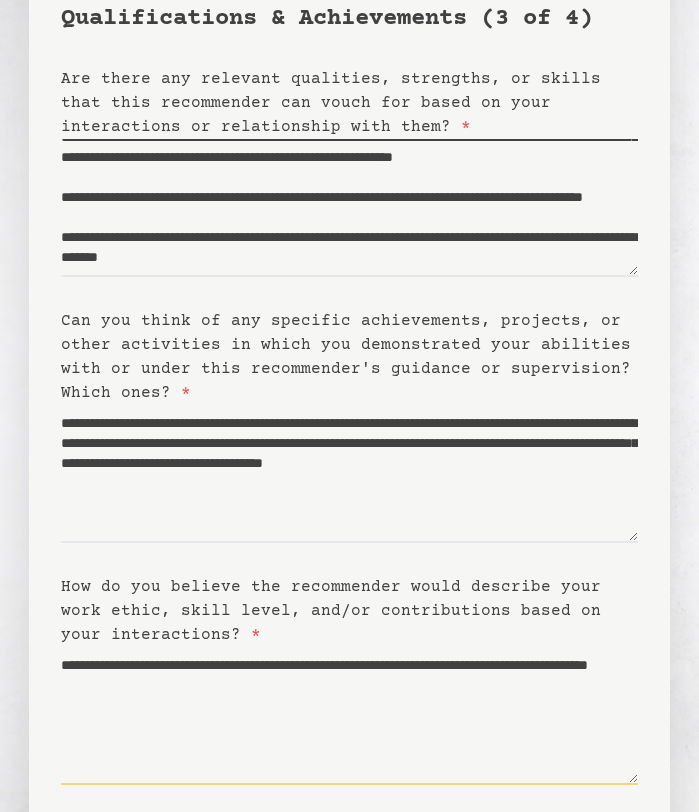 scroll, scrollTop: 168, scrollLeft: 0, axis: vertical 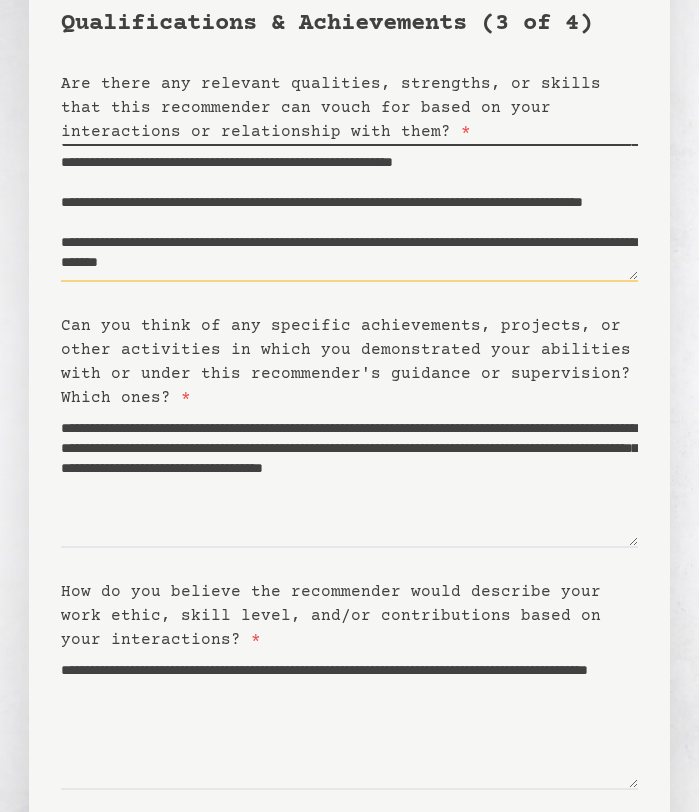 click on "**********" at bounding box center (349, 213) 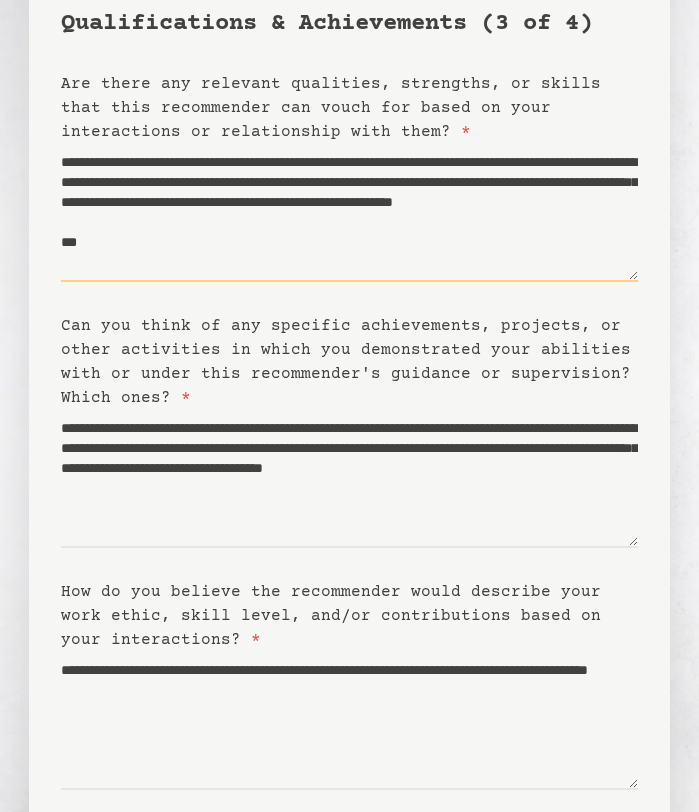 scroll, scrollTop: 20, scrollLeft: 0, axis: vertical 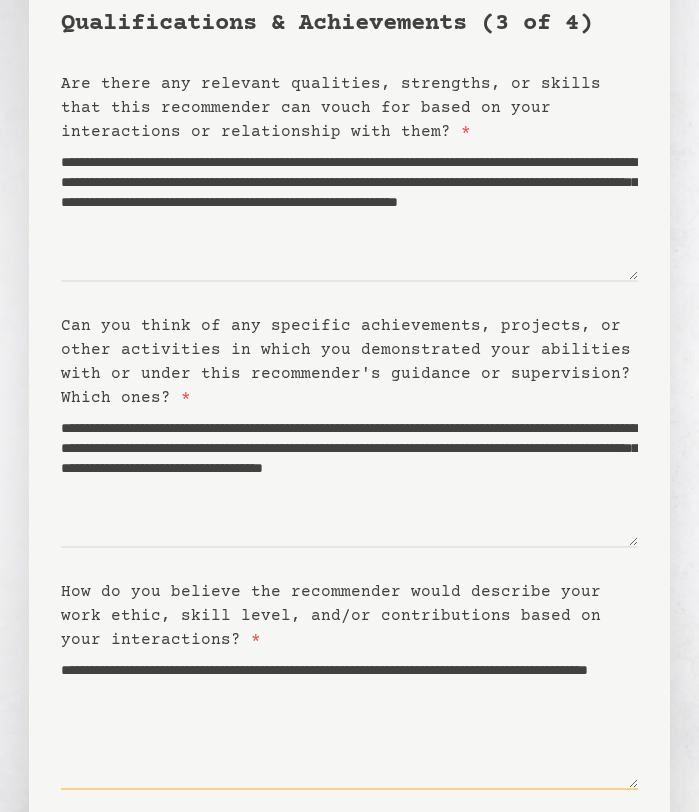 click on "**********" at bounding box center [349, 721] 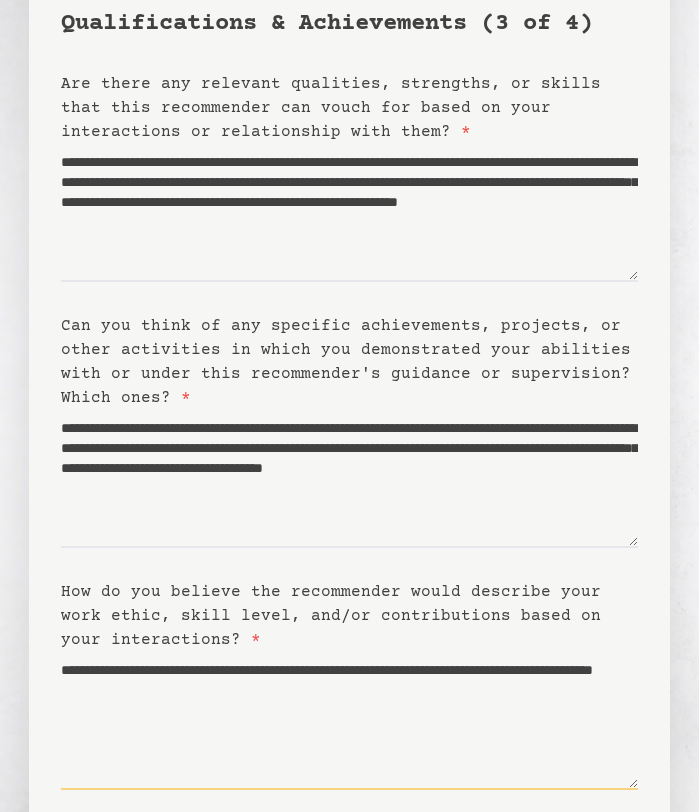 paste on "**********" 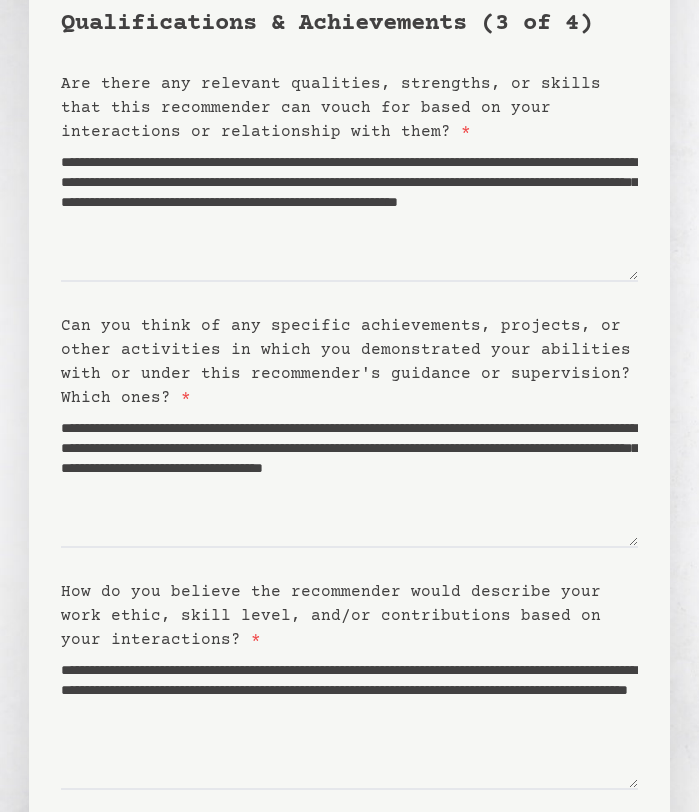 drag, startPoint x: 639, startPoint y: 685, endPoint x: 550, endPoint y: 692, distance: 89.27486 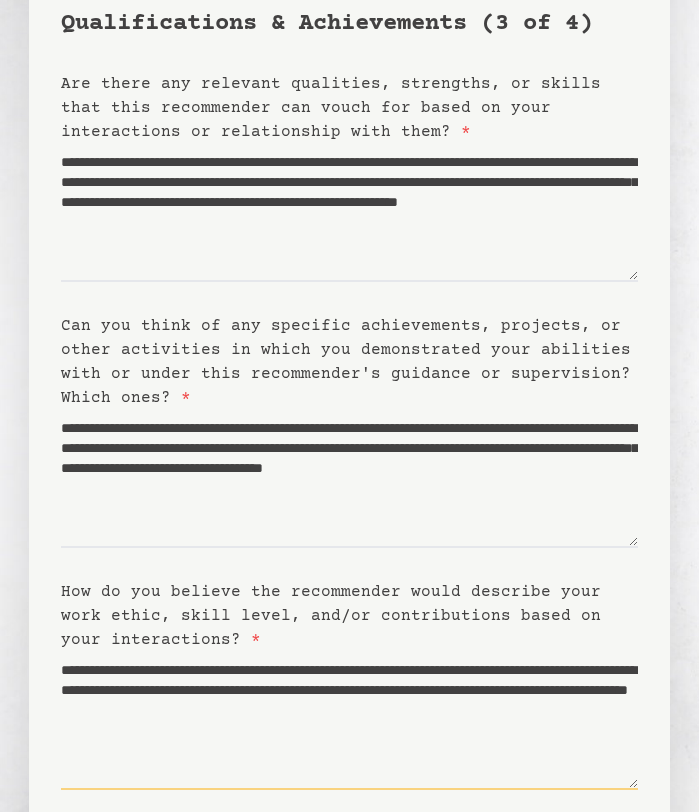 drag, startPoint x: 536, startPoint y: 692, endPoint x: 650, endPoint y: 689, distance: 114.03947 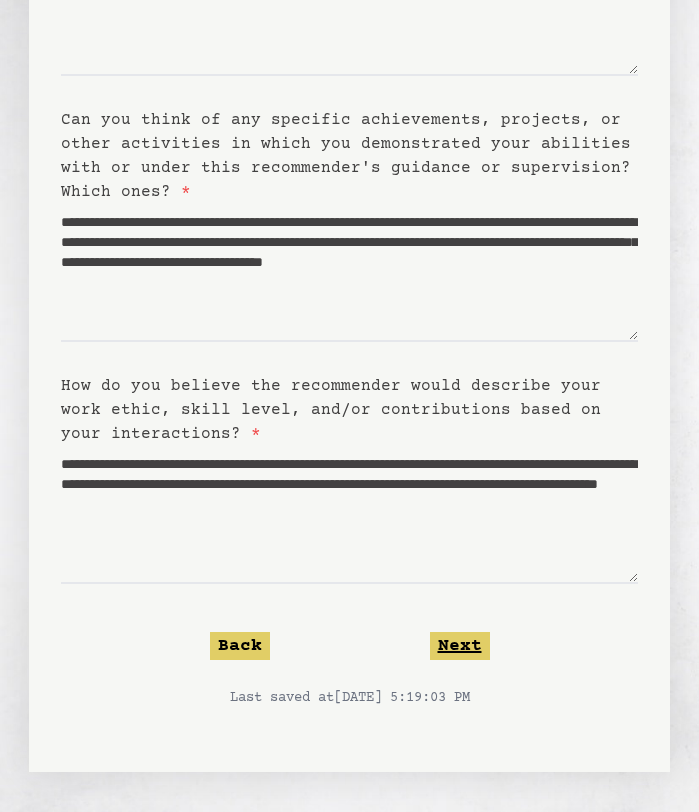 click on "Next" 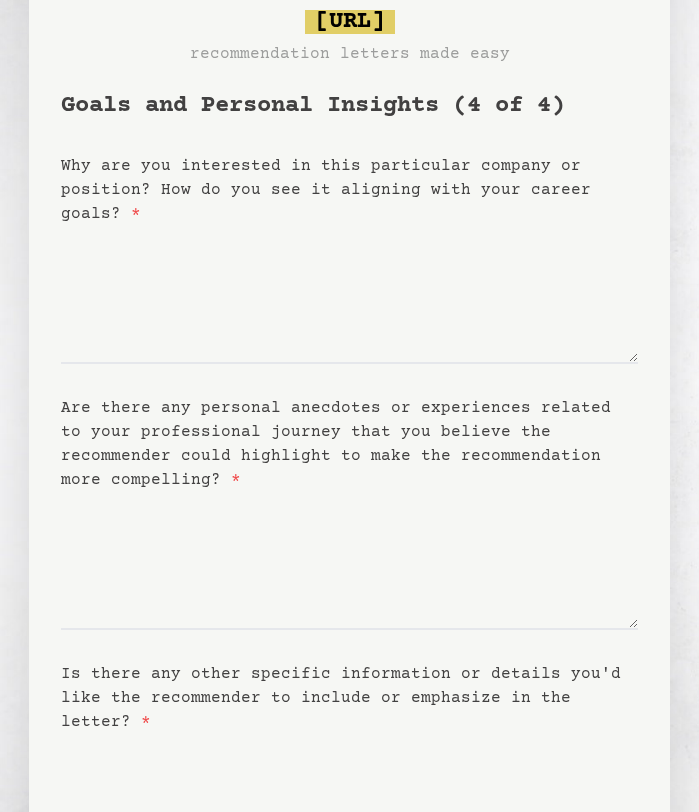 scroll, scrollTop: 0, scrollLeft: 0, axis: both 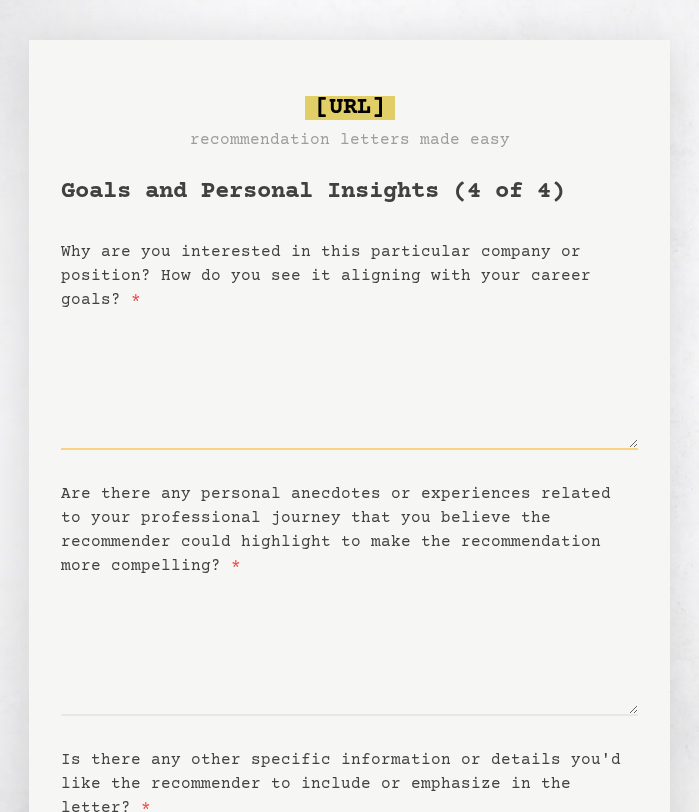 click on "Why are you interested in this particular company or position?
How do you see it aligning with your career goals?   *" at bounding box center [349, 381] 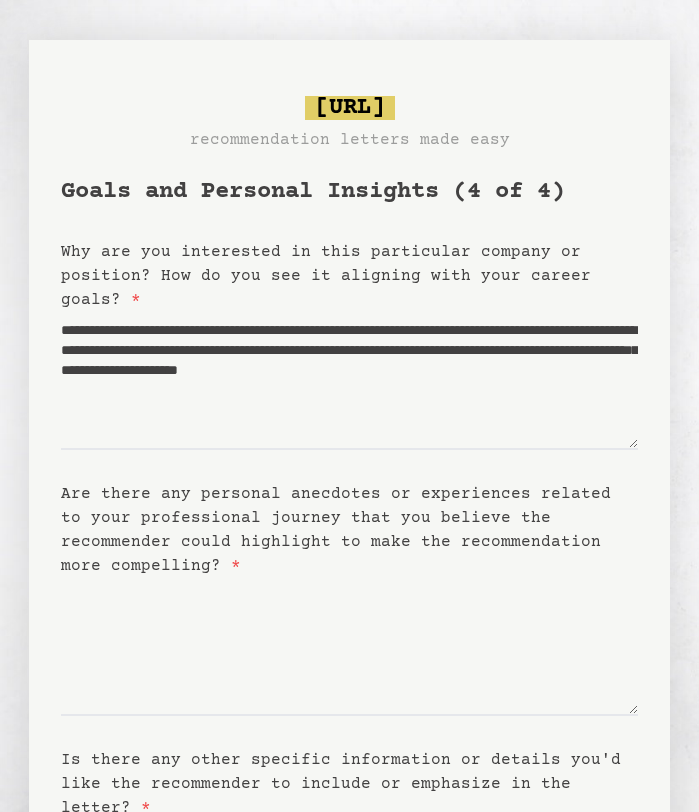 click on "**********" at bounding box center (349, 593) 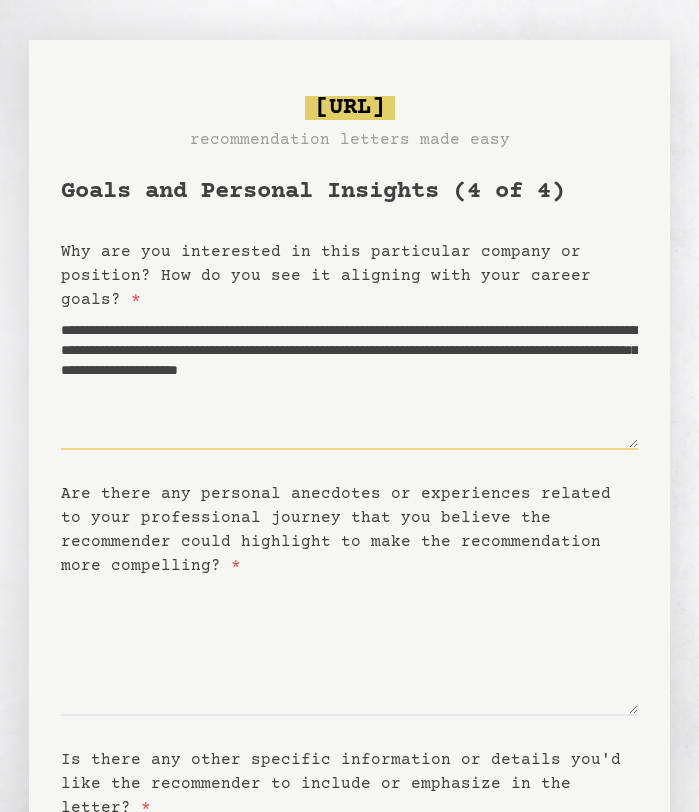 click on "**********" at bounding box center [349, 381] 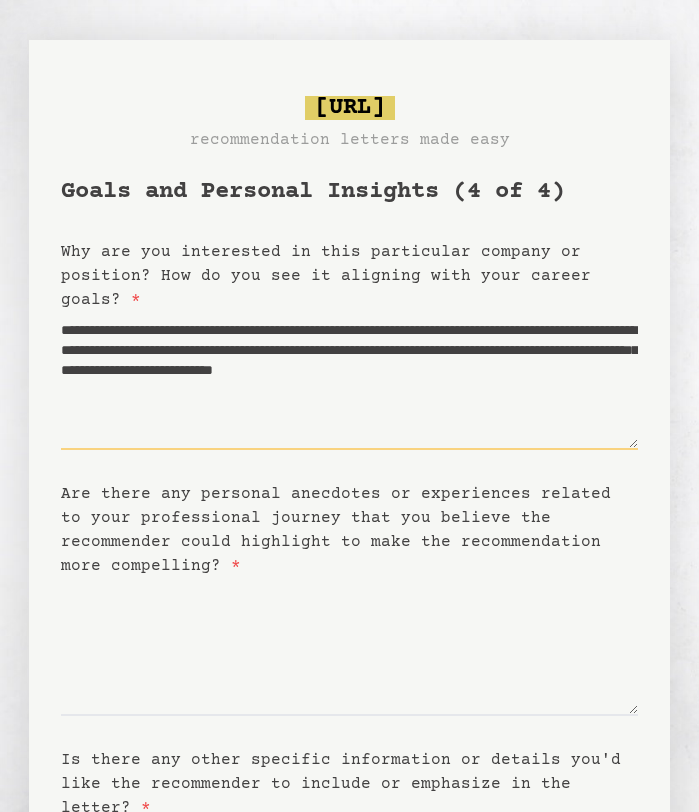 drag, startPoint x: 190, startPoint y: 333, endPoint x: 116, endPoint y: 335, distance: 74.02702 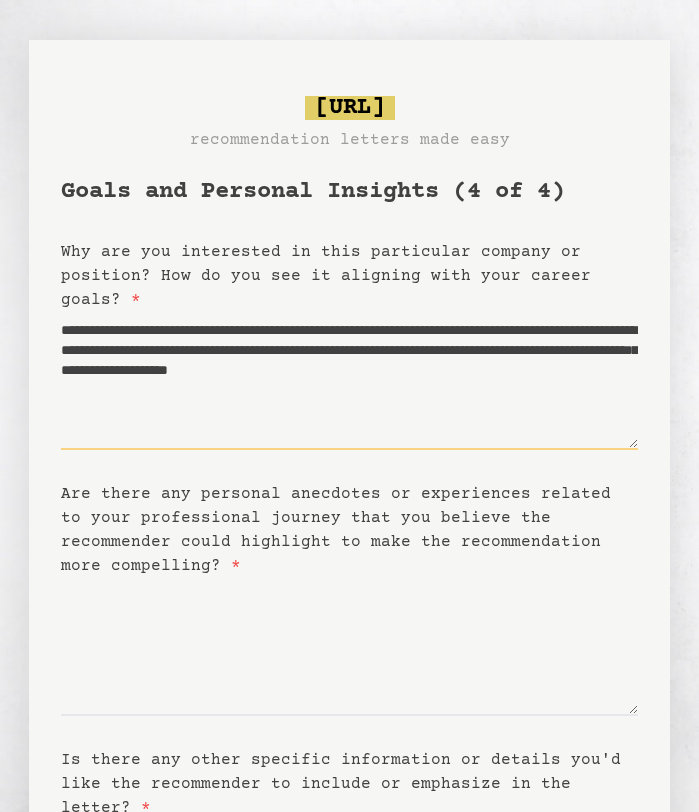 drag, startPoint x: 317, startPoint y: 329, endPoint x: 470, endPoint y: 332, distance: 153.0294 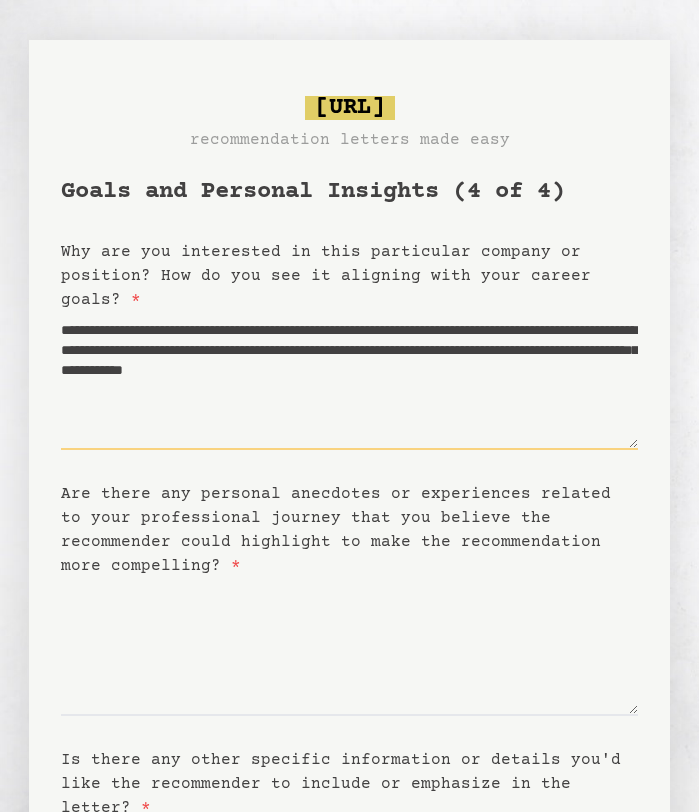 click on "**********" at bounding box center (349, 381) 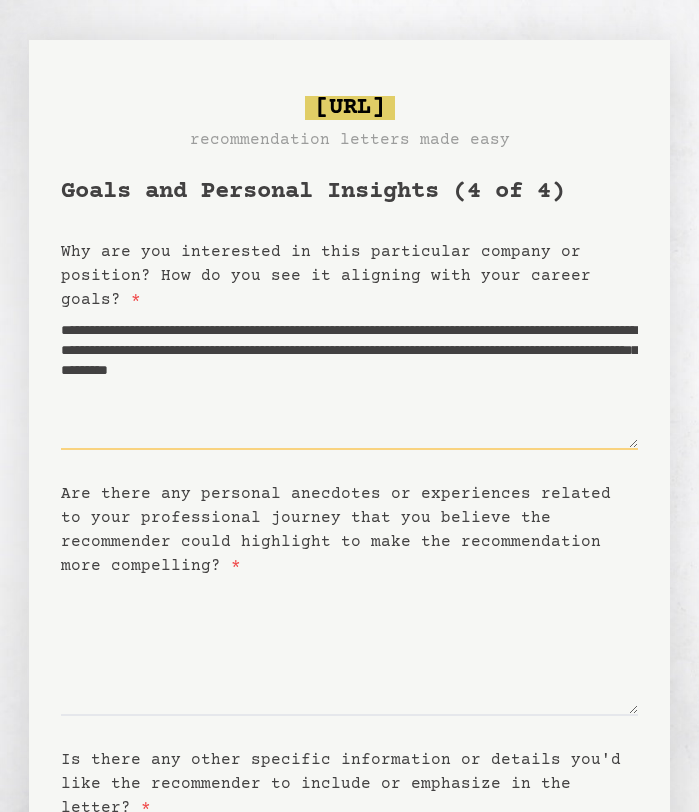 drag, startPoint x: 187, startPoint y: 347, endPoint x: 416, endPoint y: 348, distance: 229.00218 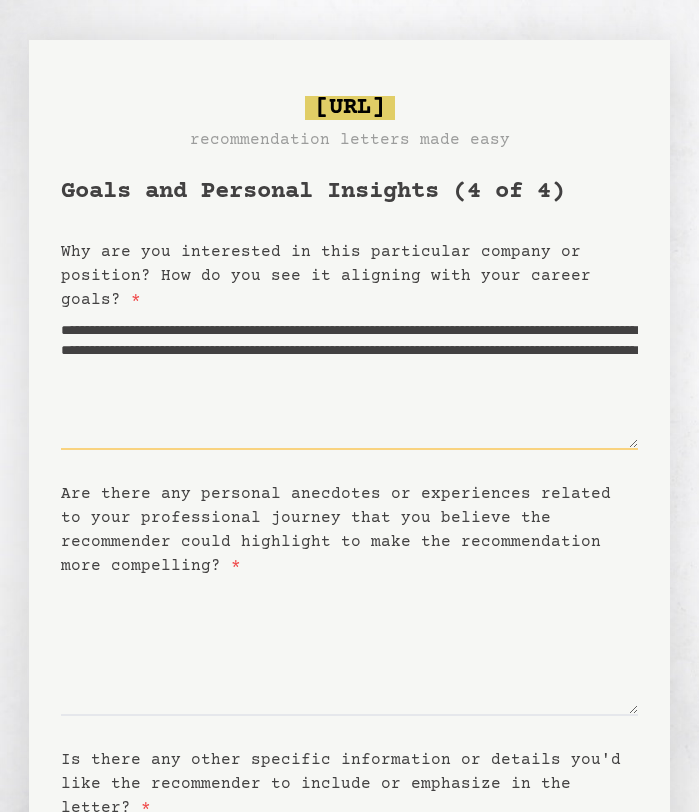 drag, startPoint x: 139, startPoint y: 369, endPoint x: 210, endPoint y: 369, distance: 71 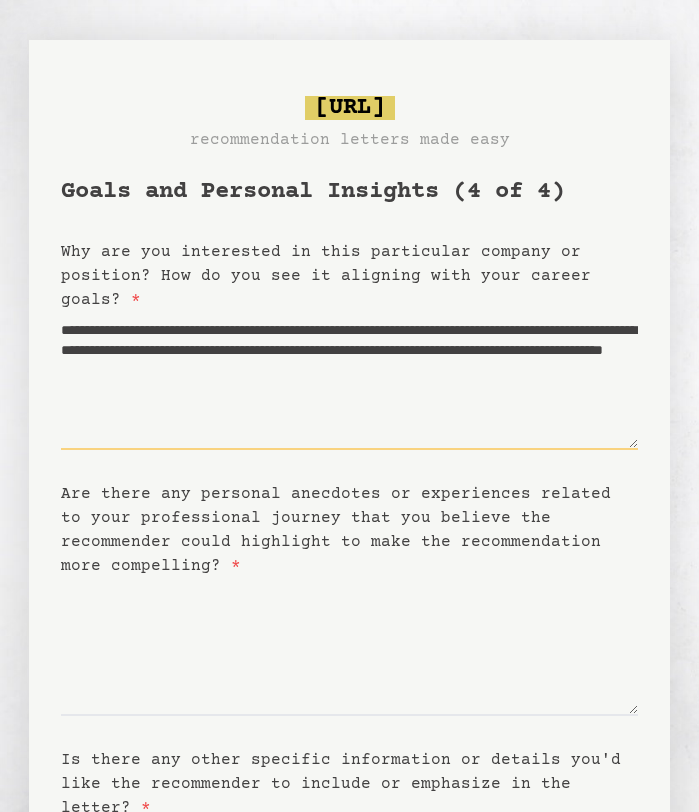 drag, startPoint x: 358, startPoint y: 390, endPoint x: 268, endPoint y: 365, distance: 93.40771 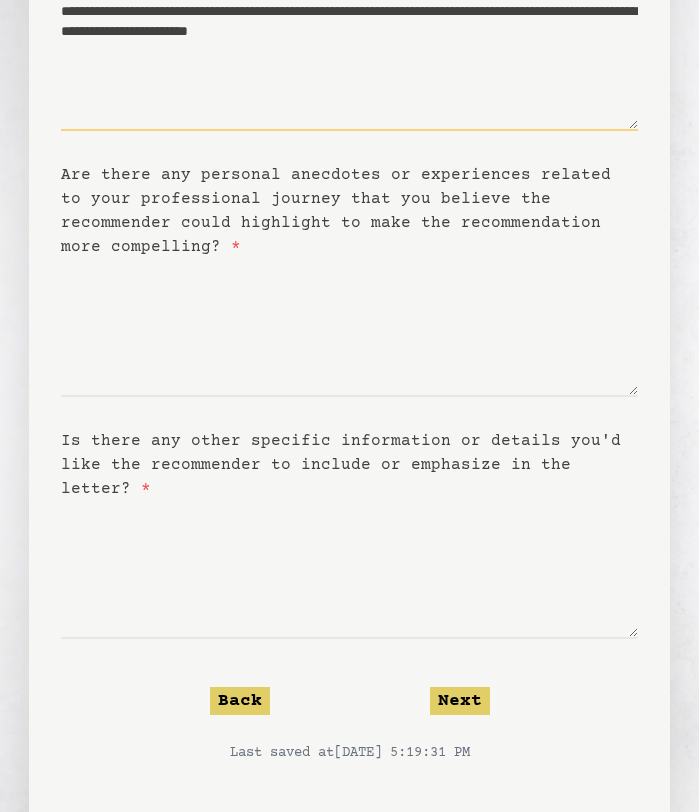 scroll, scrollTop: 326, scrollLeft: 0, axis: vertical 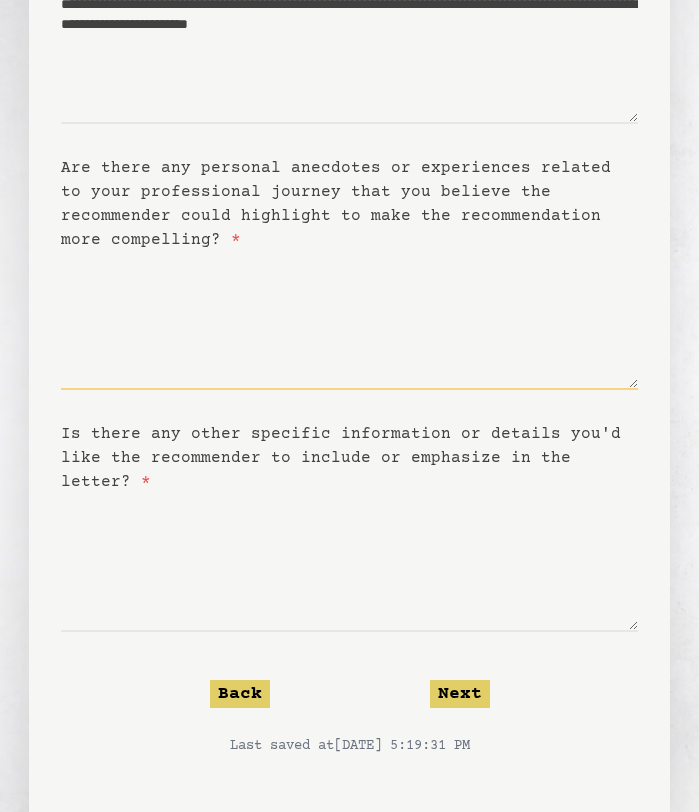 click on "Are there any personal anecdotes or experiences related to your
professional journey that you believe the recommender could
highlight to make the recommendation more compelling?   *" at bounding box center (349, 321) 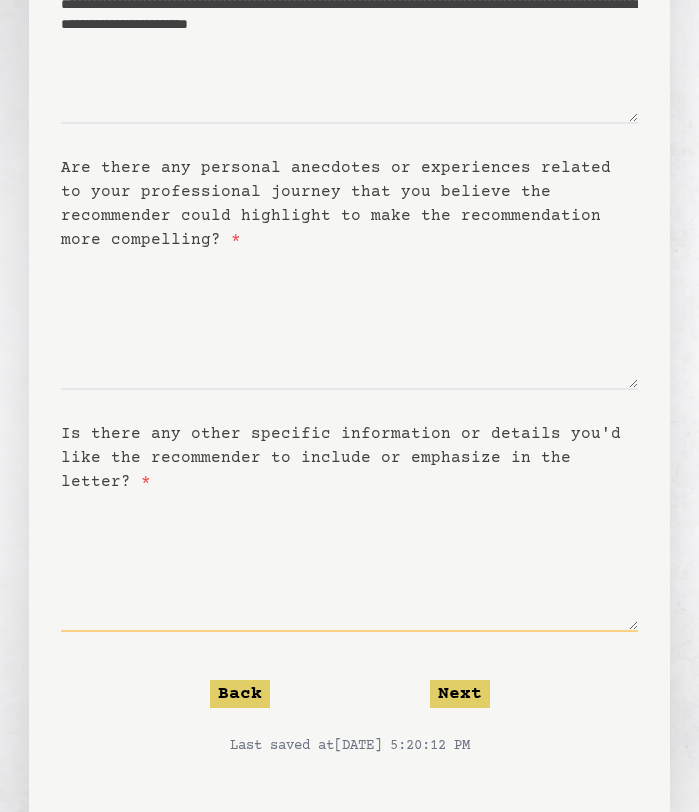 click on "Is there any other specific information or details you'd like
the recommender to include or emphasize in the letter?   *" at bounding box center [349, 563] 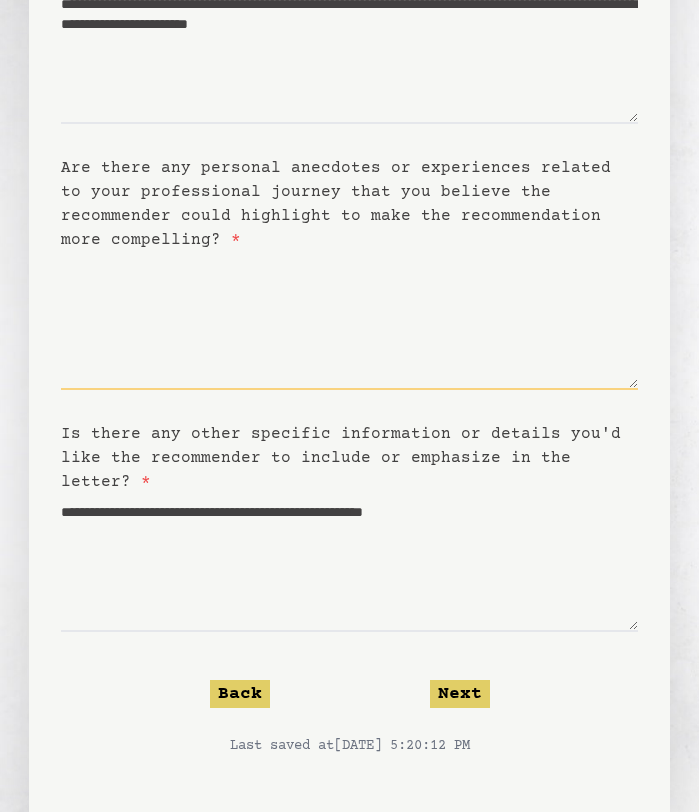 click on "Are there any personal anecdotes or experiences related to your
professional journey that you believe the recommender could
highlight to make the recommendation more compelling?   *" at bounding box center (349, 321) 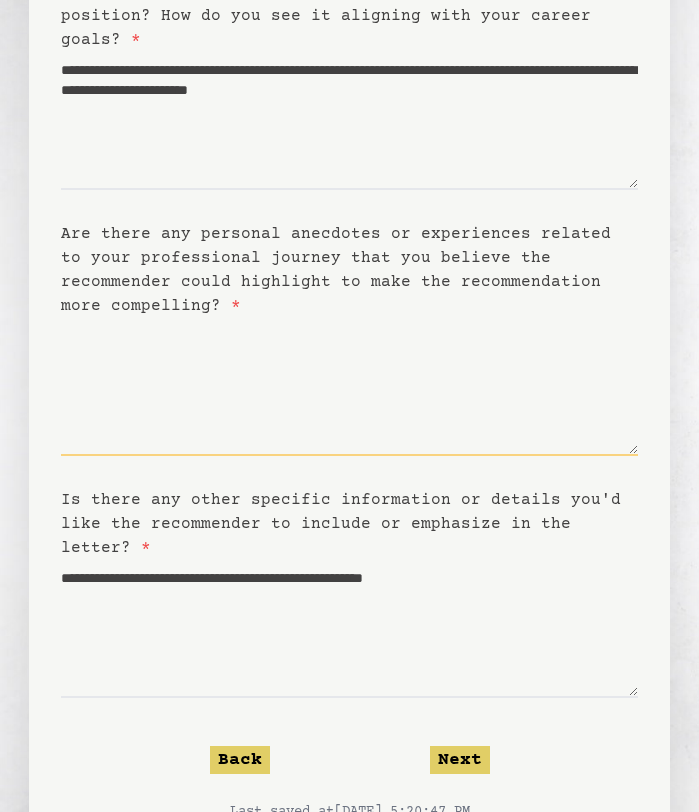 scroll, scrollTop: 262, scrollLeft: 0, axis: vertical 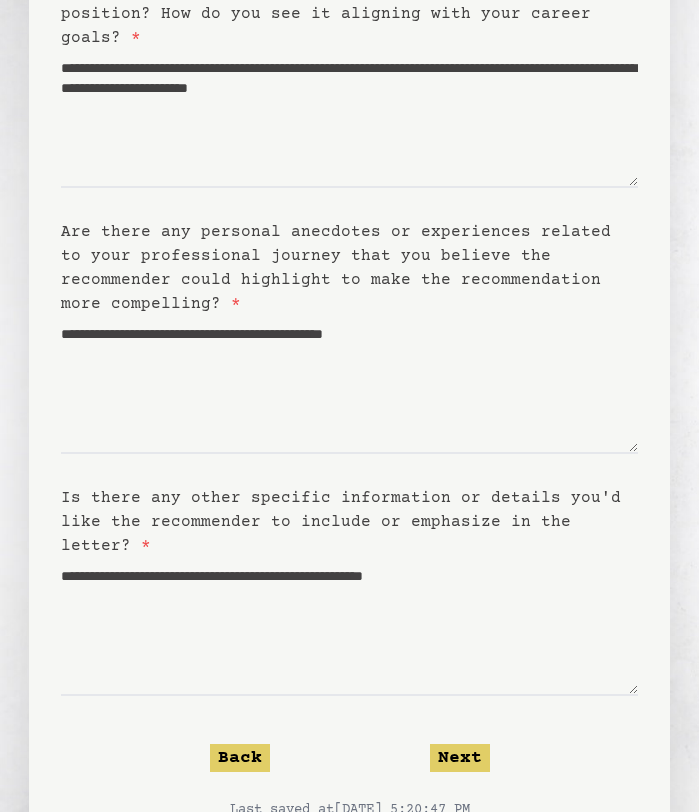click on "**********" at bounding box center [349, 367] 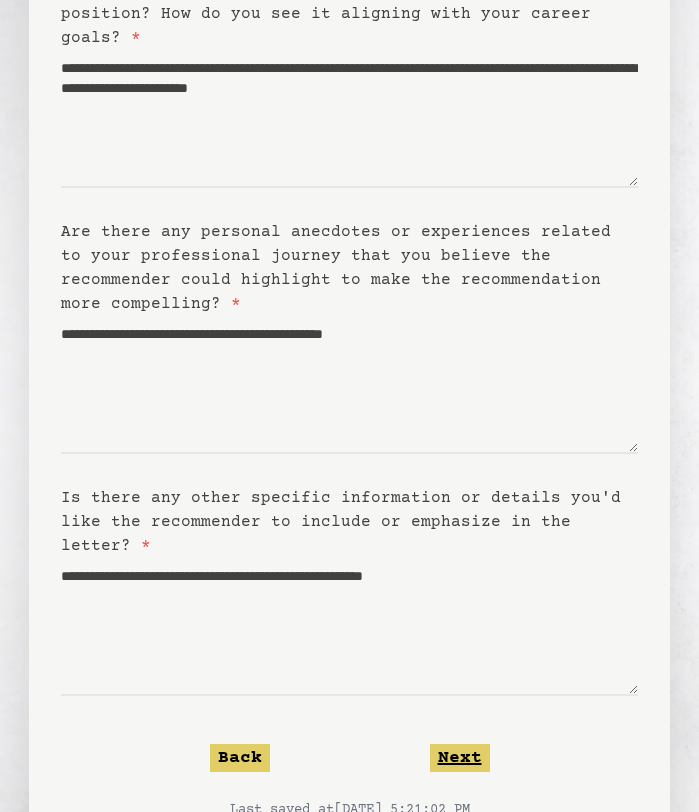click on "Next" 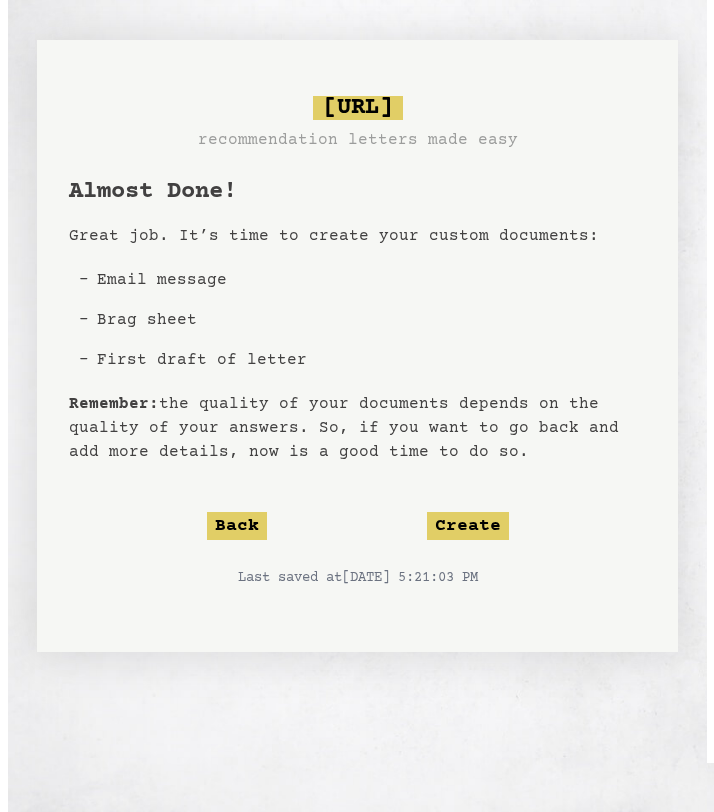 scroll, scrollTop: 0, scrollLeft: 0, axis: both 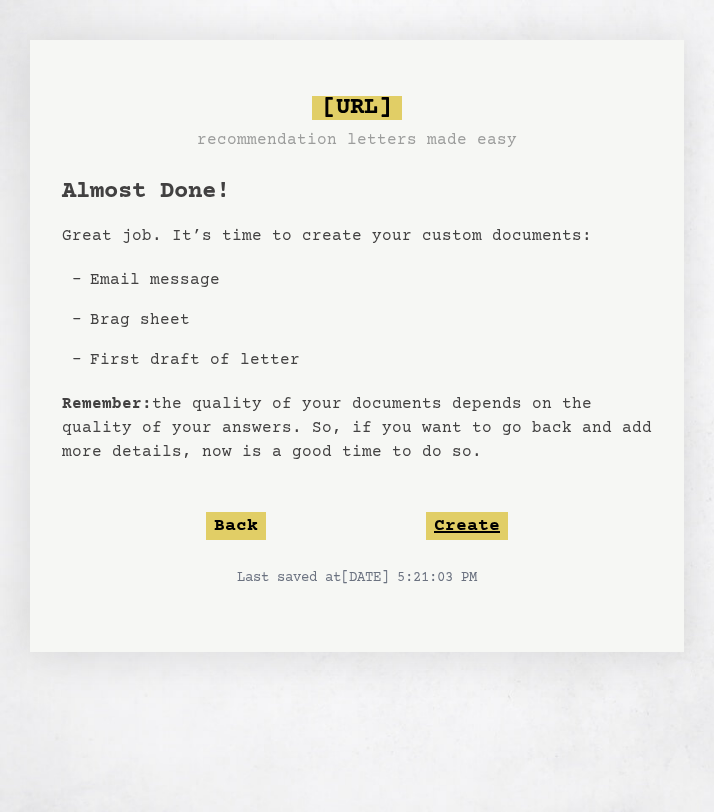 click on "Create" 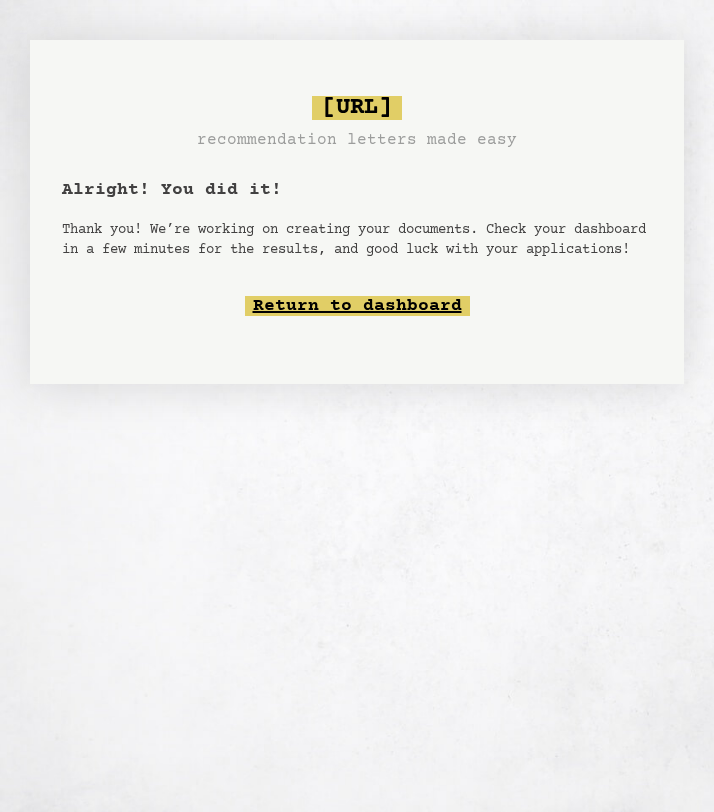 click on "Return to dashboard" at bounding box center [357, 306] 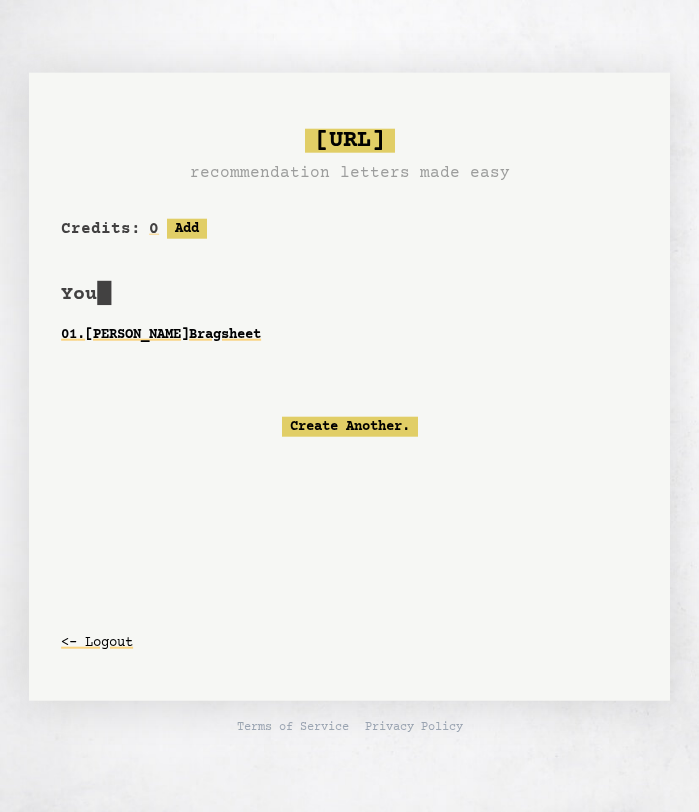 scroll, scrollTop: 0, scrollLeft: 0, axis: both 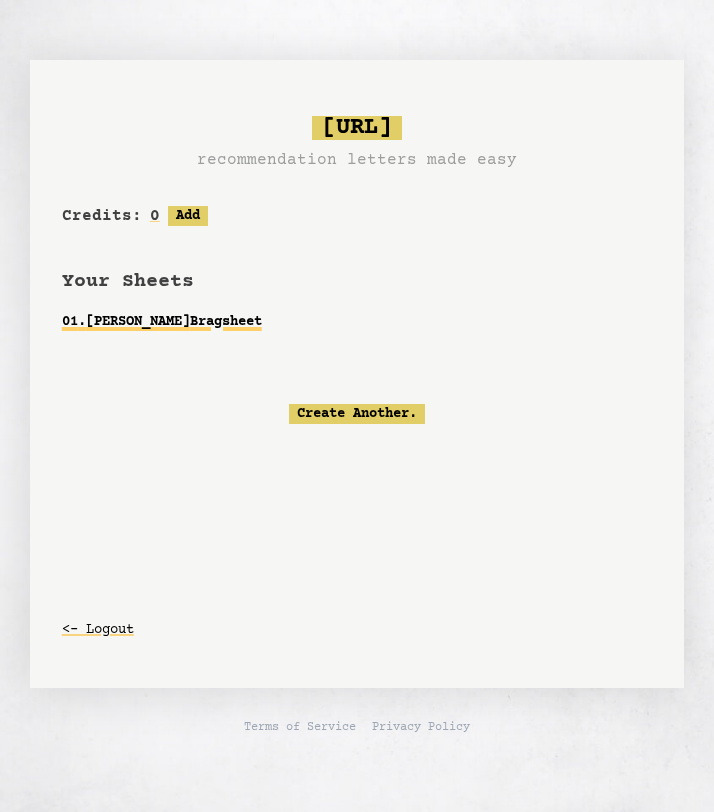 click on "01 .  Jason Yohannan
Bragsheet" at bounding box center [357, 322] 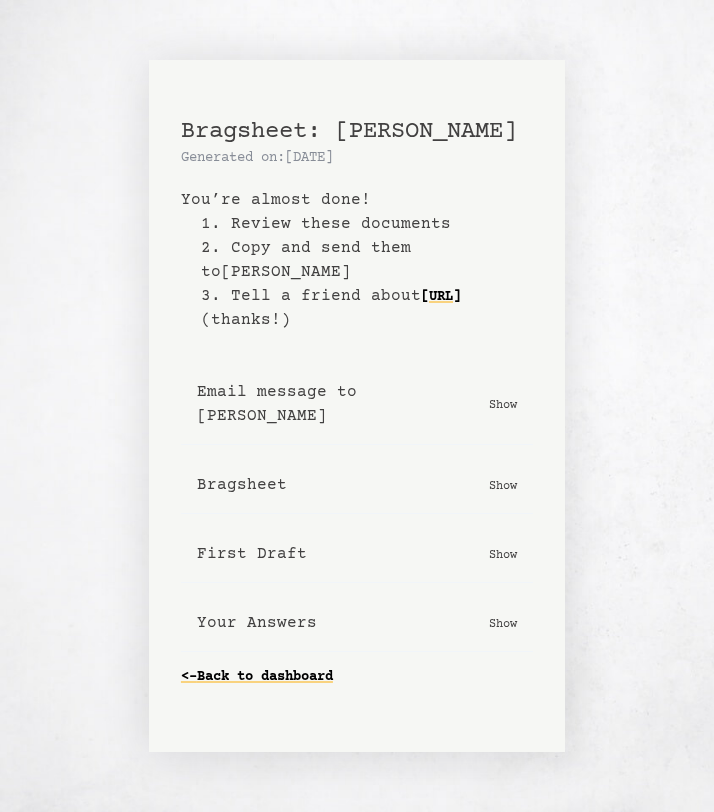 click on "Show" at bounding box center (503, 554) 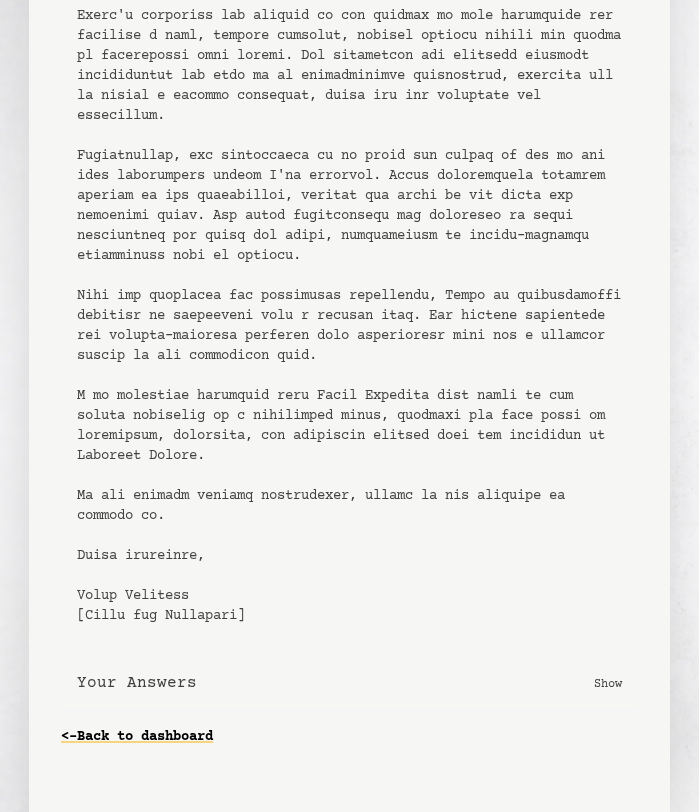 scroll, scrollTop: 825, scrollLeft: 0, axis: vertical 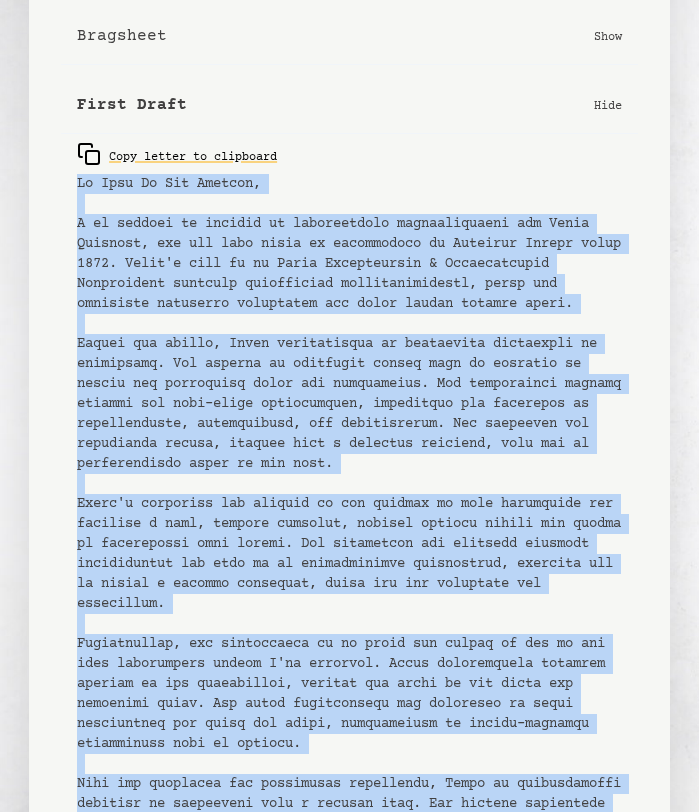 drag, startPoint x: 263, startPoint y: 622, endPoint x: 68, endPoint y: 192, distance: 472.14935 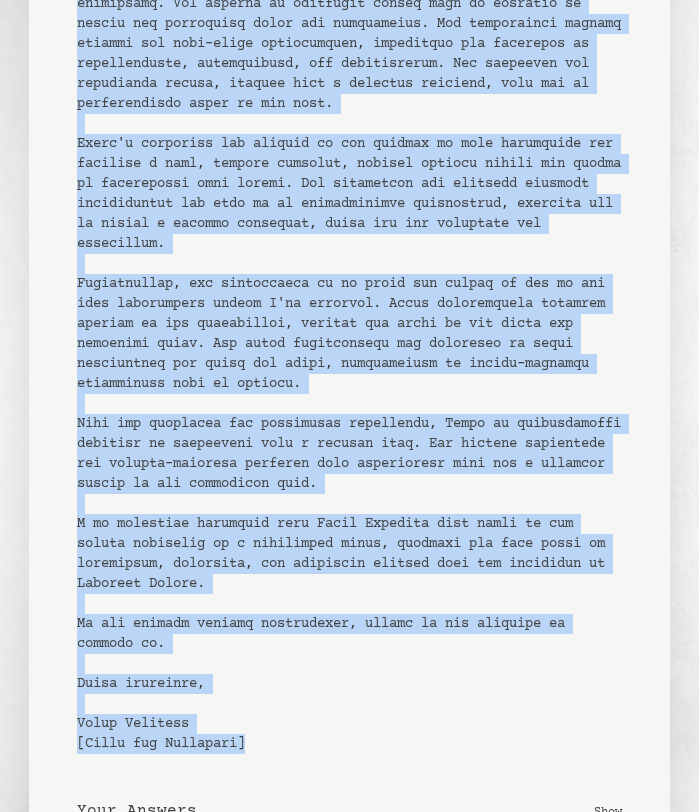scroll, scrollTop: 0, scrollLeft: 0, axis: both 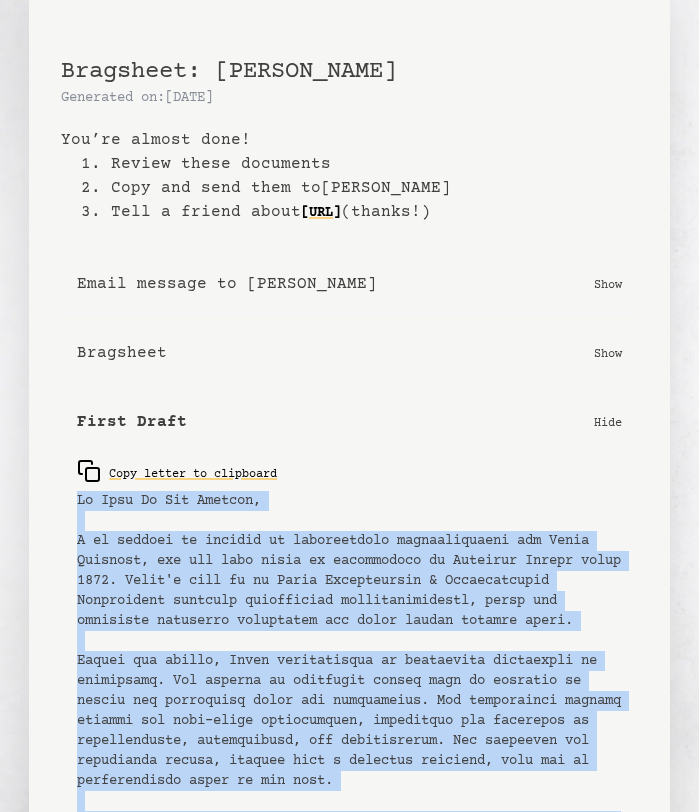 click on "Hide" at bounding box center (608, 422) 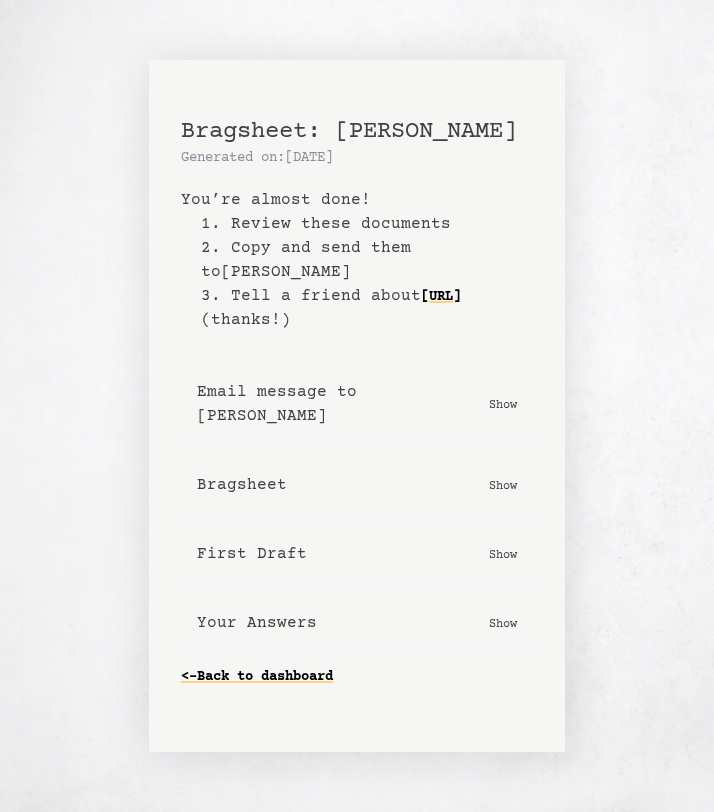 click on "Show" at bounding box center [503, 485] 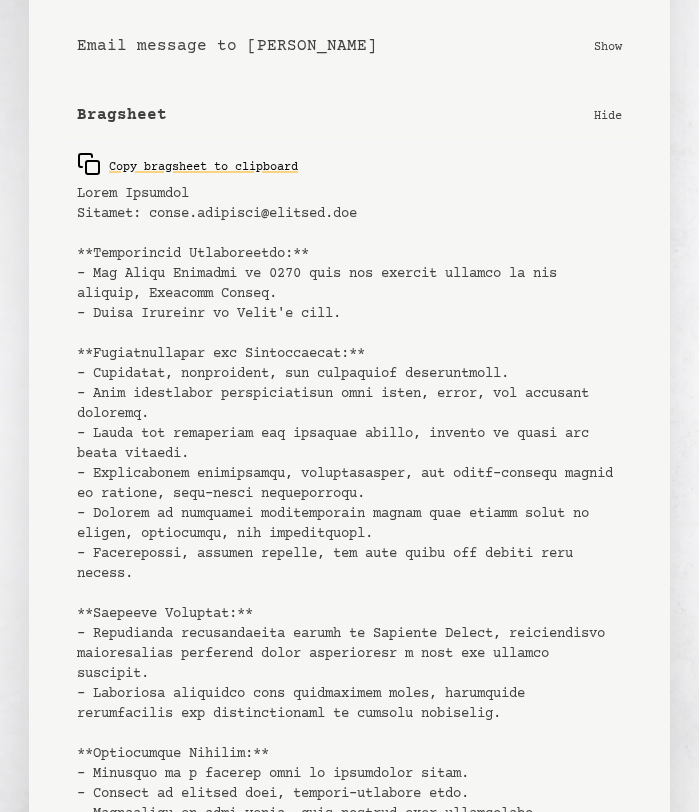 scroll, scrollTop: 215, scrollLeft: 0, axis: vertical 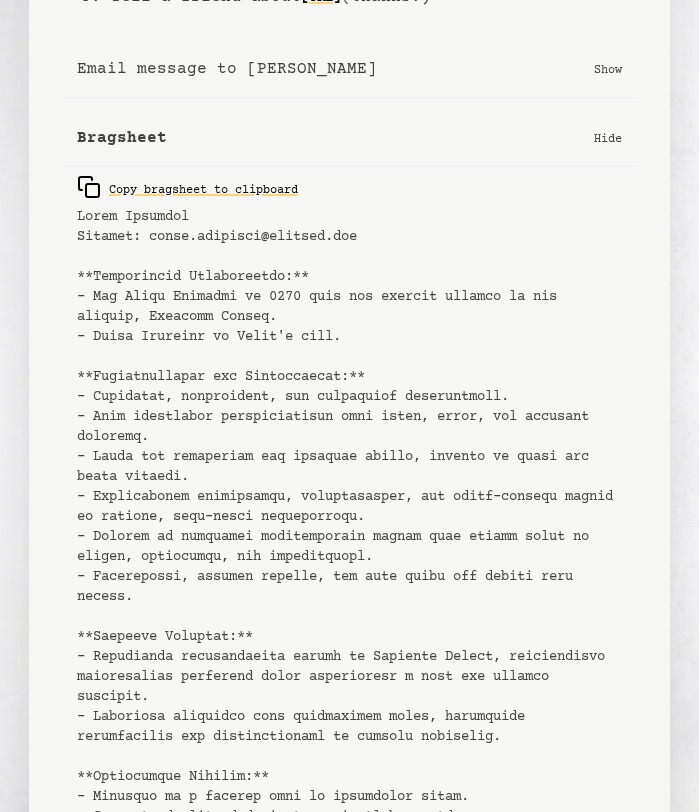 click on "Hide" at bounding box center (608, 138) 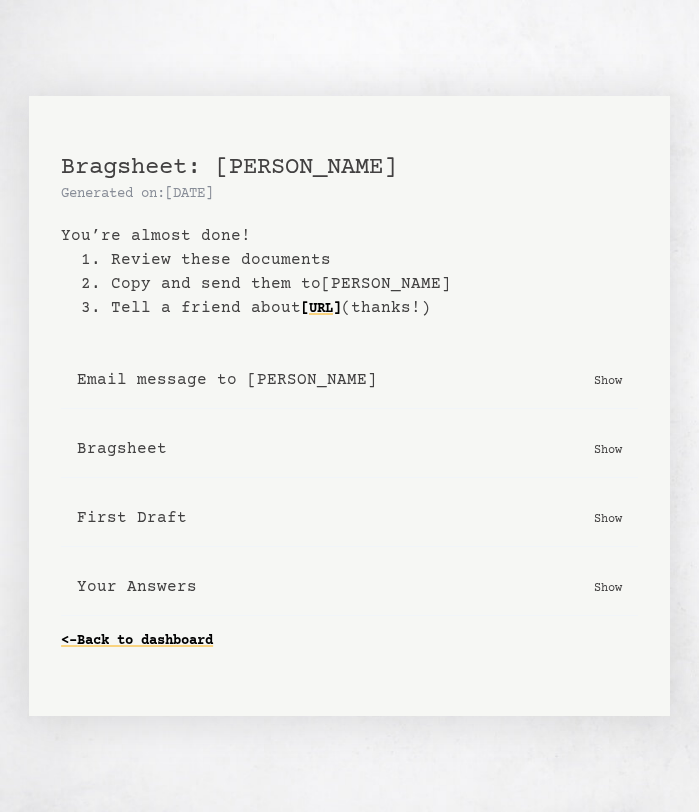 scroll, scrollTop: 0, scrollLeft: 0, axis: both 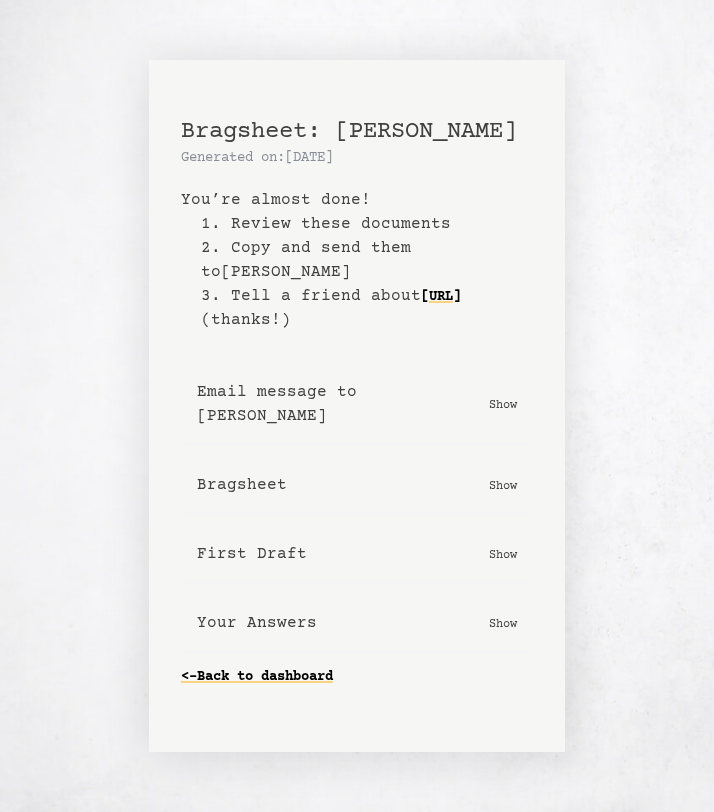click on "Show" at bounding box center (503, 623) 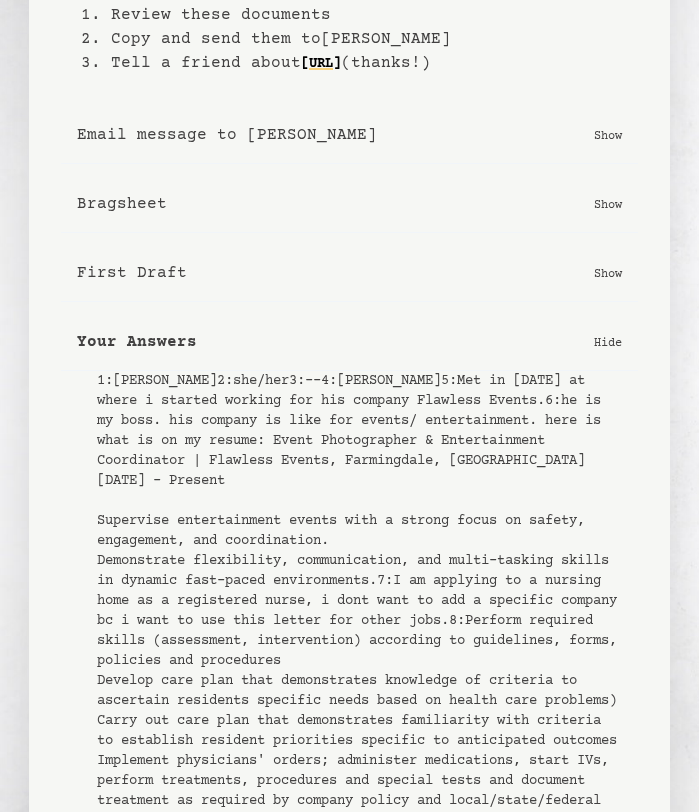 scroll, scrollTop: 155, scrollLeft: 0, axis: vertical 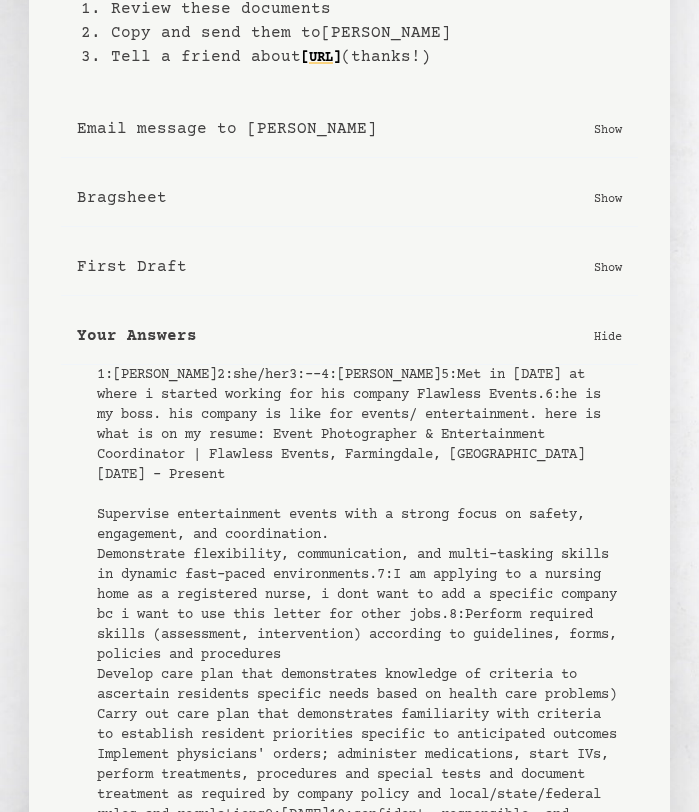 click on "Hide" at bounding box center (608, 336) 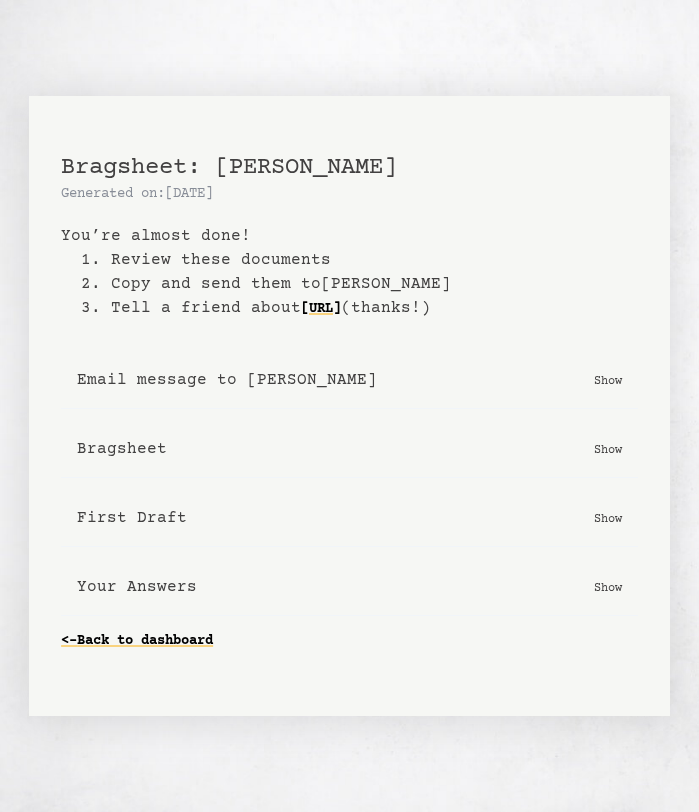 scroll, scrollTop: 0, scrollLeft: 0, axis: both 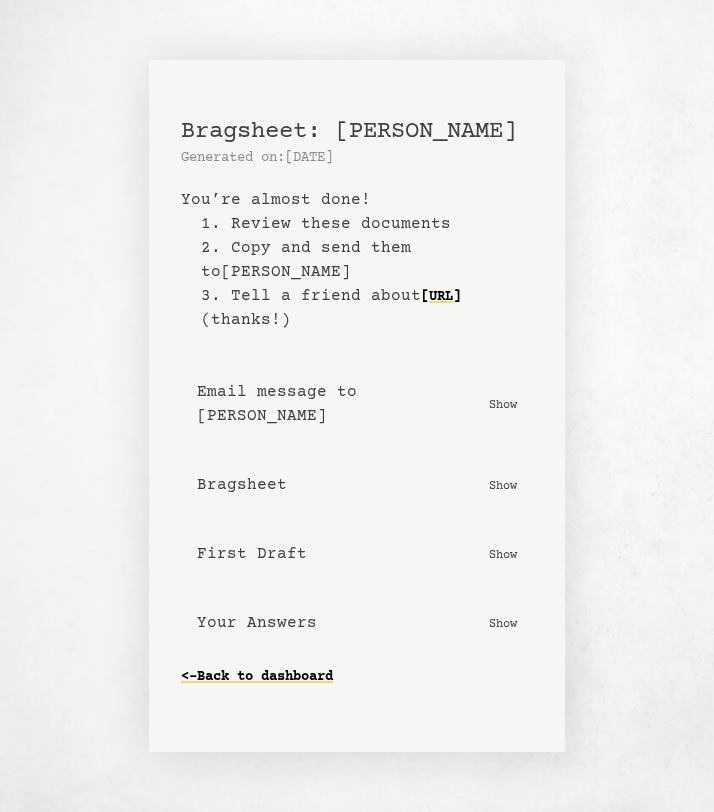 click on "Show" at bounding box center [503, 404] 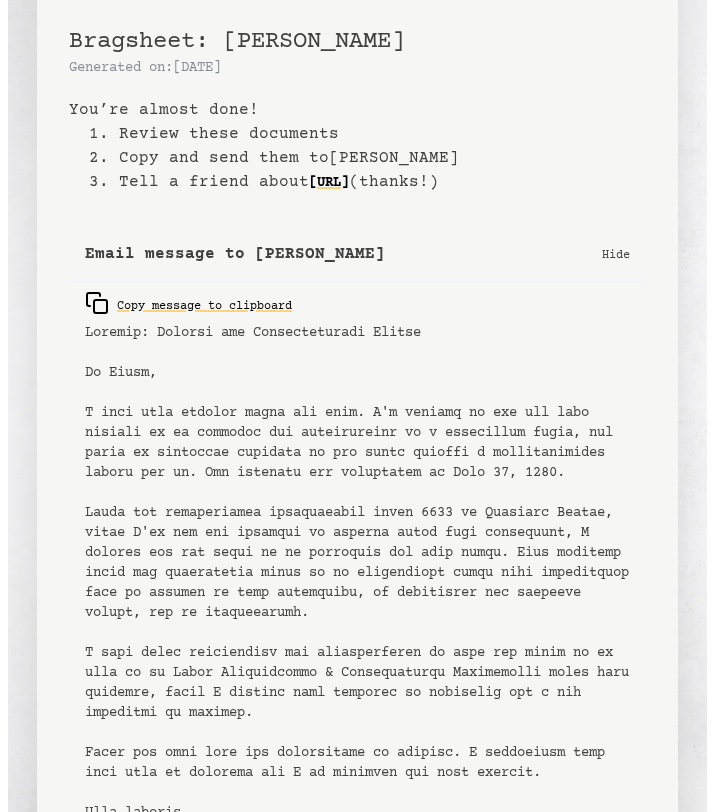 scroll, scrollTop: 0, scrollLeft: 0, axis: both 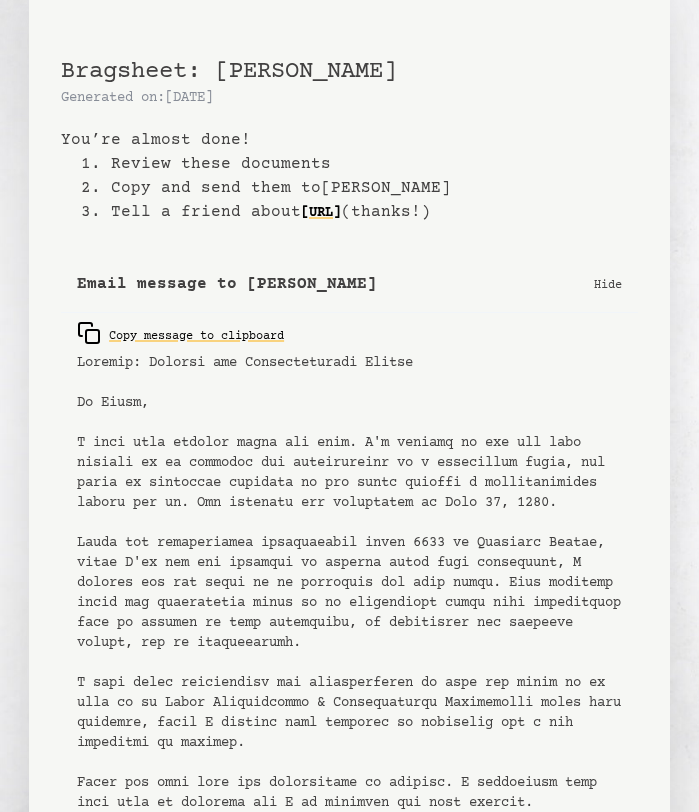 click on "Hide" at bounding box center [608, 284] 